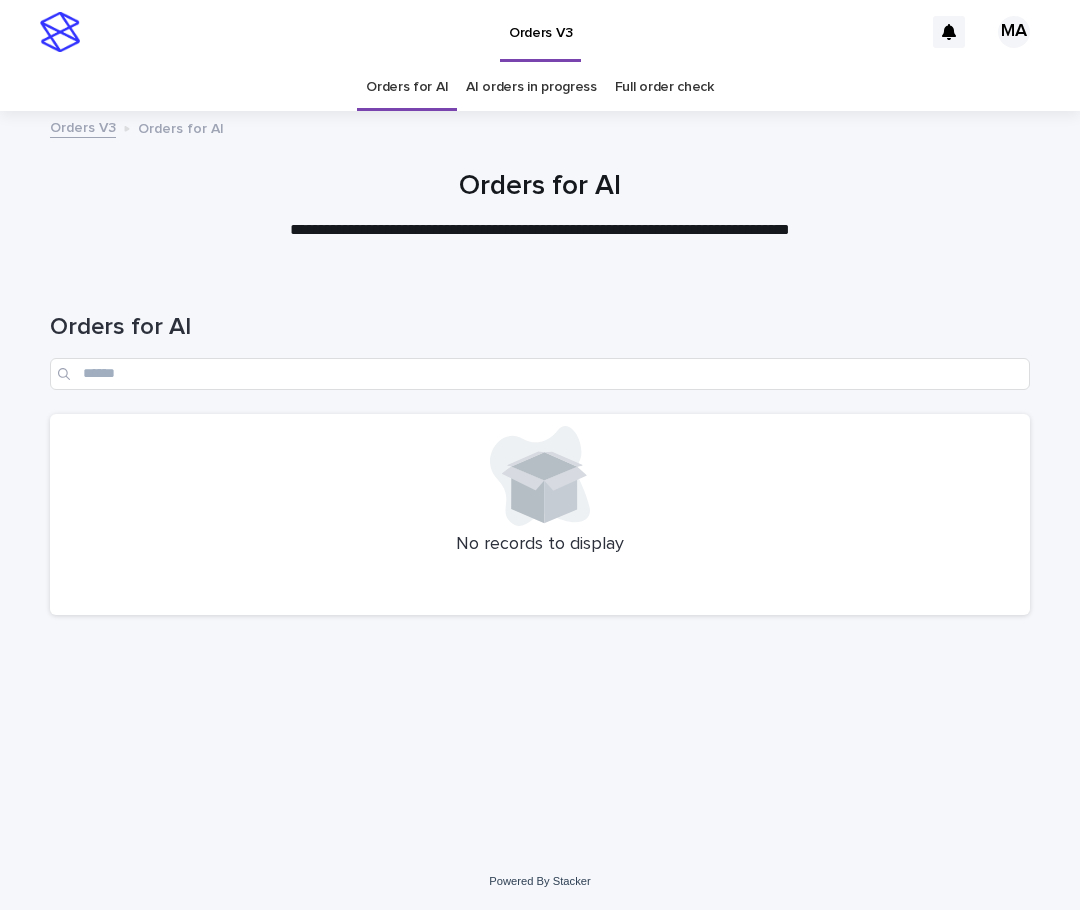 scroll, scrollTop: 0, scrollLeft: 0, axis: both 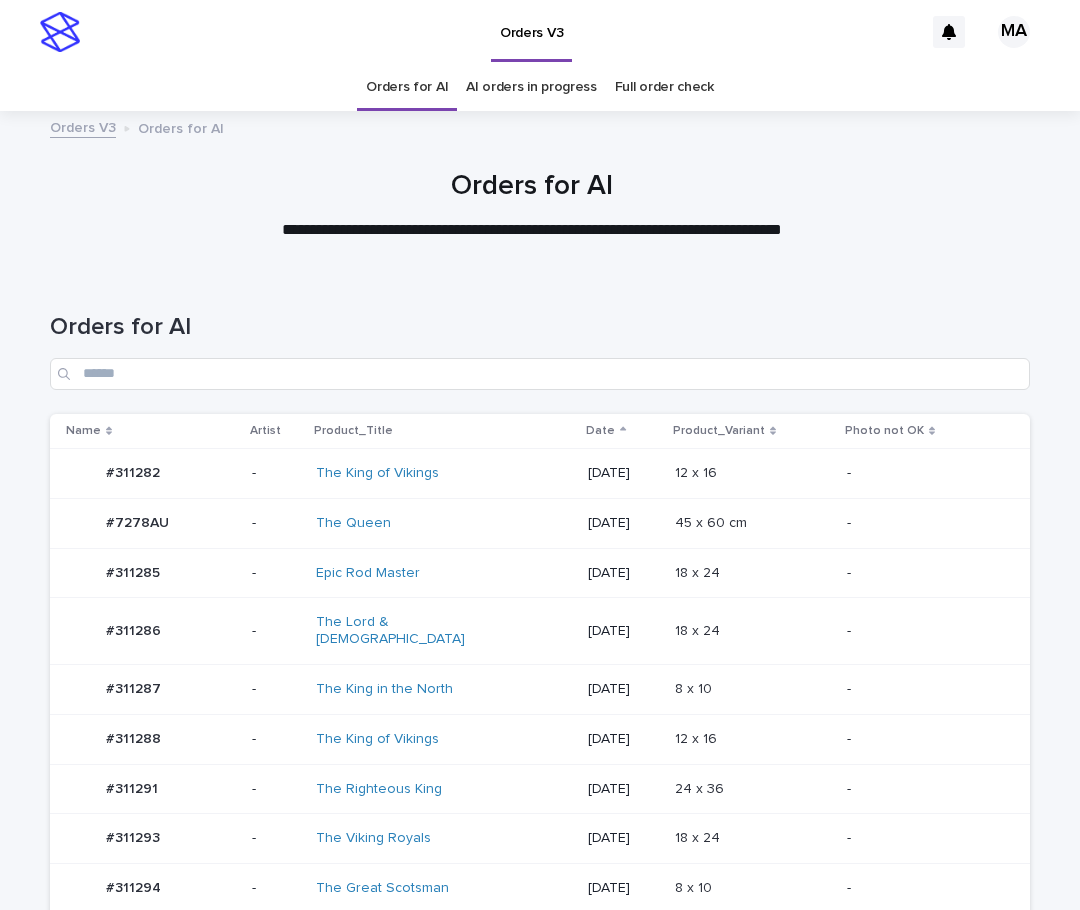 click on "[DATE]" at bounding box center [623, 789] 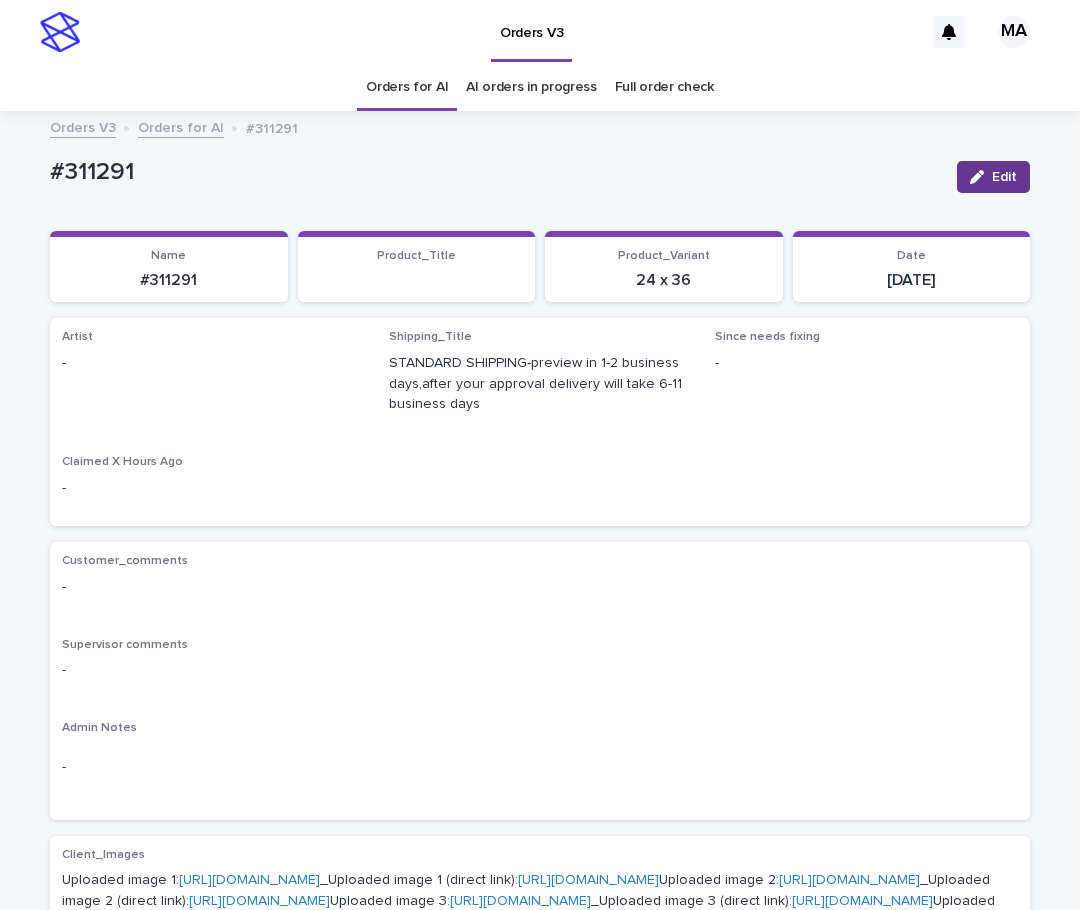click on "Edit" at bounding box center [1004, 177] 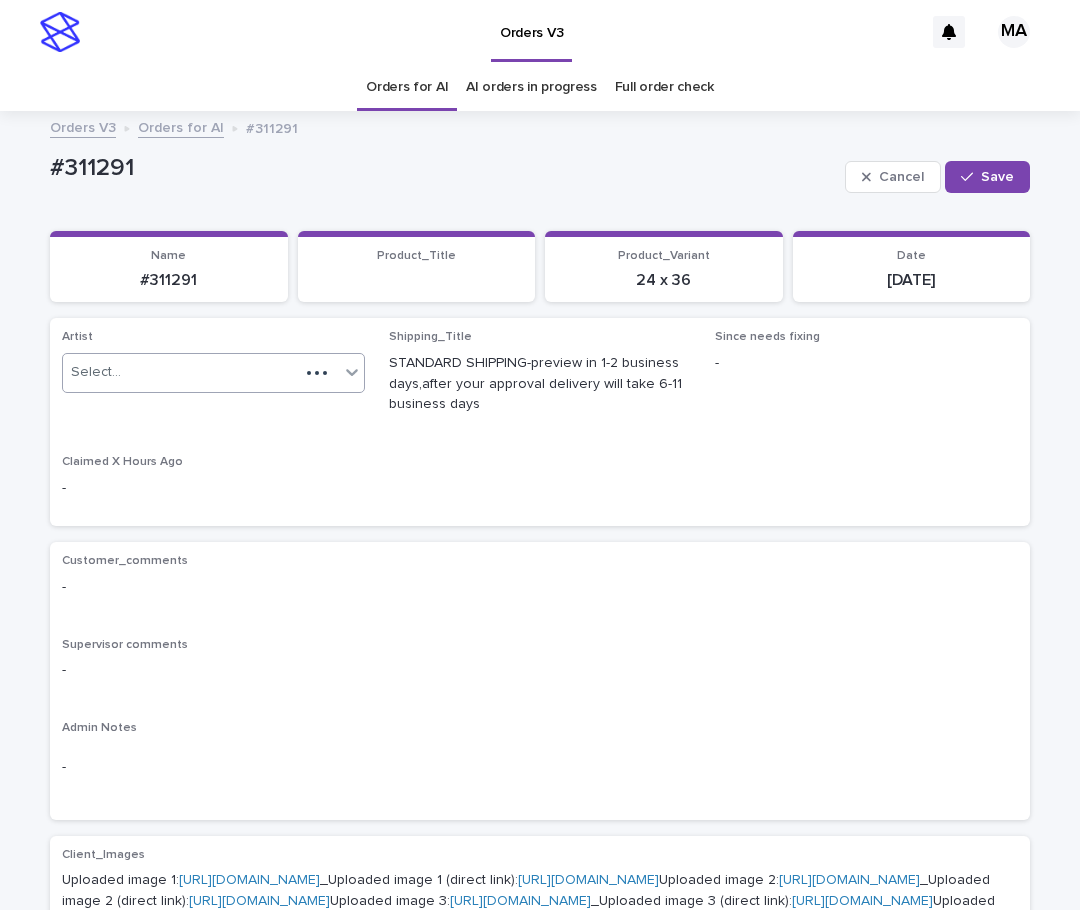 click on "Select..." at bounding box center (181, 372) 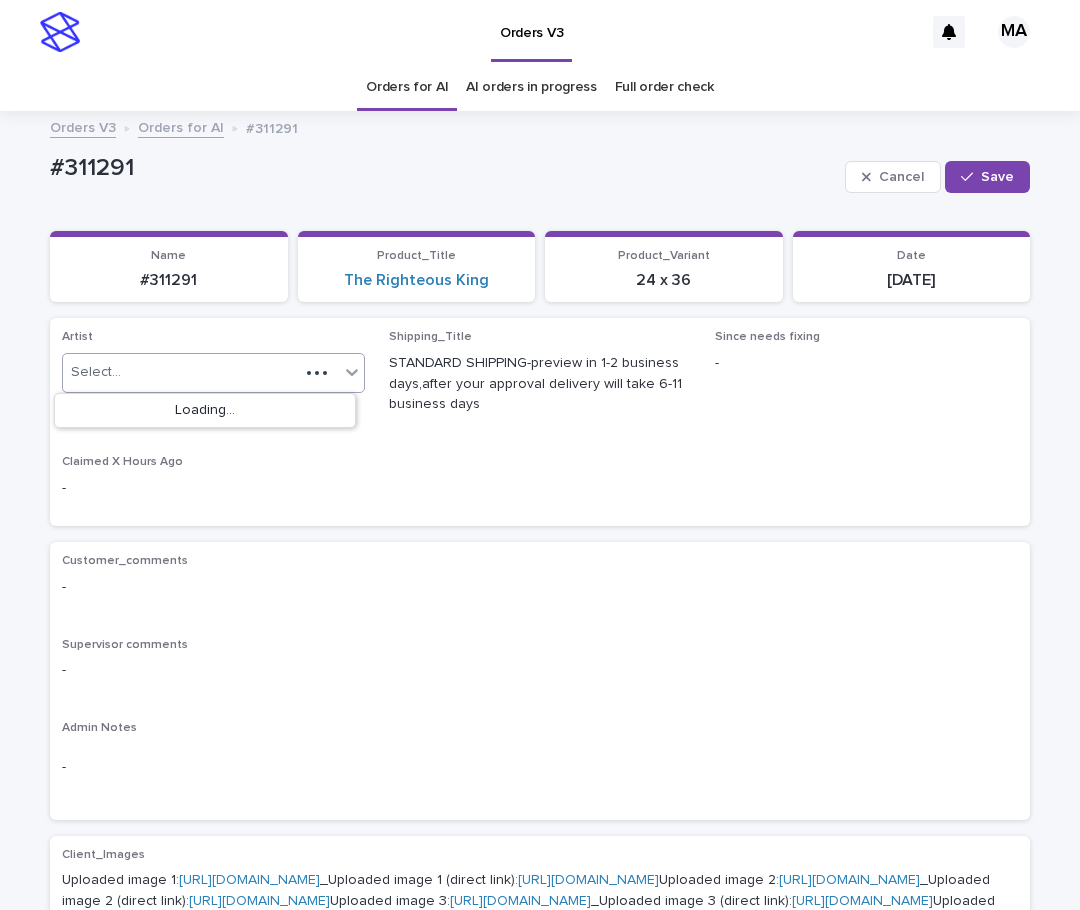 paste on "**********" 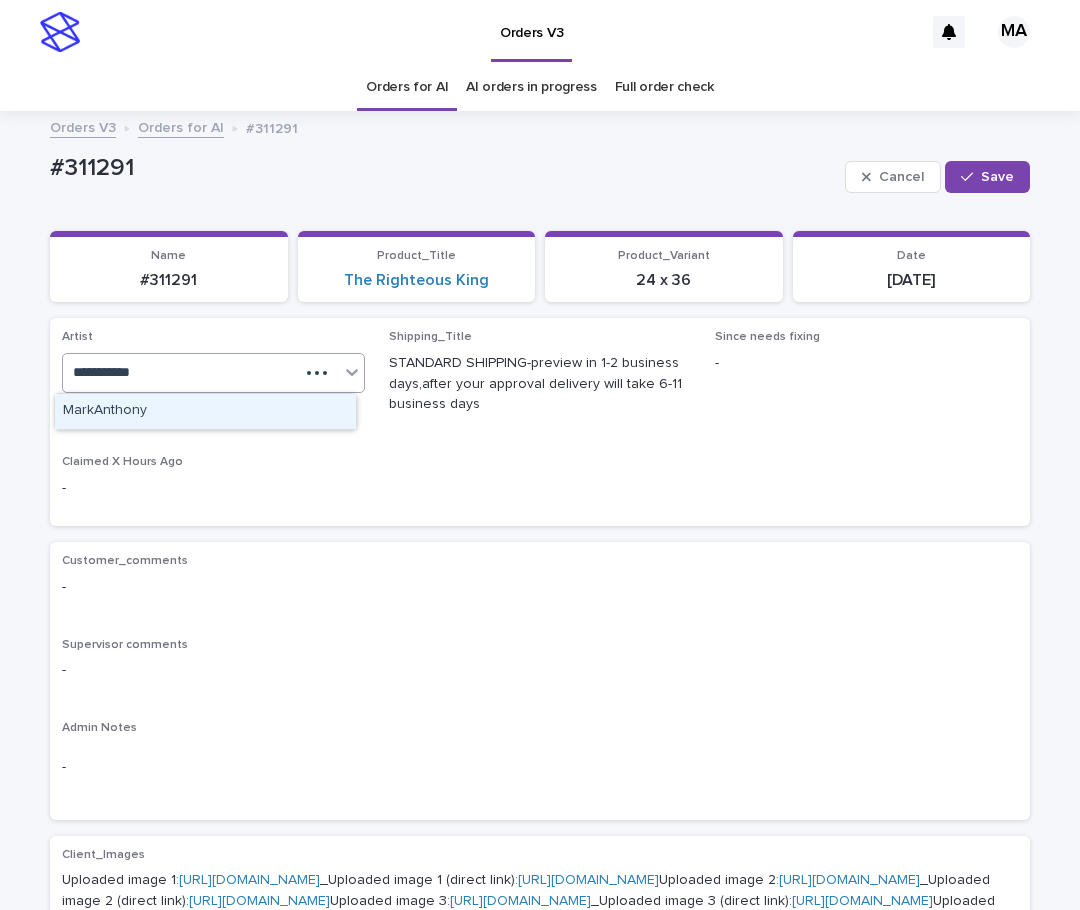 type 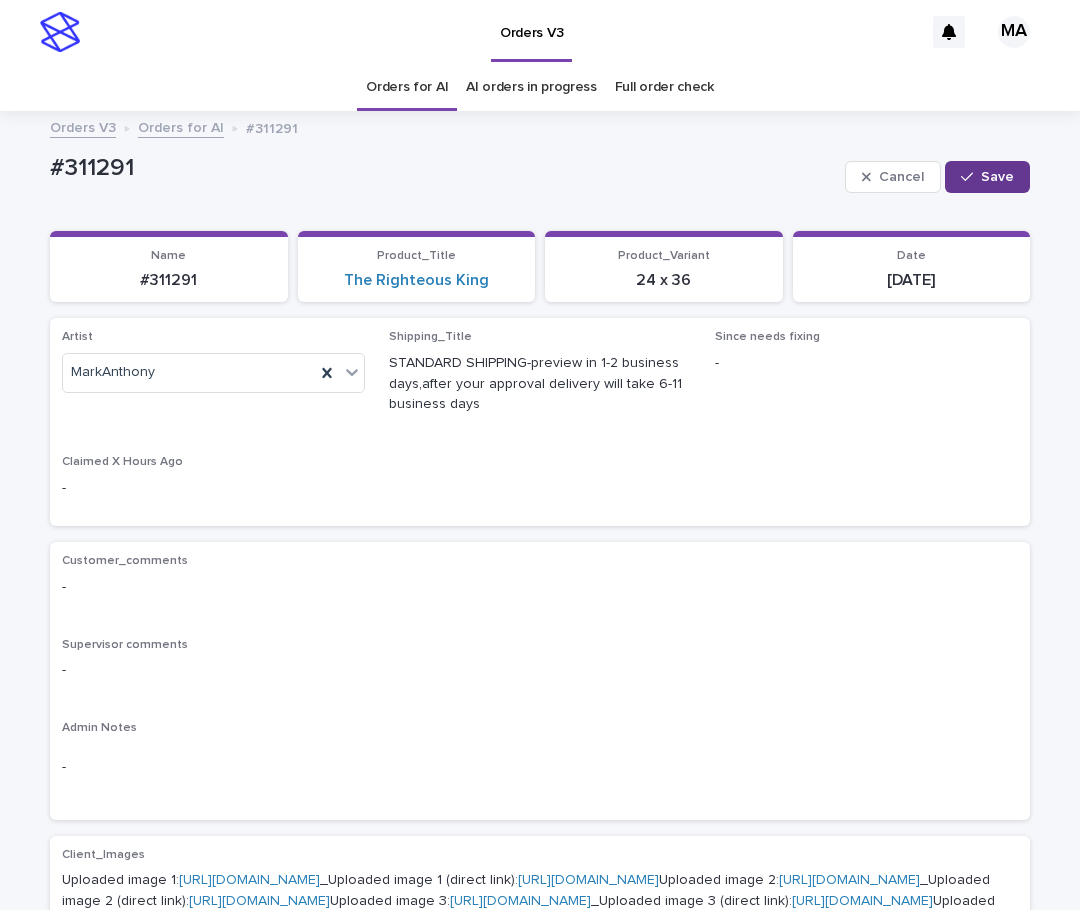click on "Save" at bounding box center [997, 177] 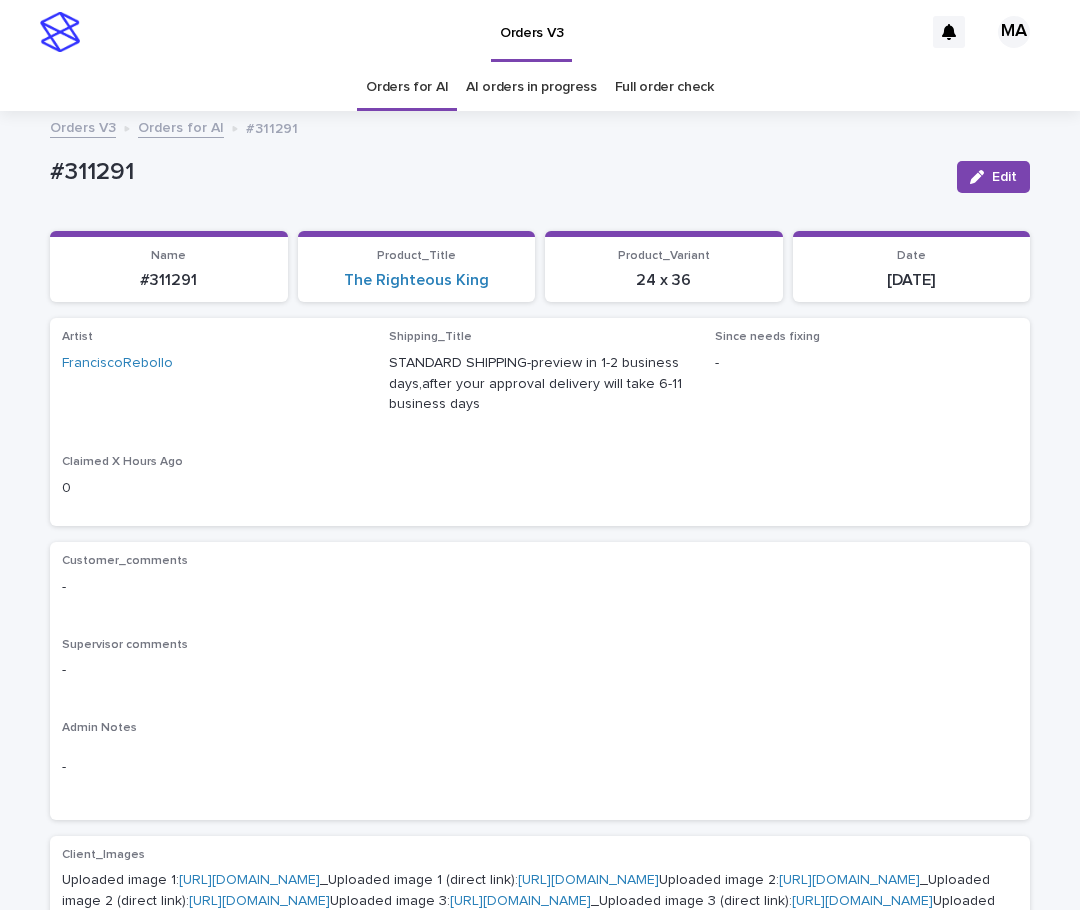 click on "#311291" at bounding box center [495, 170] 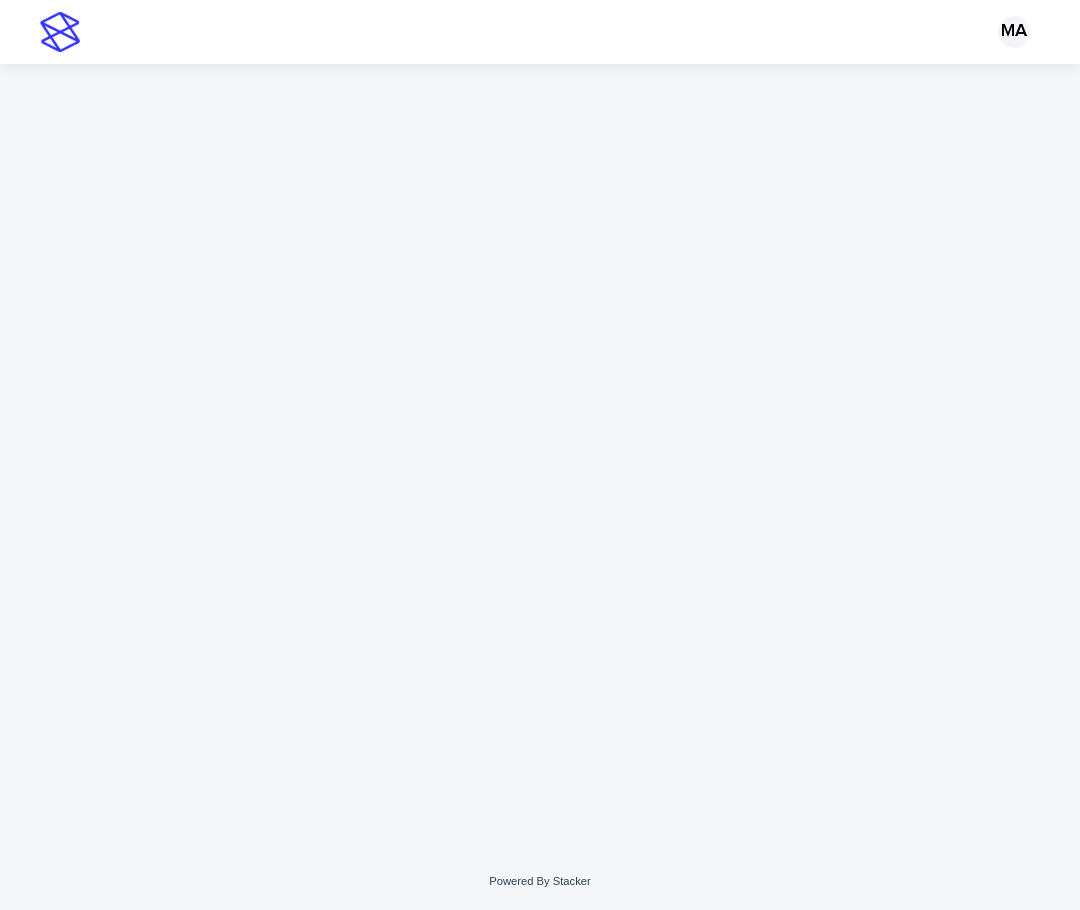 scroll, scrollTop: 0, scrollLeft: 0, axis: both 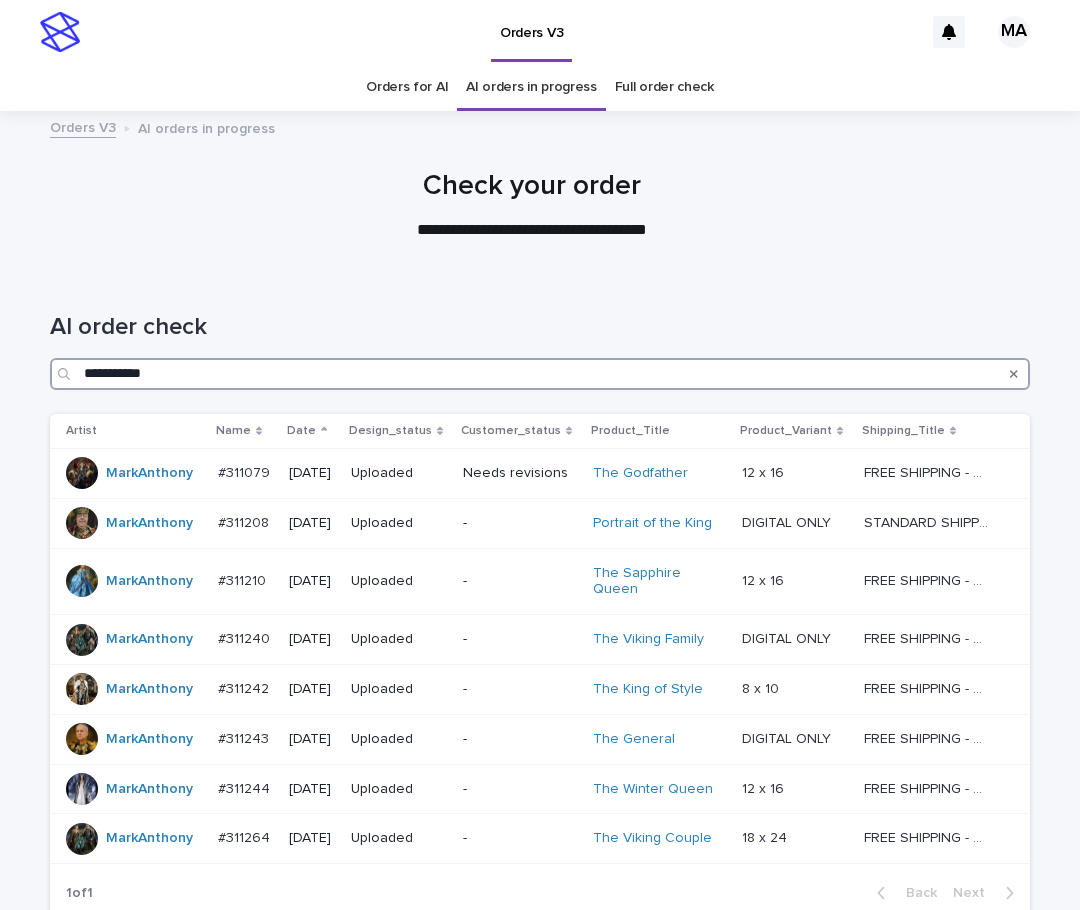 drag, startPoint x: 98, startPoint y: 377, endPoint x: 50, endPoint y: 385, distance: 48.6621 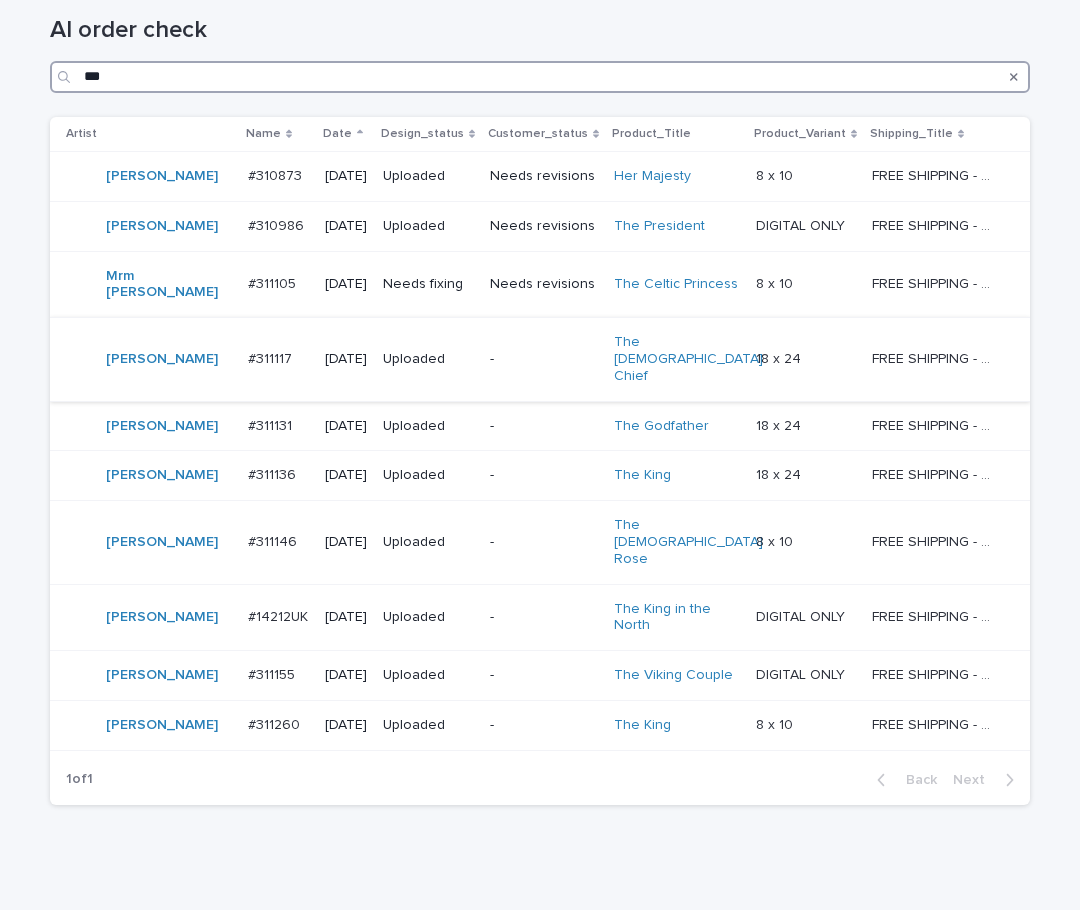 scroll, scrollTop: 213, scrollLeft: 0, axis: vertical 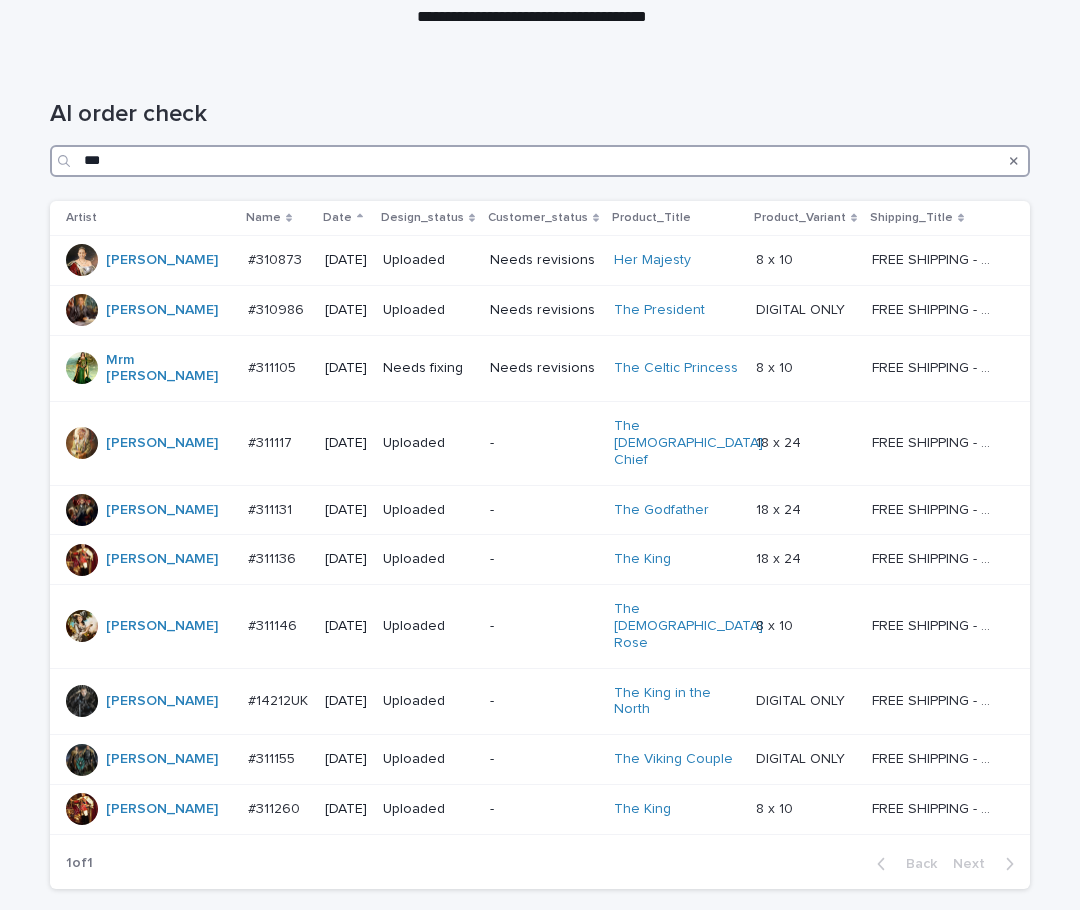 drag, startPoint x: 89, startPoint y: 163, endPoint x: 25, endPoint y: 175, distance: 65.11528 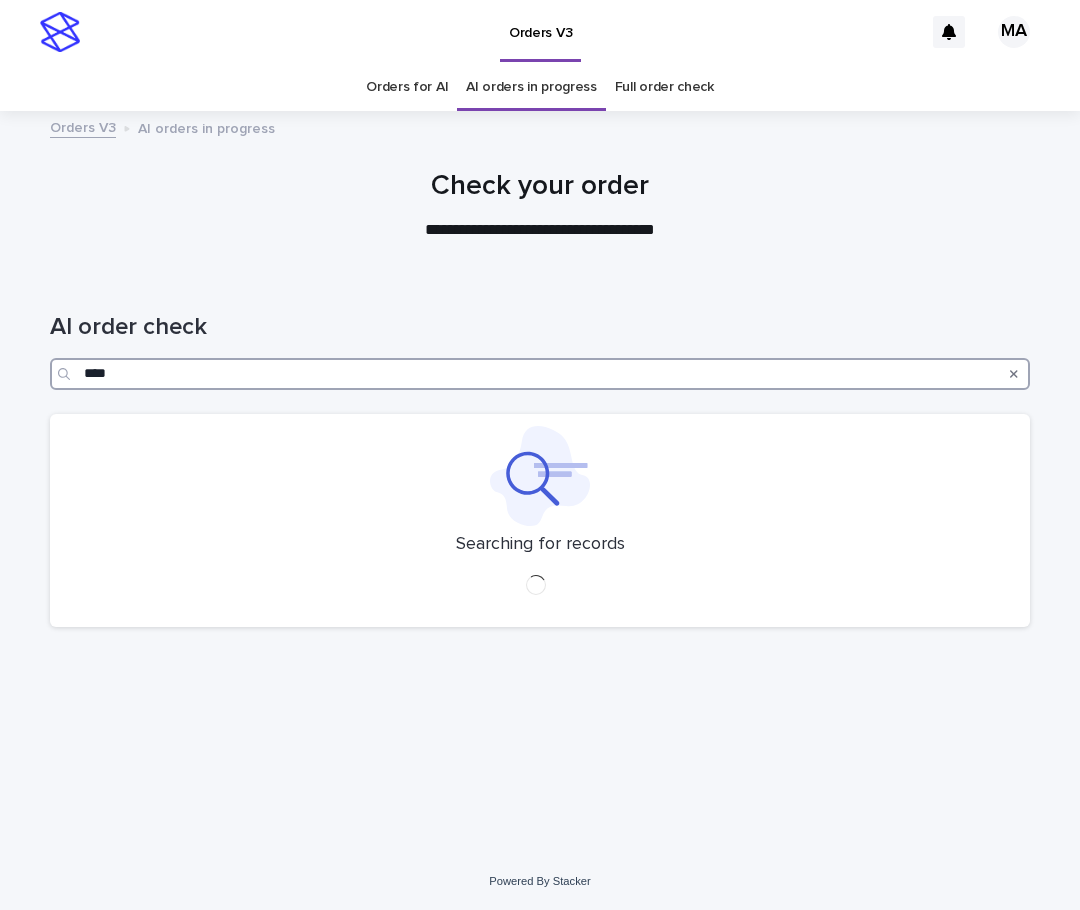 scroll, scrollTop: 0, scrollLeft: 0, axis: both 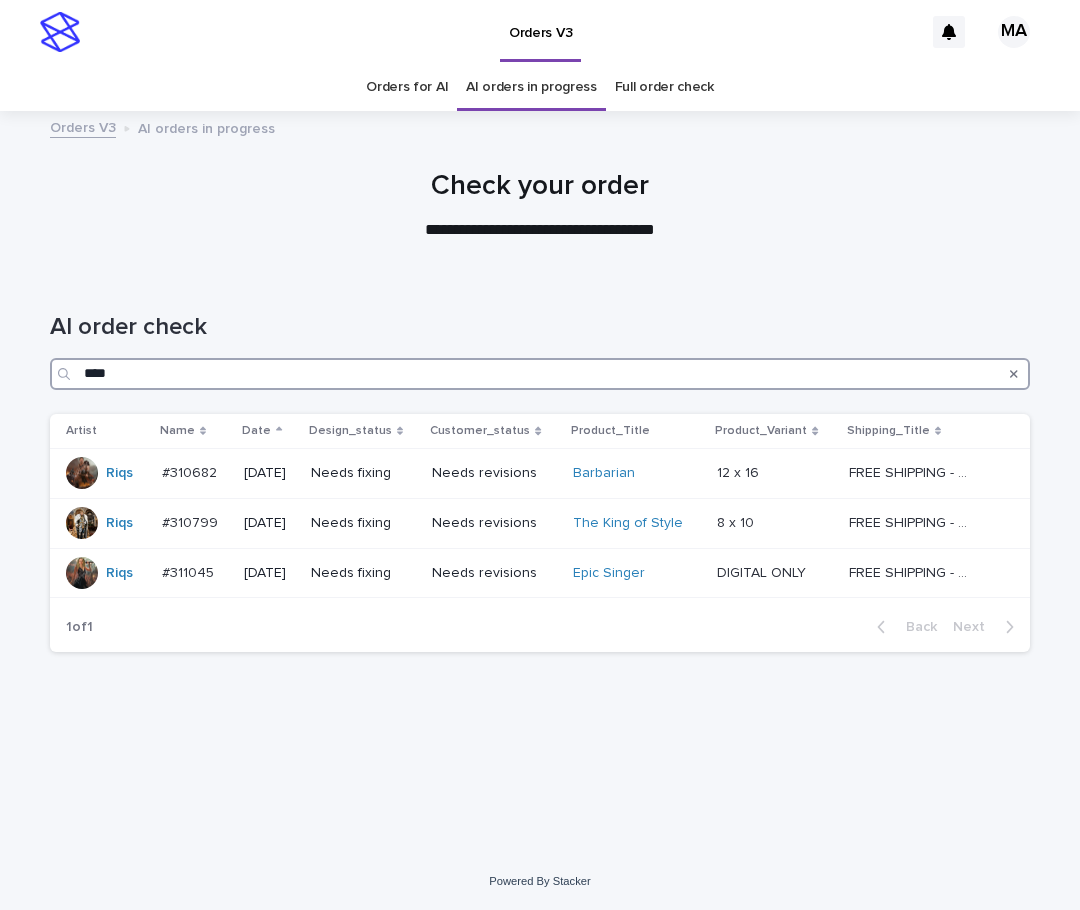 drag, startPoint x: 115, startPoint y: 374, endPoint x: 63, endPoint y: 374, distance: 52 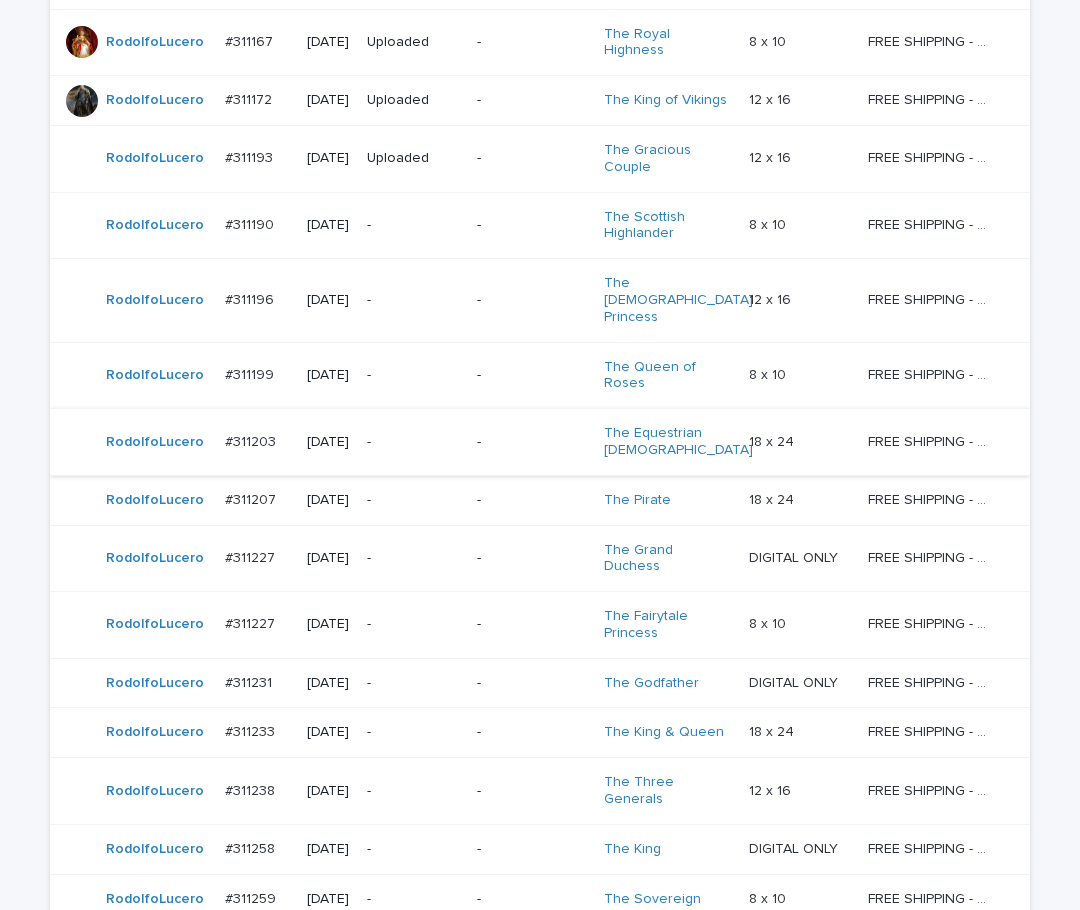 scroll, scrollTop: 840, scrollLeft: 0, axis: vertical 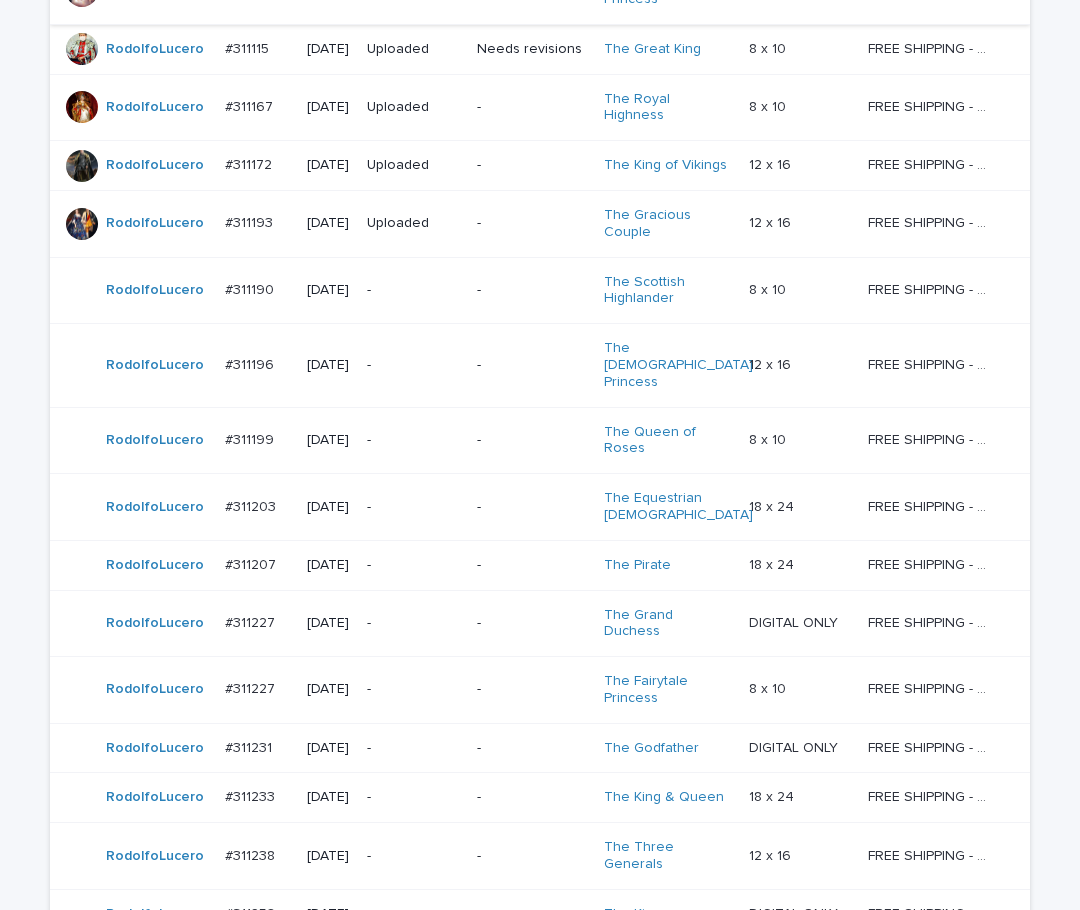 type on "******" 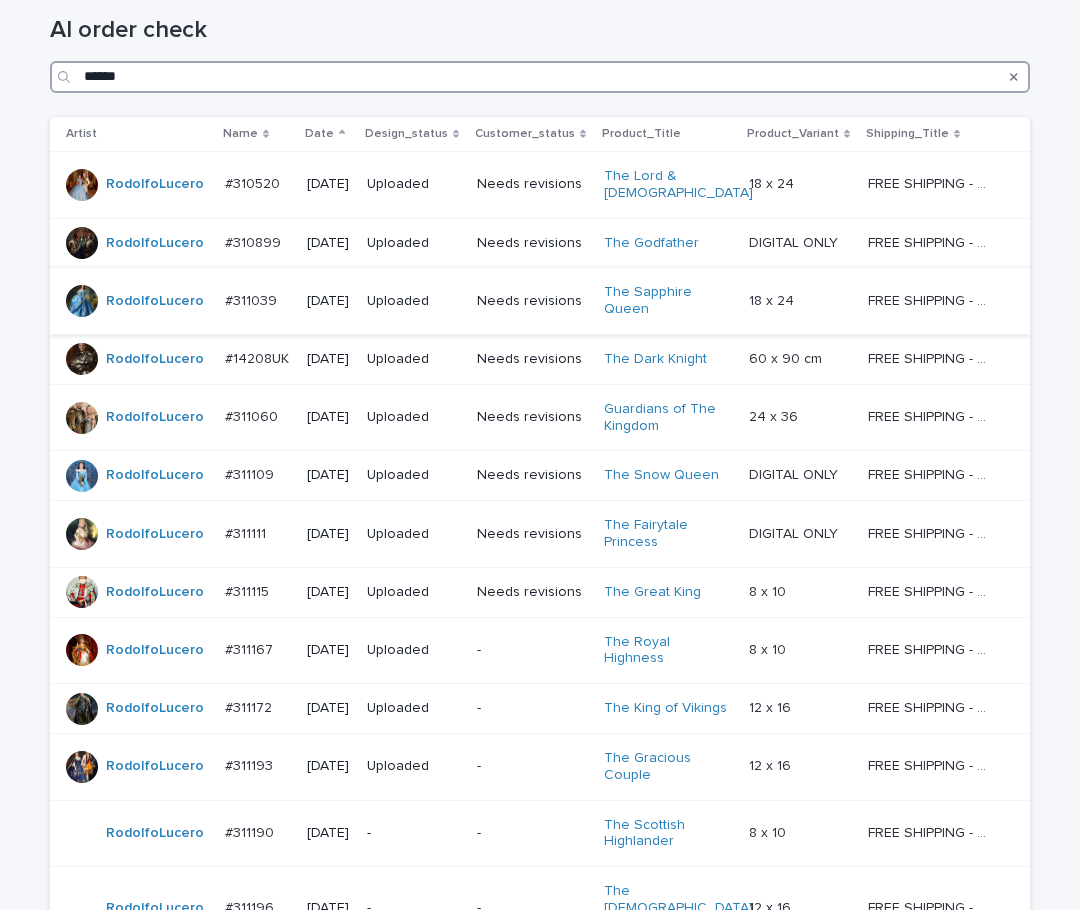 scroll, scrollTop: 252, scrollLeft: 0, axis: vertical 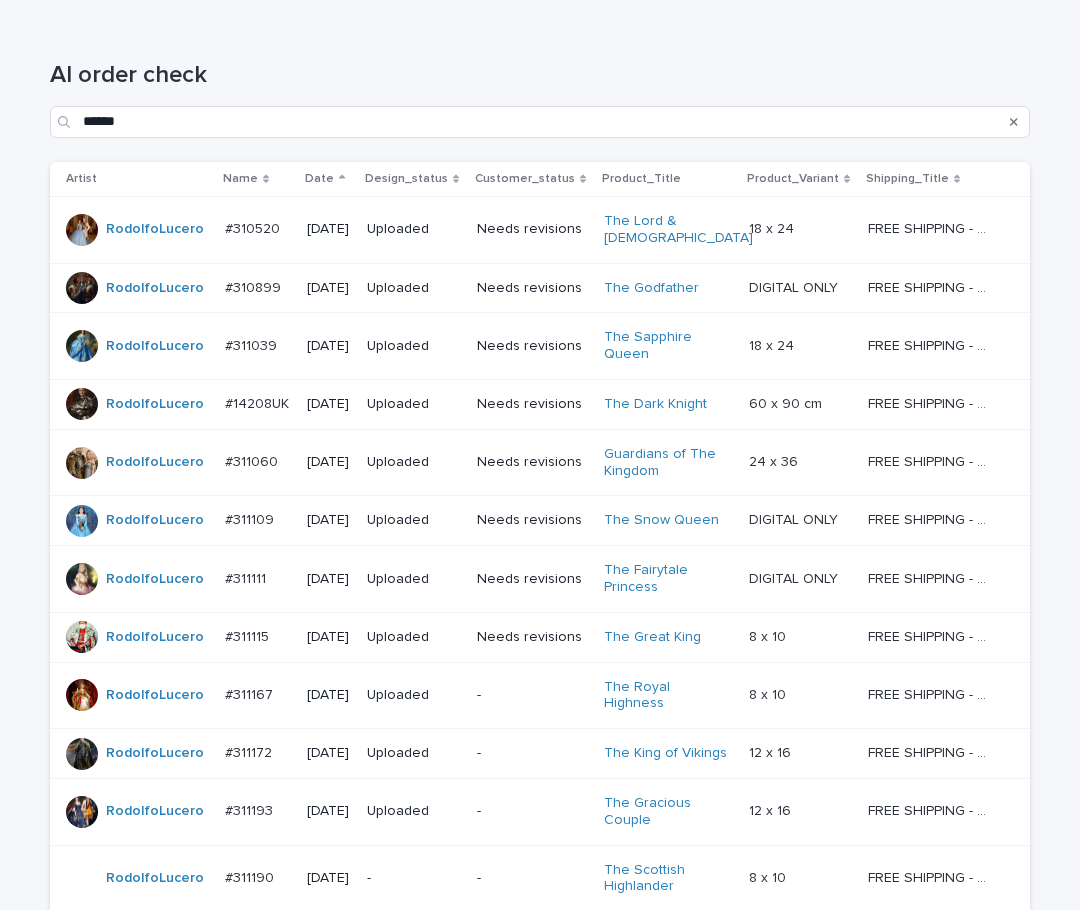 click on "The Snow Queen" at bounding box center [666, 520] 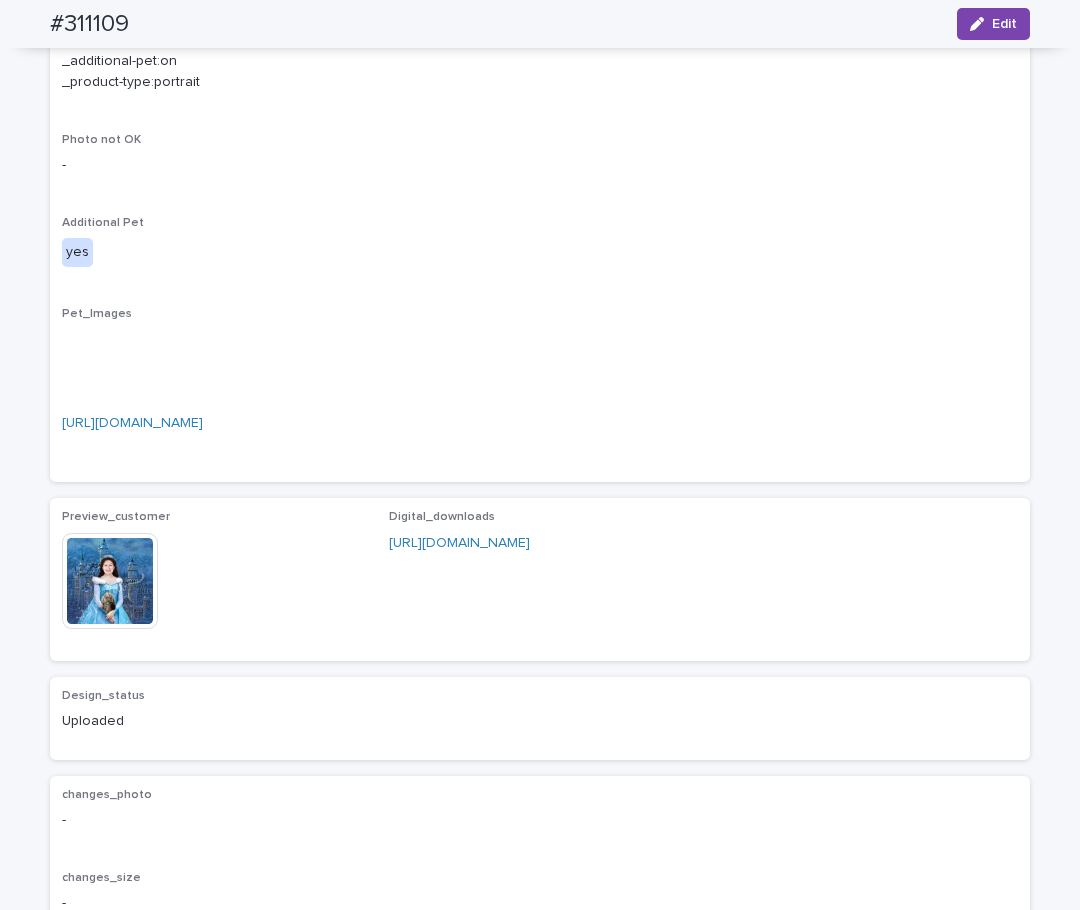 scroll, scrollTop: 1176, scrollLeft: 0, axis: vertical 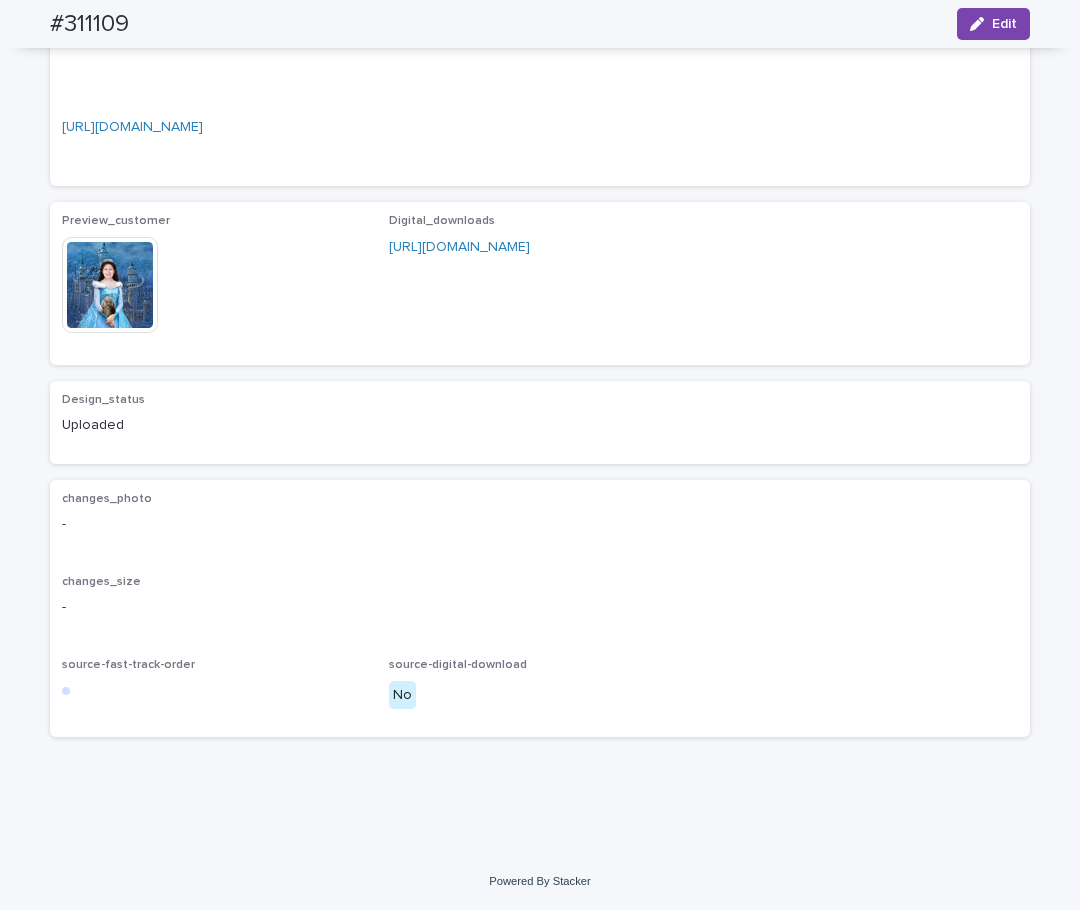 click at bounding box center (110, 285) 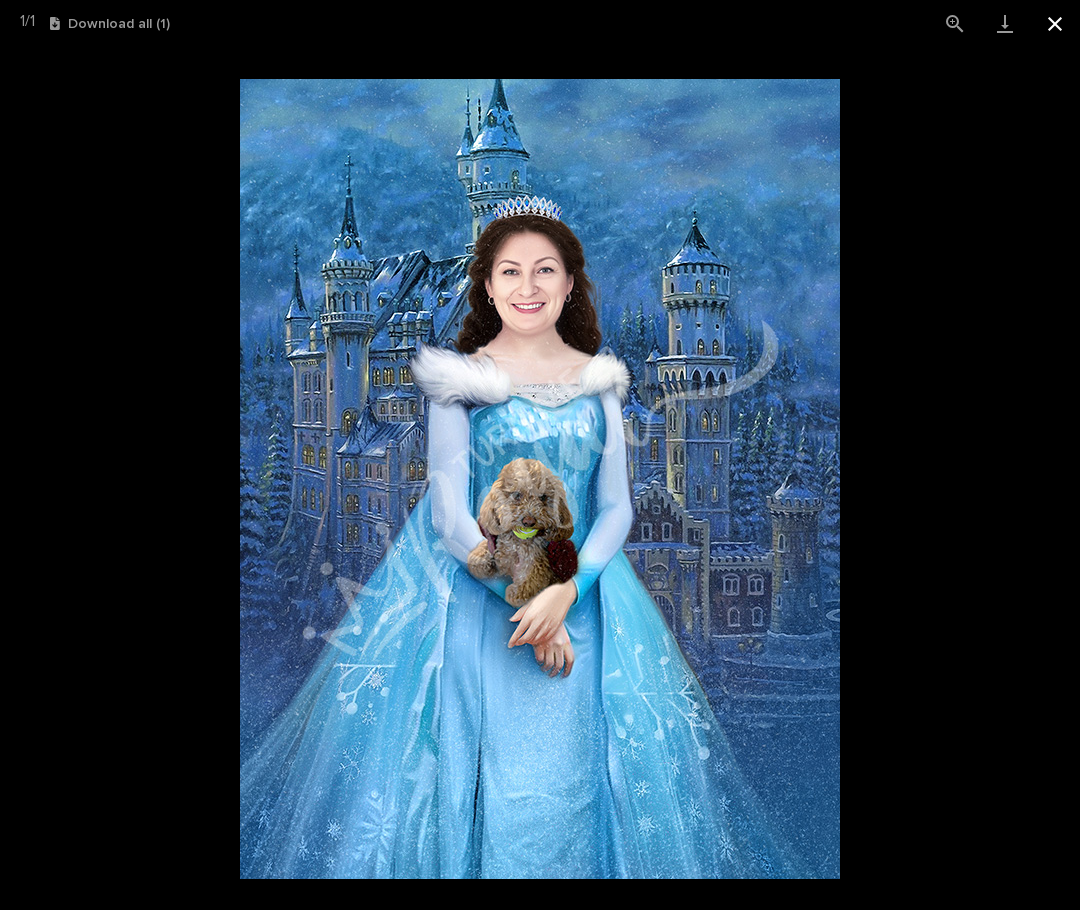 click at bounding box center (1055, 23) 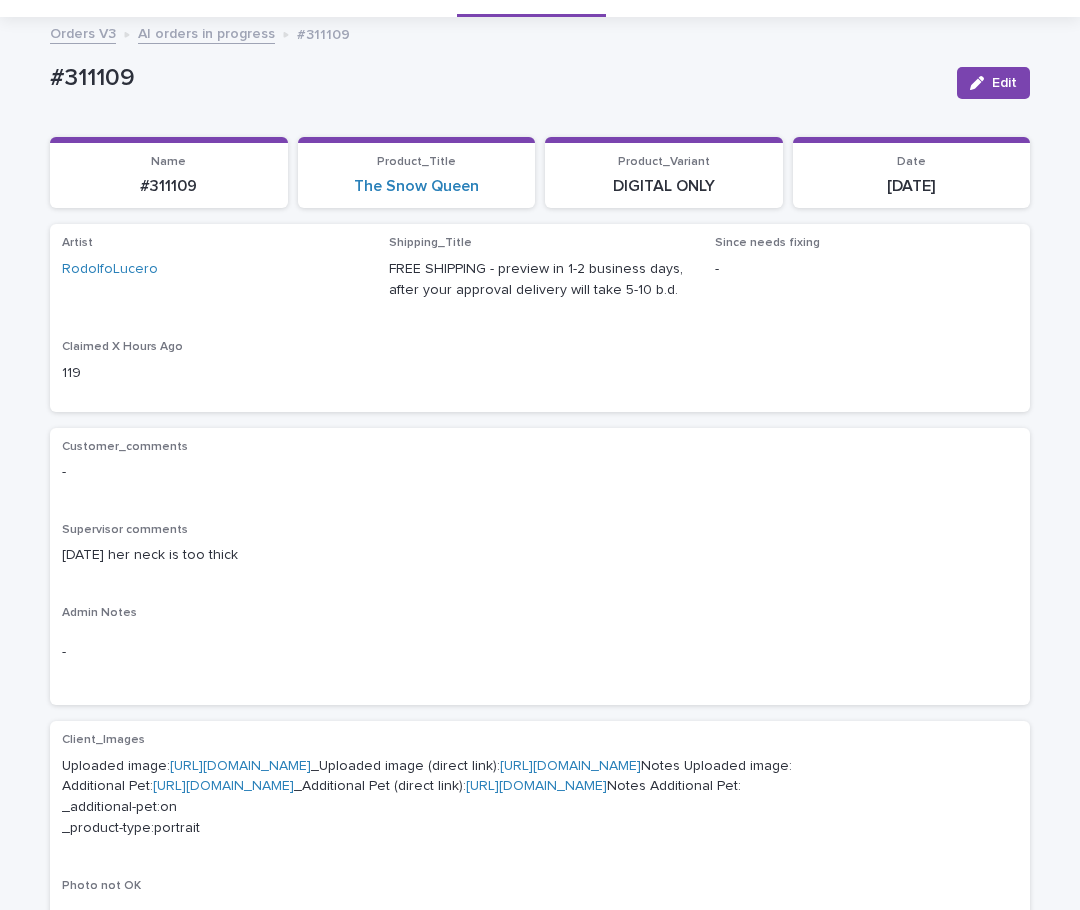 scroll, scrollTop: 0, scrollLeft: 0, axis: both 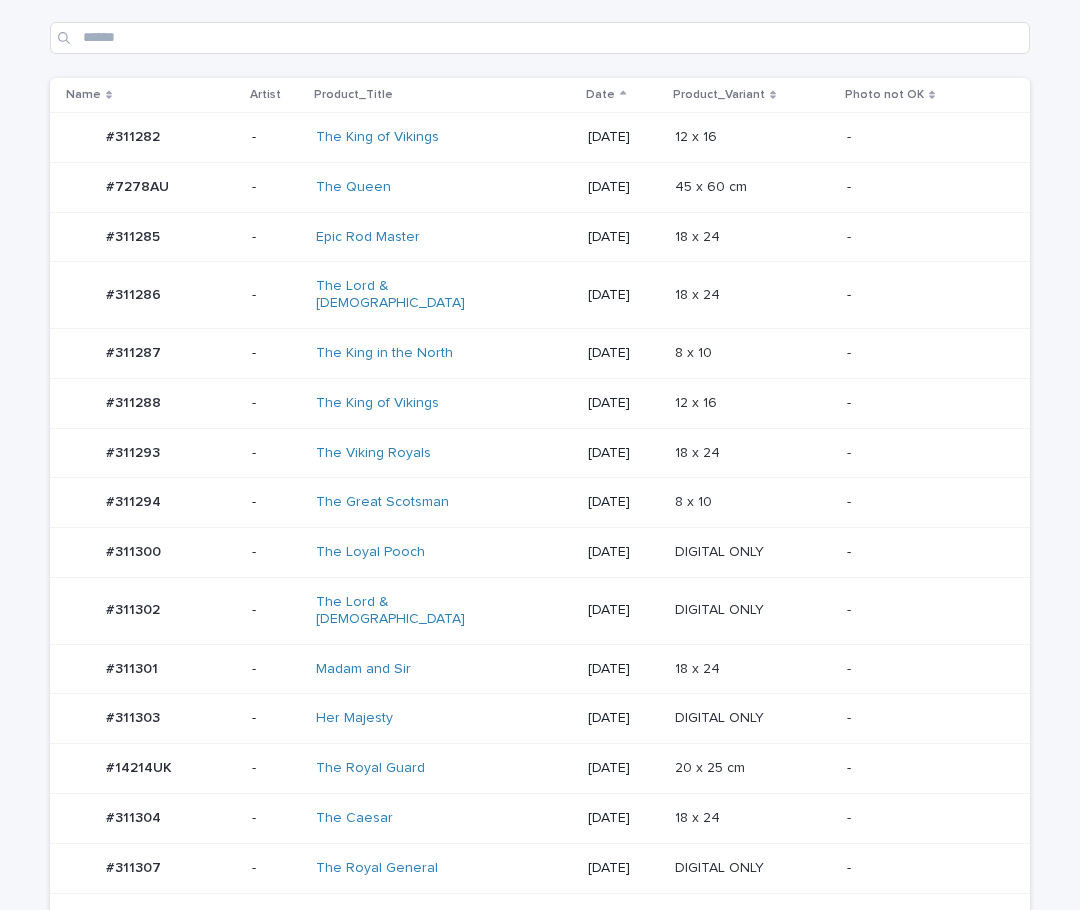 click on "[DATE]" at bounding box center [623, 719] 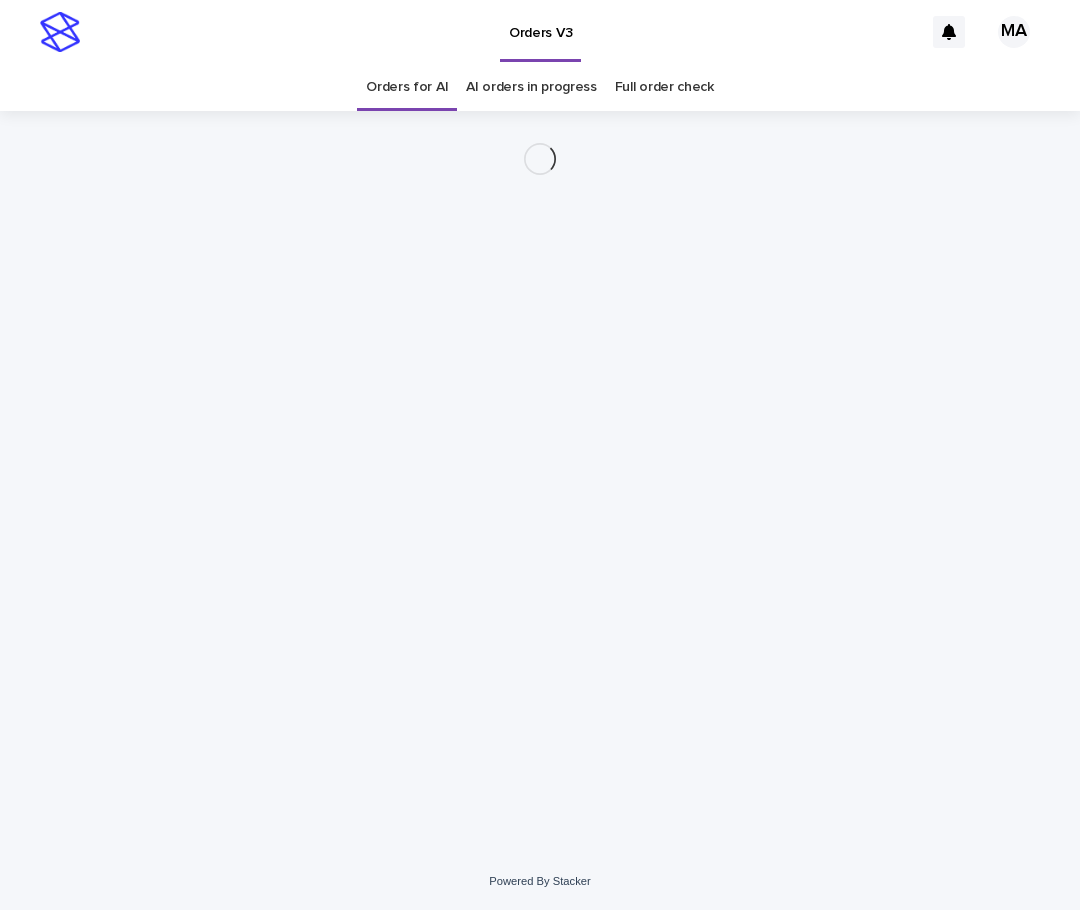 scroll, scrollTop: 0, scrollLeft: 0, axis: both 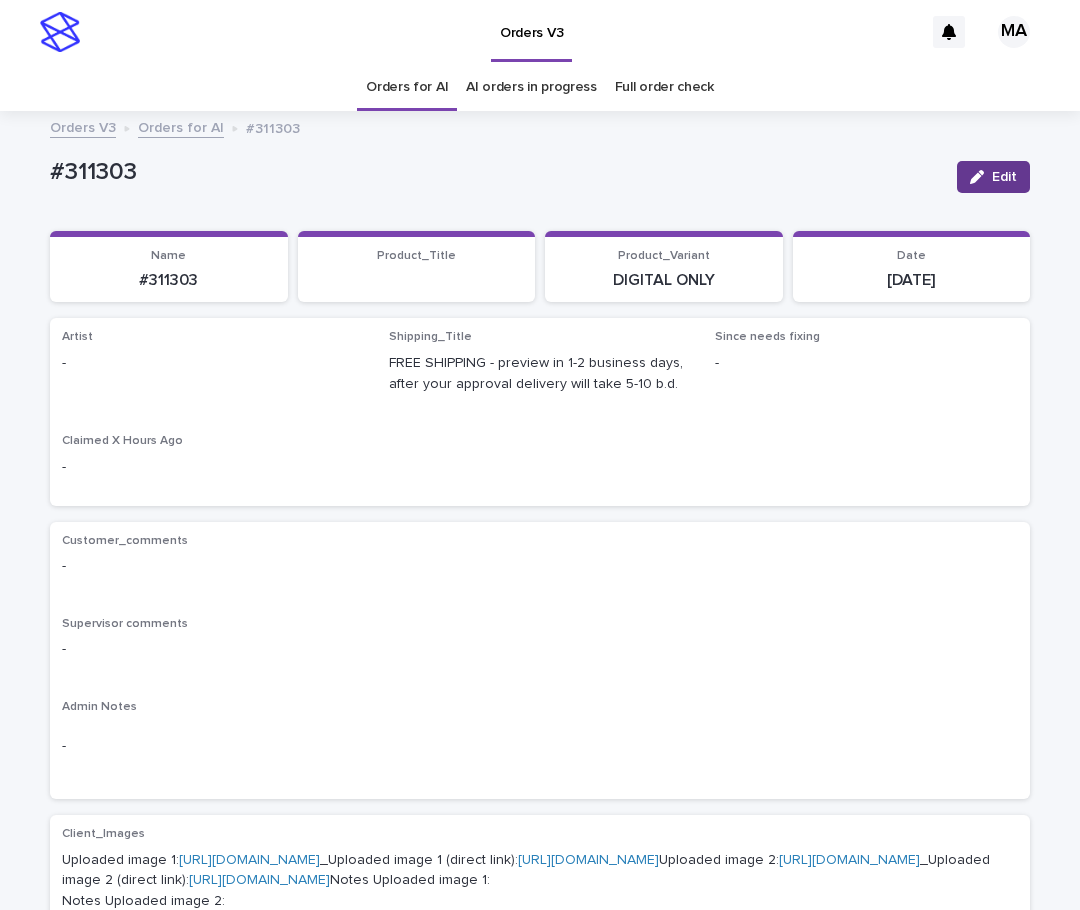 click on "Edit" at bounding box center [993, 177] 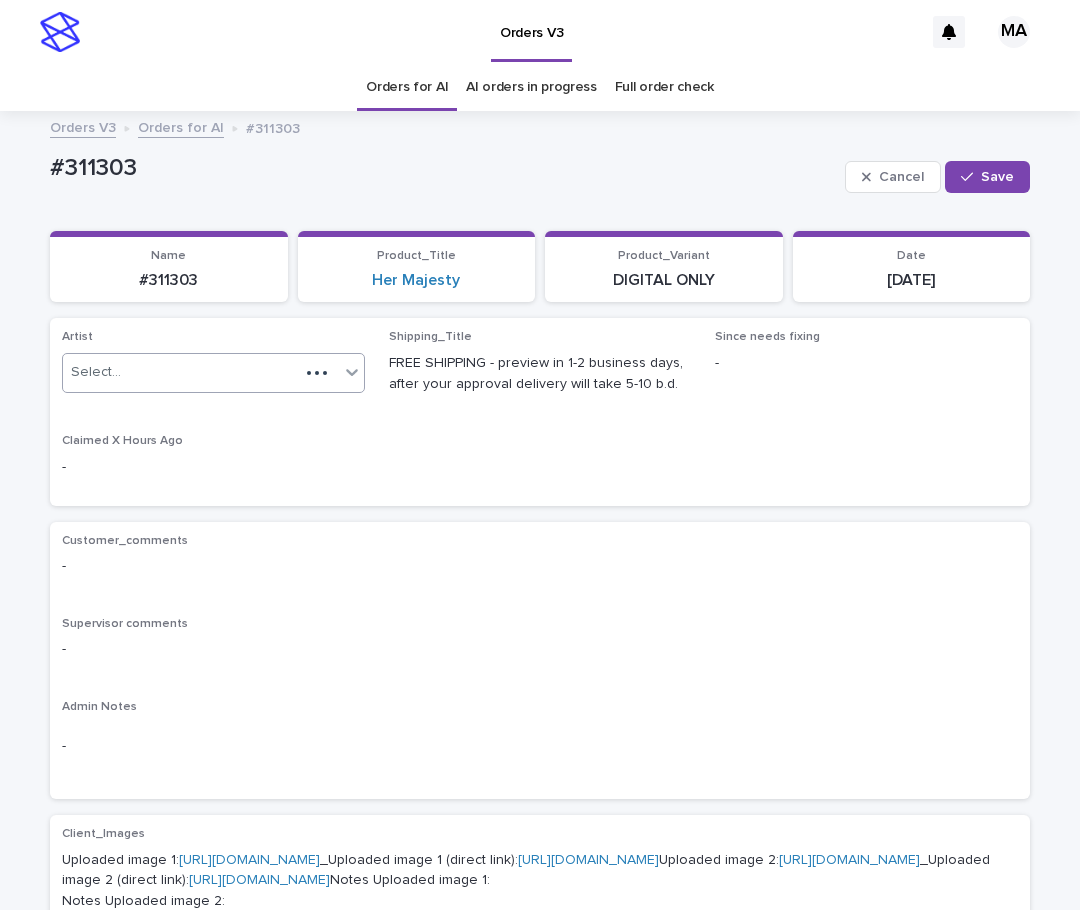 click on "Select..." at bounding box center [181, 372] 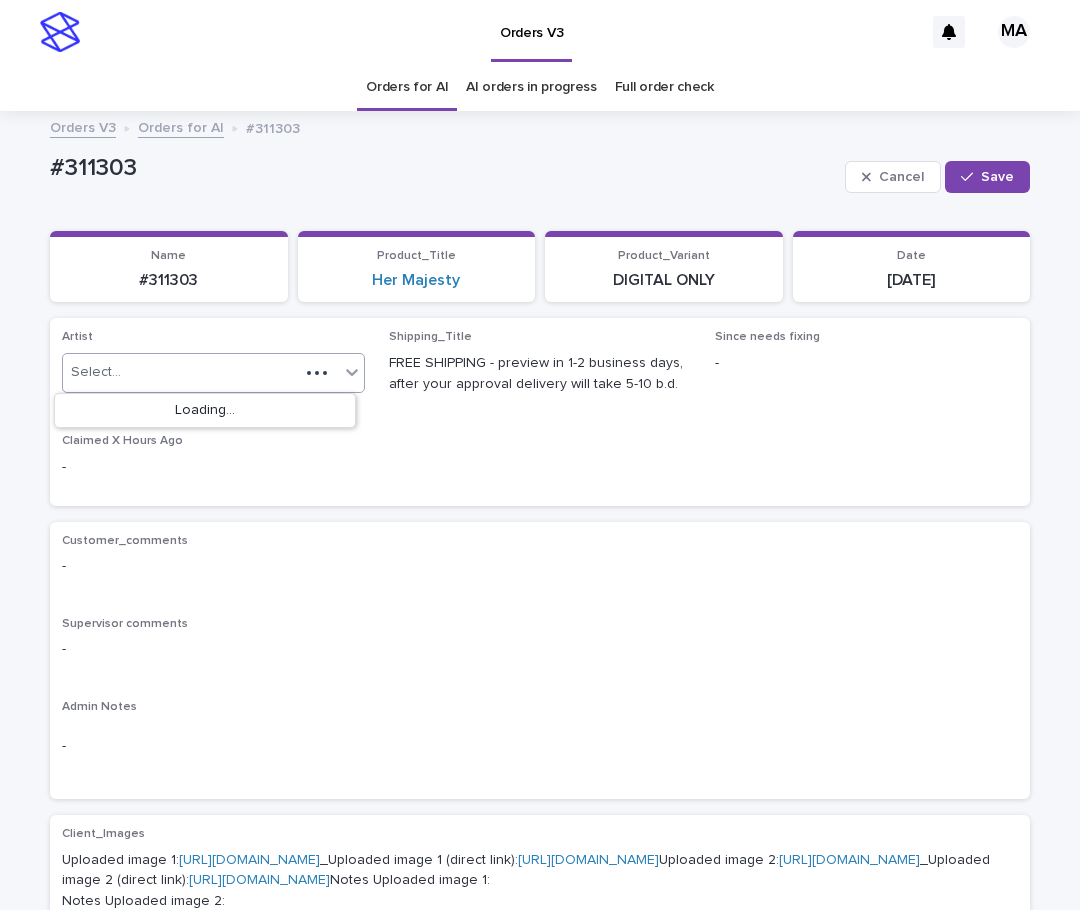 paste on "**********" 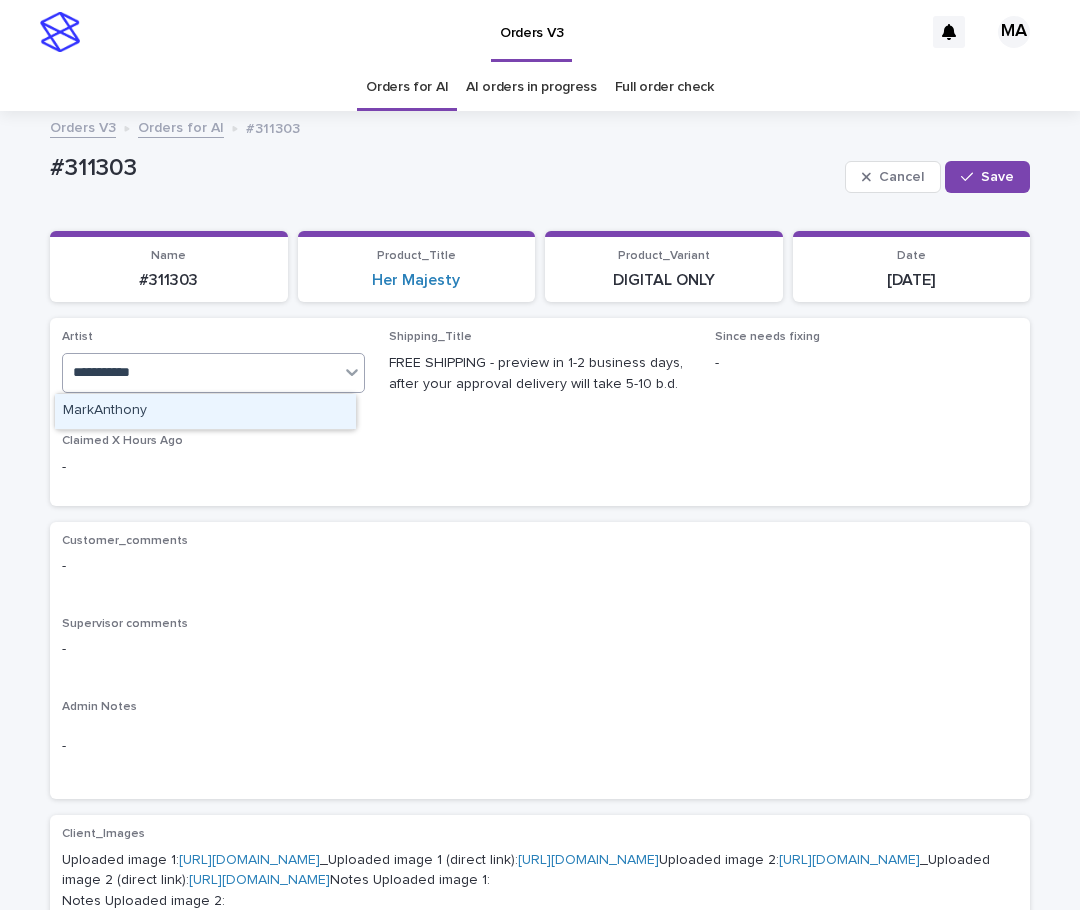 type 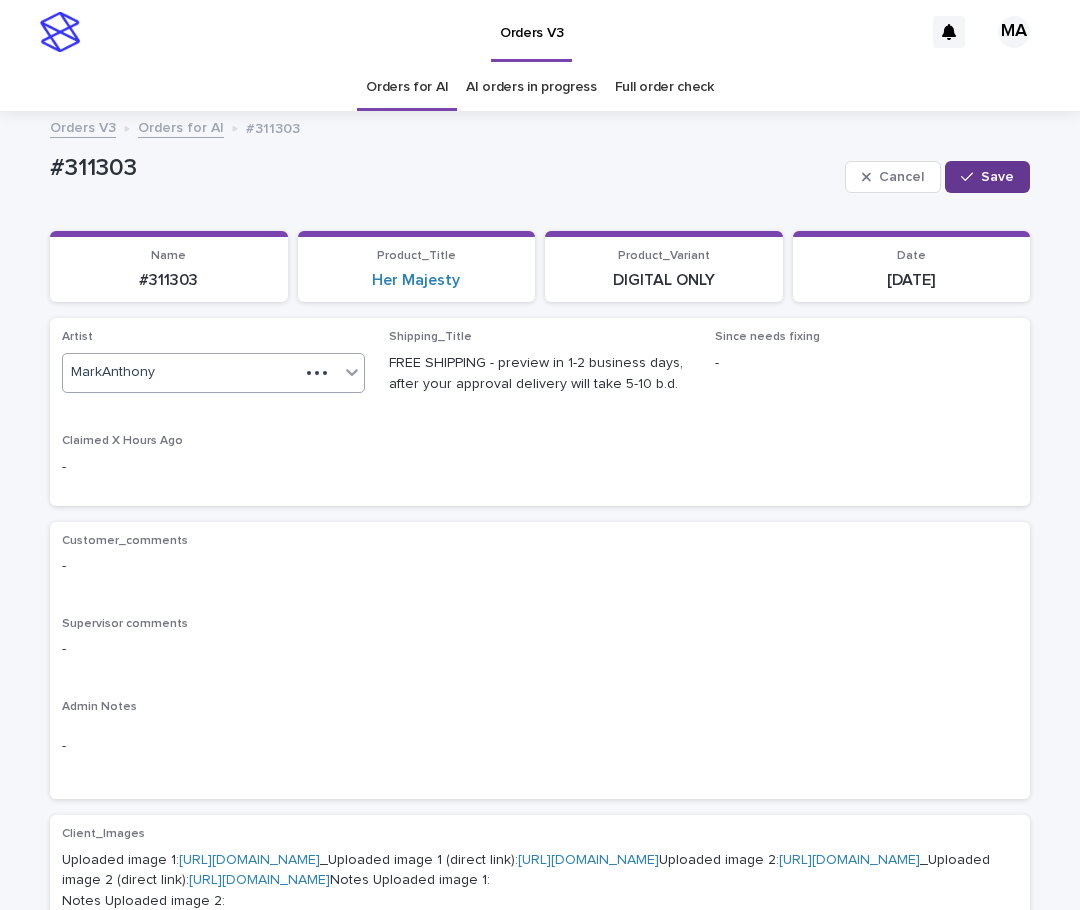 click on "Save" at bounding box center (987, 177) 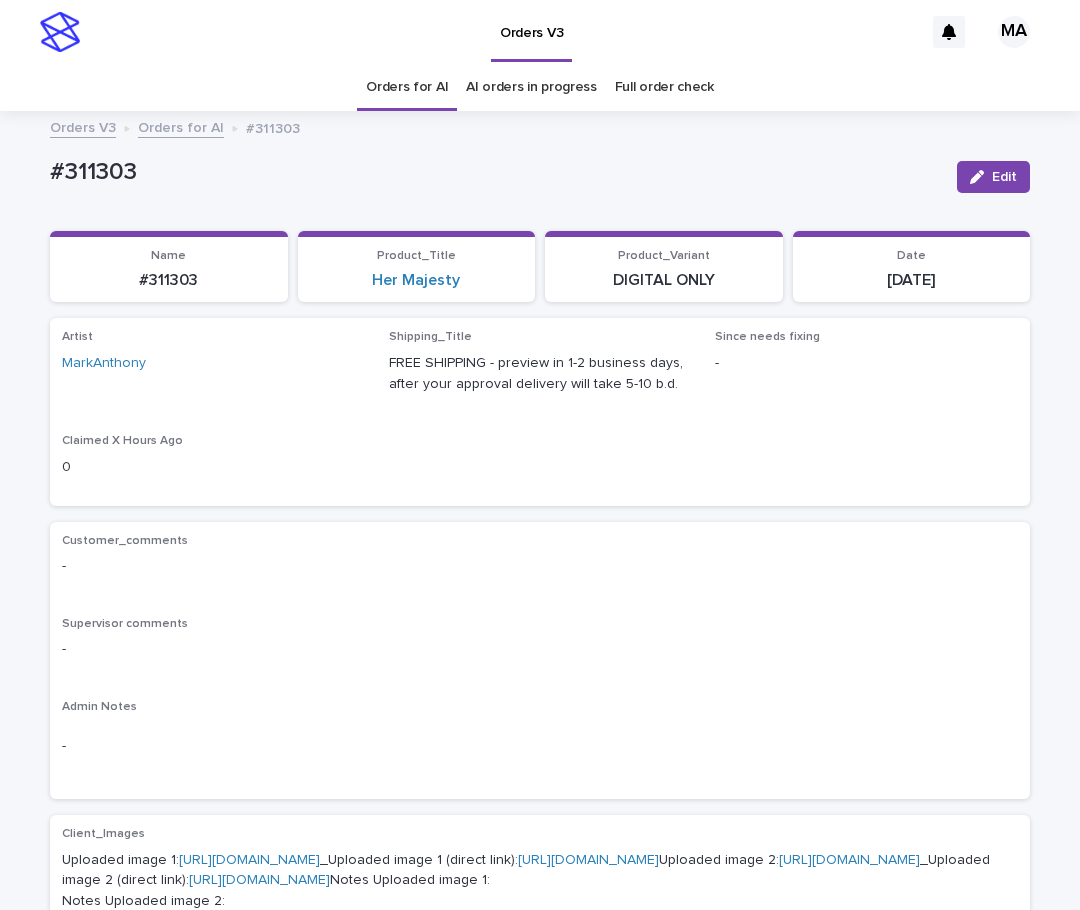 click on "-" at bounding box center (540, 566) 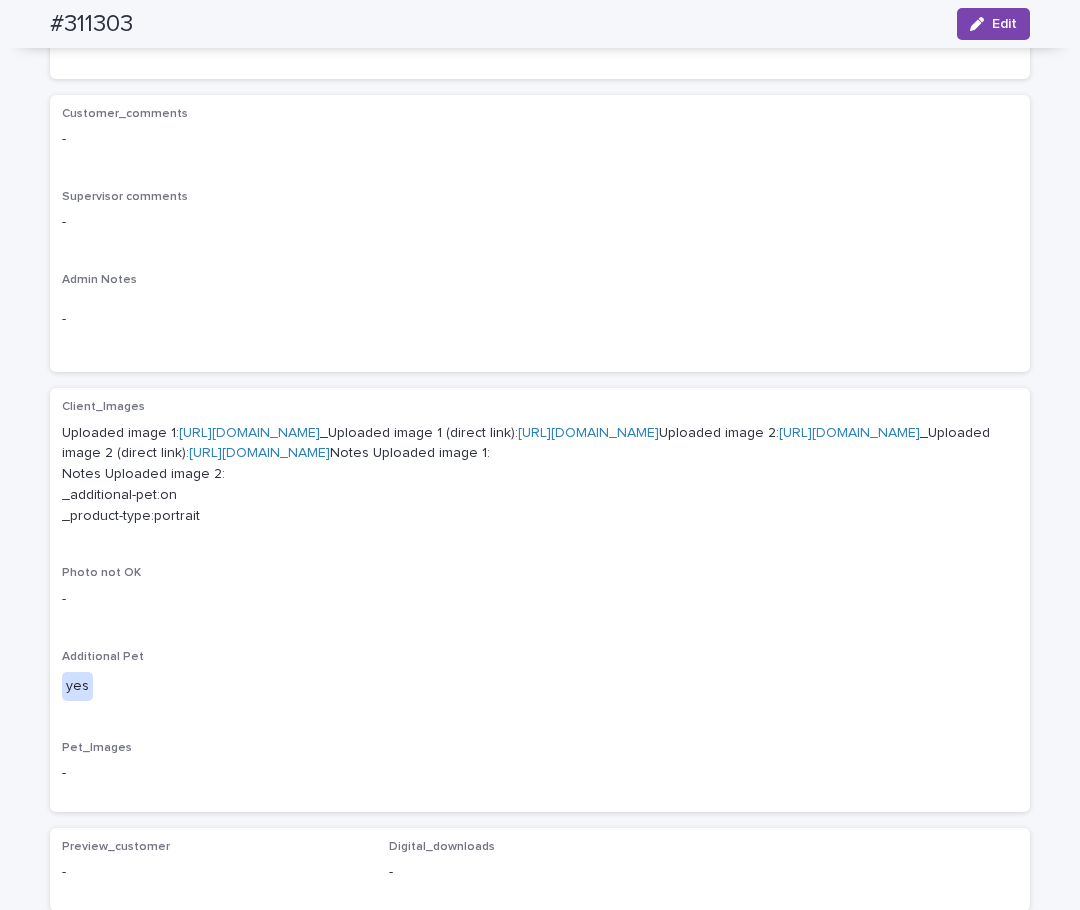 scroll, scrollTop: 420, scrollLeft: 0, axis: vertical 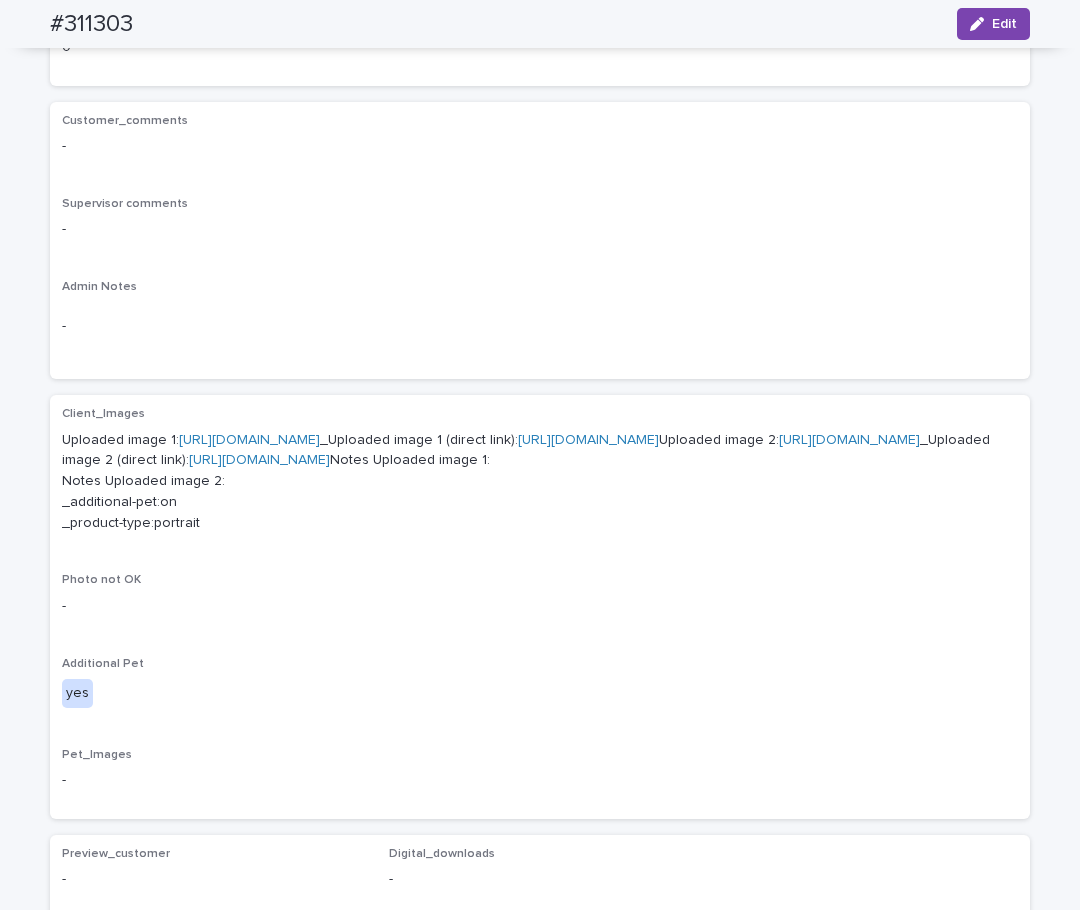 click on "https://cdn.shopify.com-uploadkit.app/s/files/1/0033/4807/0511/files/download.html?id=e11cfb23-3d37-4f5e-b252-d52a065c0f83&uu=1c9f52d5-33ad-4977-9801-1ccee5d0cb92&mo=&fi=SU1HXzIwMTUwNTI4XzEzMzMwNzEzOF9IRFIuanBn&wi=3264&he=1836&mi=aW1hZ2UvanBlZw==&up=a8b4&image=true" at bounding box center [249, 440] 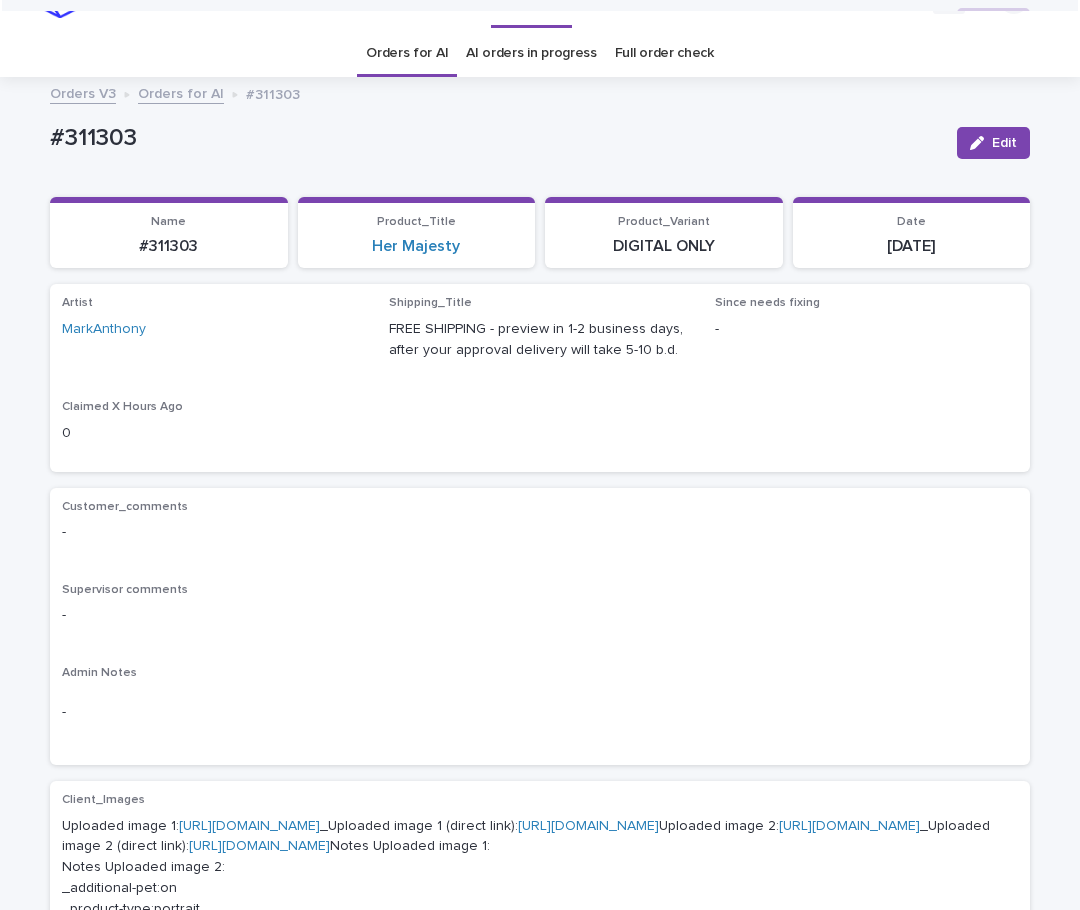 scroll, scrollTop: 0, scrollLeft: 0, axis: both 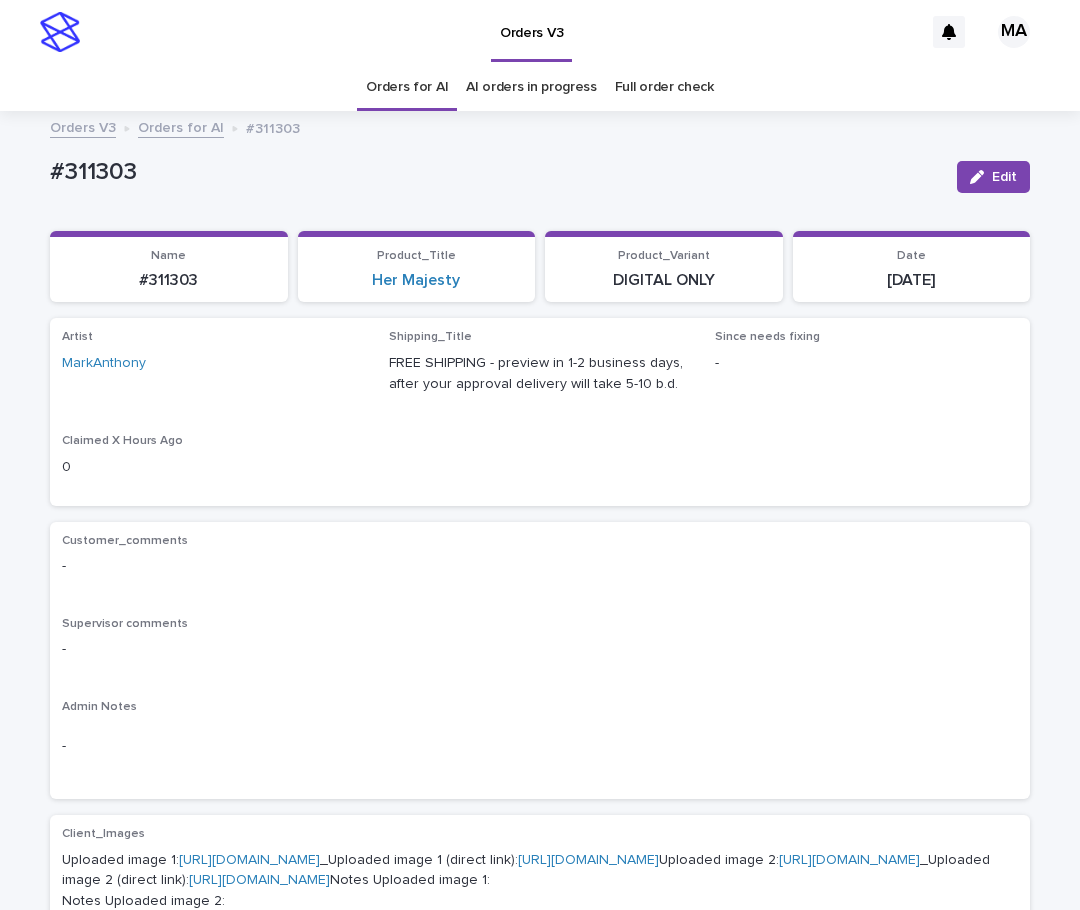 click on "Supervisor comments" at bounding box center [540, 624] 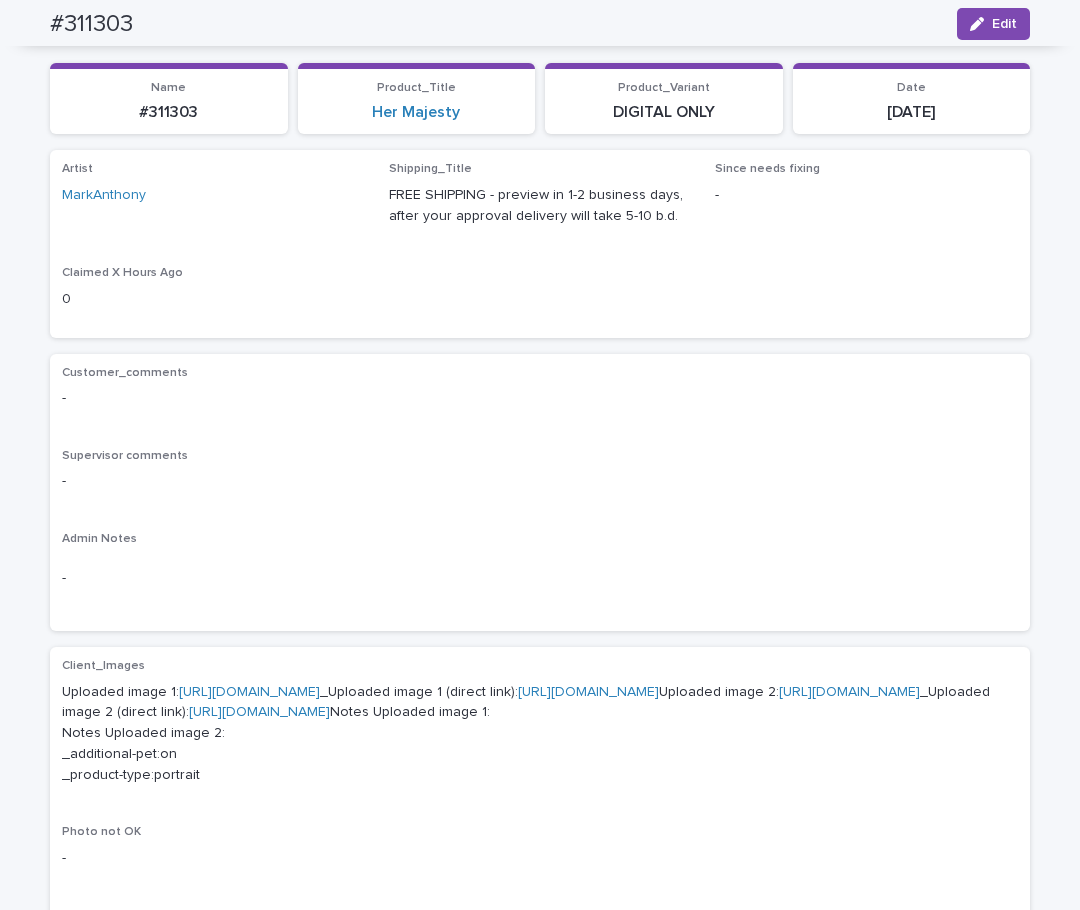 scroll, scrollTop: 0, scrollLeft: 0, axis: both 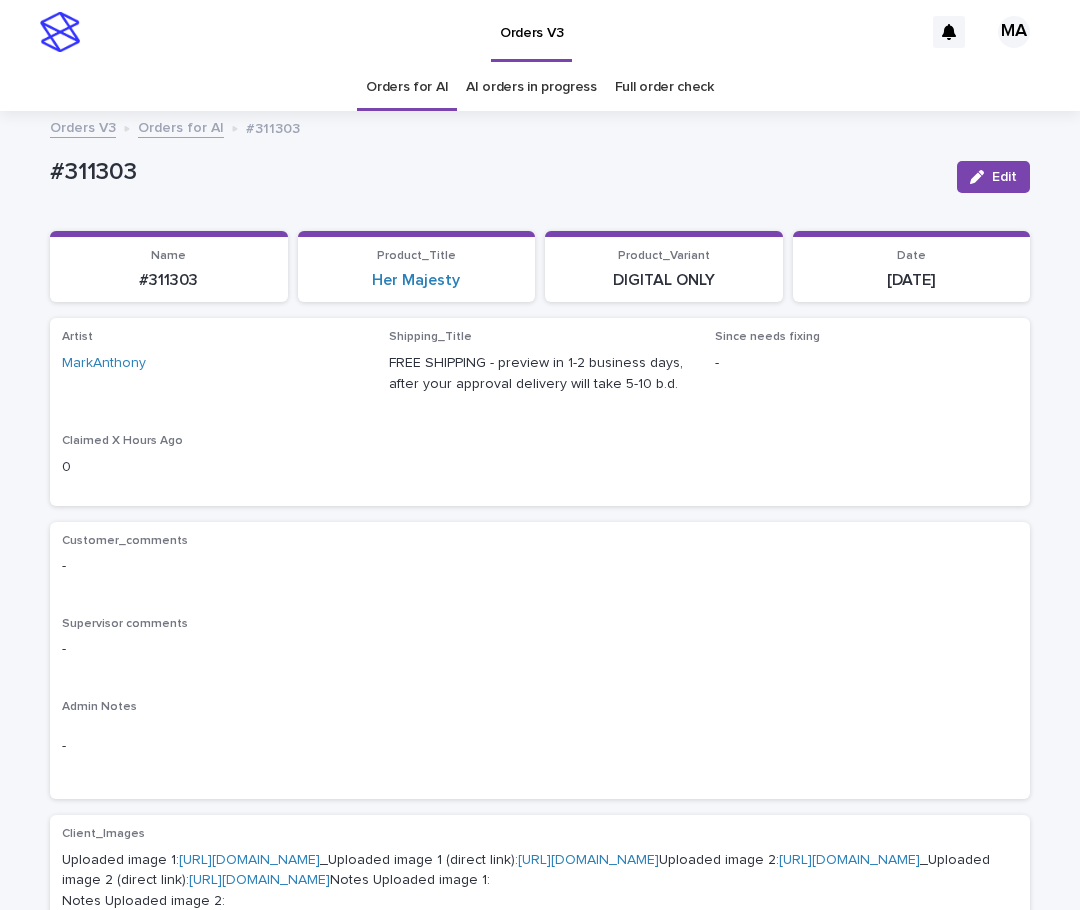 click on "Artist MarkAnthony   Shipping_Title FREE SHIPPING - preview in 1-2 business days, after your approval delivery will take 5-10 b.d. Since needs fixing - Claimed X Hours Ago 0" at bounding box center (540, 411) 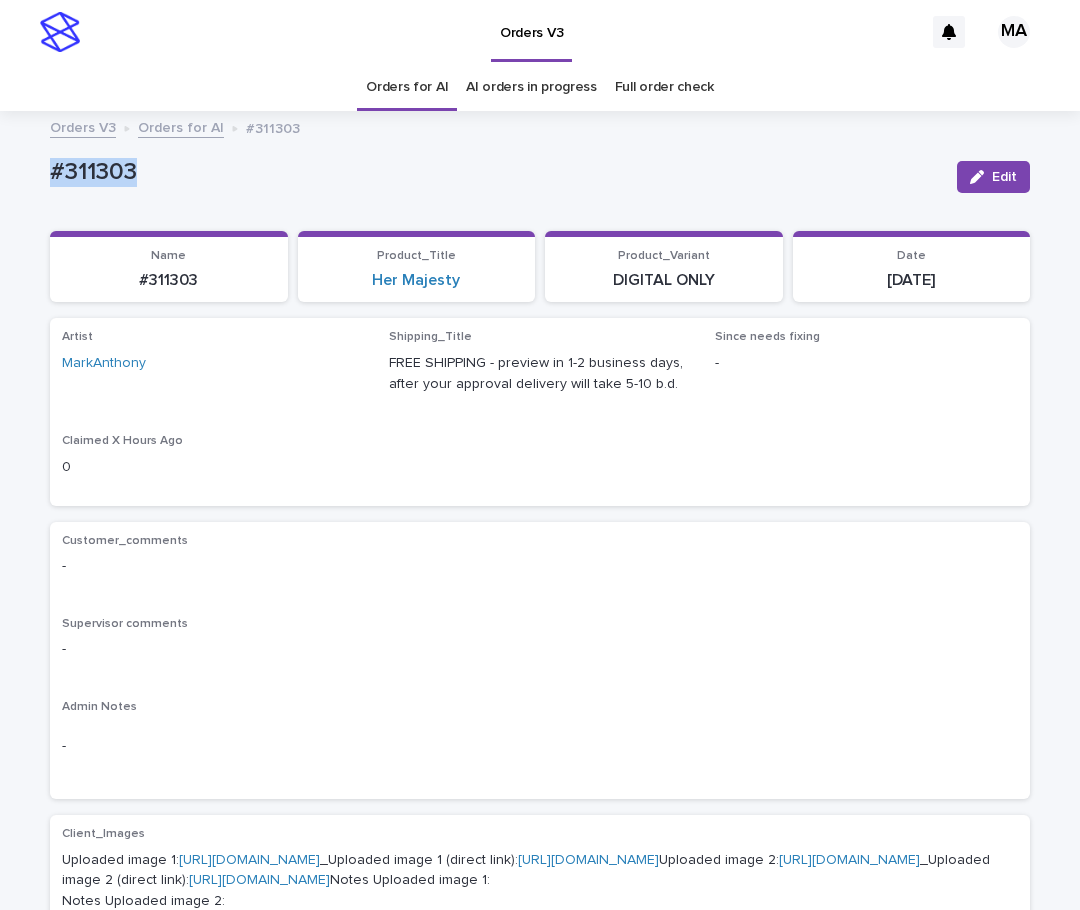 drag, startPoint x: 159, startPoint y: 171, endPoint x: 23, endPoint y: 171, distance: 136 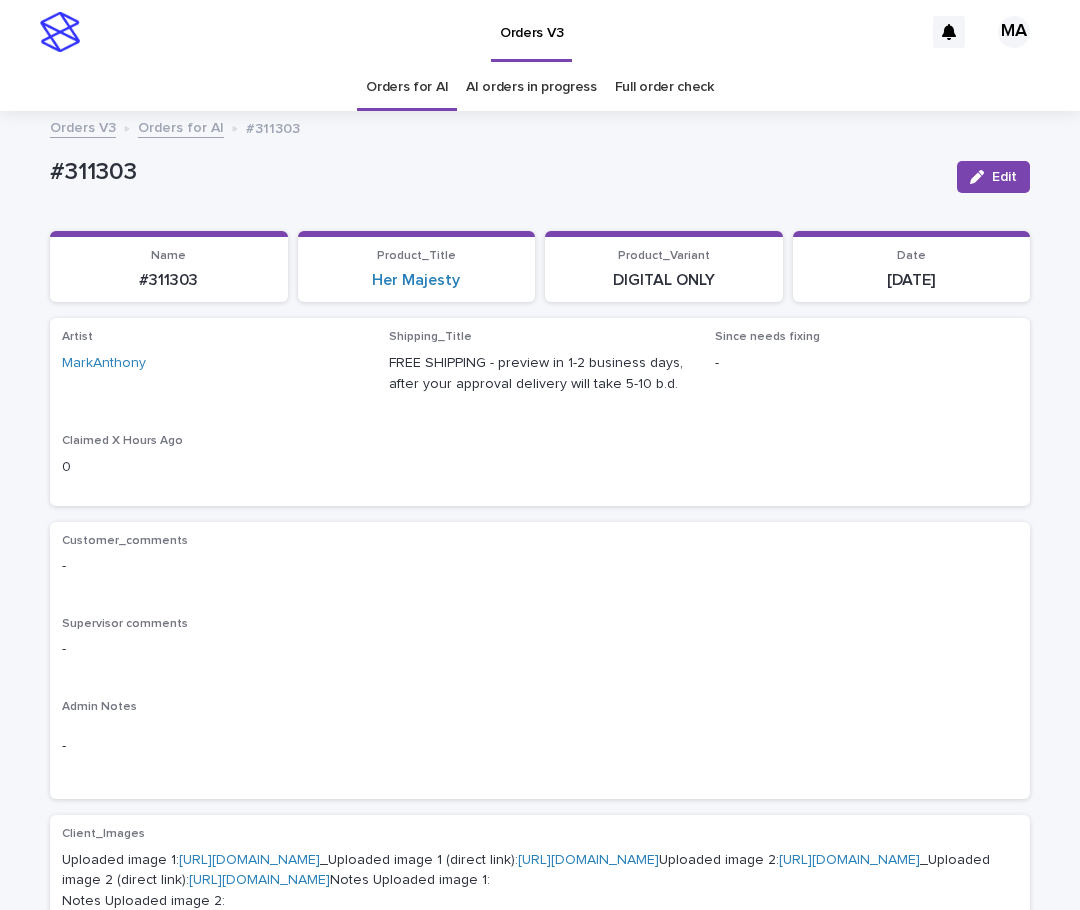 click on "Supervisor comments -" at bounding box center (540, 646) 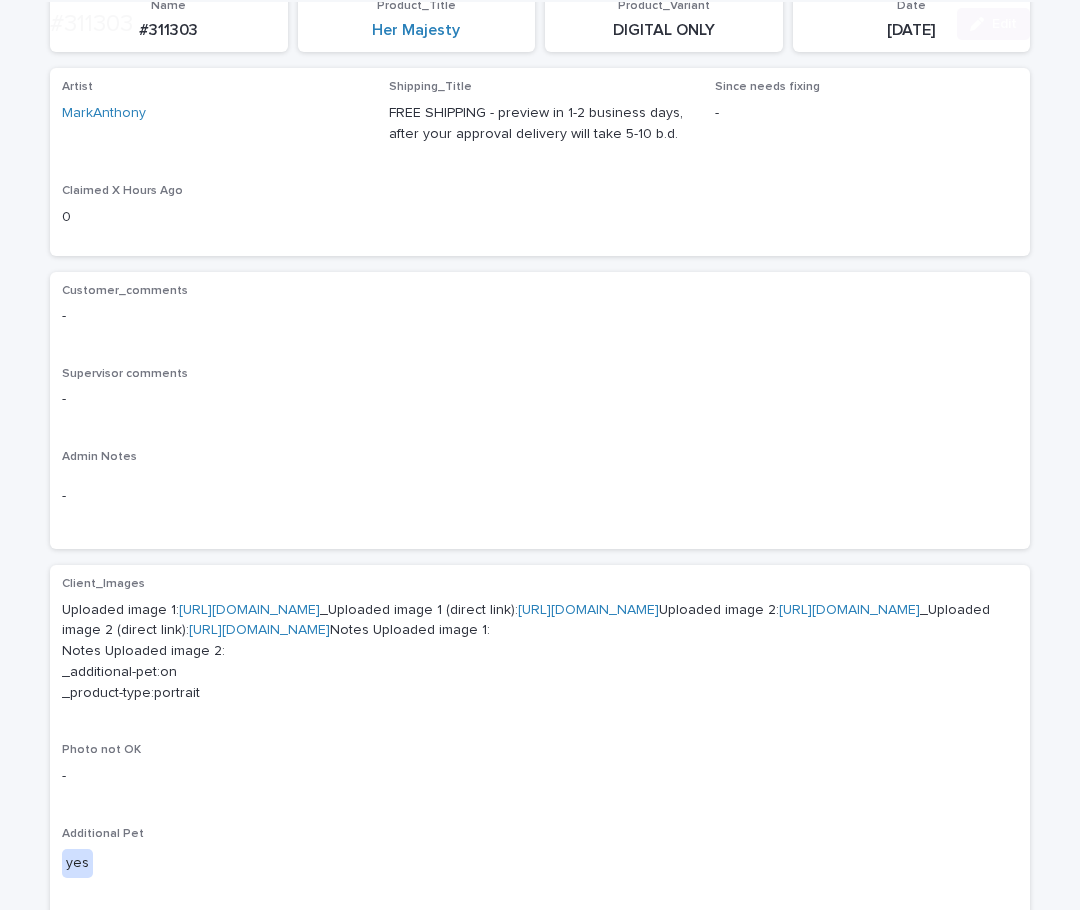 scroll, scrollTop: 252, scrollLeft: 0, axis: vertical 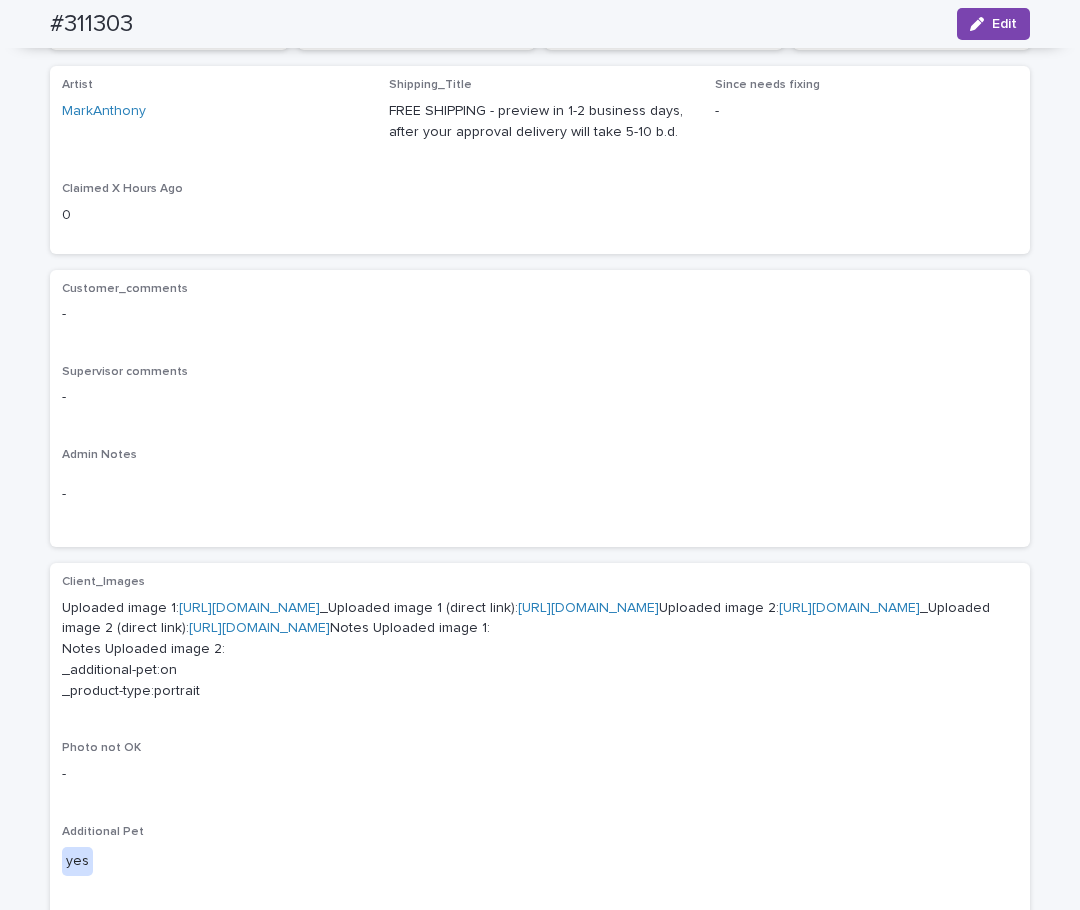 click on "https://cdn.shopify.com-uploadkit.app/s/files/1/0033/4807/0511/files/download.html?id=e11cfb23-3d37-4f5e-b252-d52a065c0f83&uu=9f207655-b0e0-40c2-a1b3-dc81bbeb18de&mo=&fi=SU1HXzIwMTUwNjI3XzE3MjEwOTgyMy5qcGc=&wi=3264&he=1836&mi=aW1hZ2UvanBlZw==&up=a8b4&image=true" at bounding box center [849, 608] 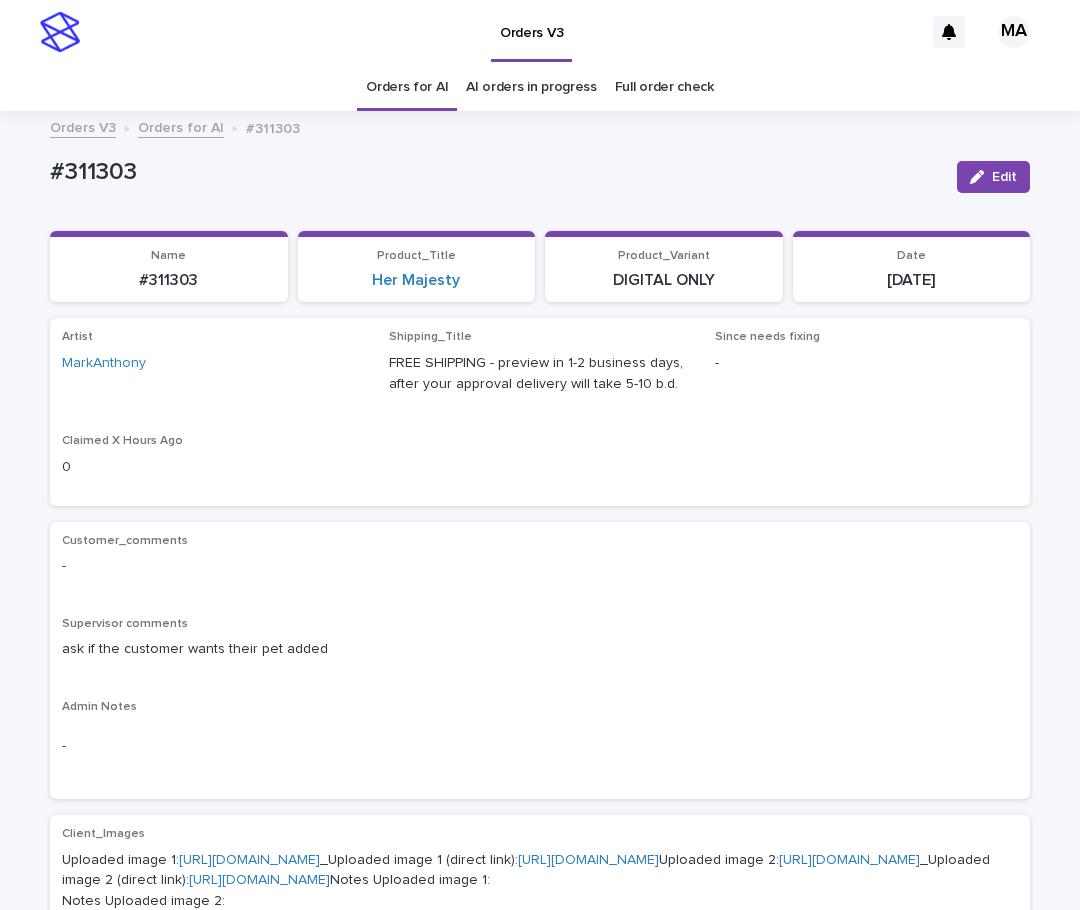 click on "#311303" at bounding box center (495, 170) 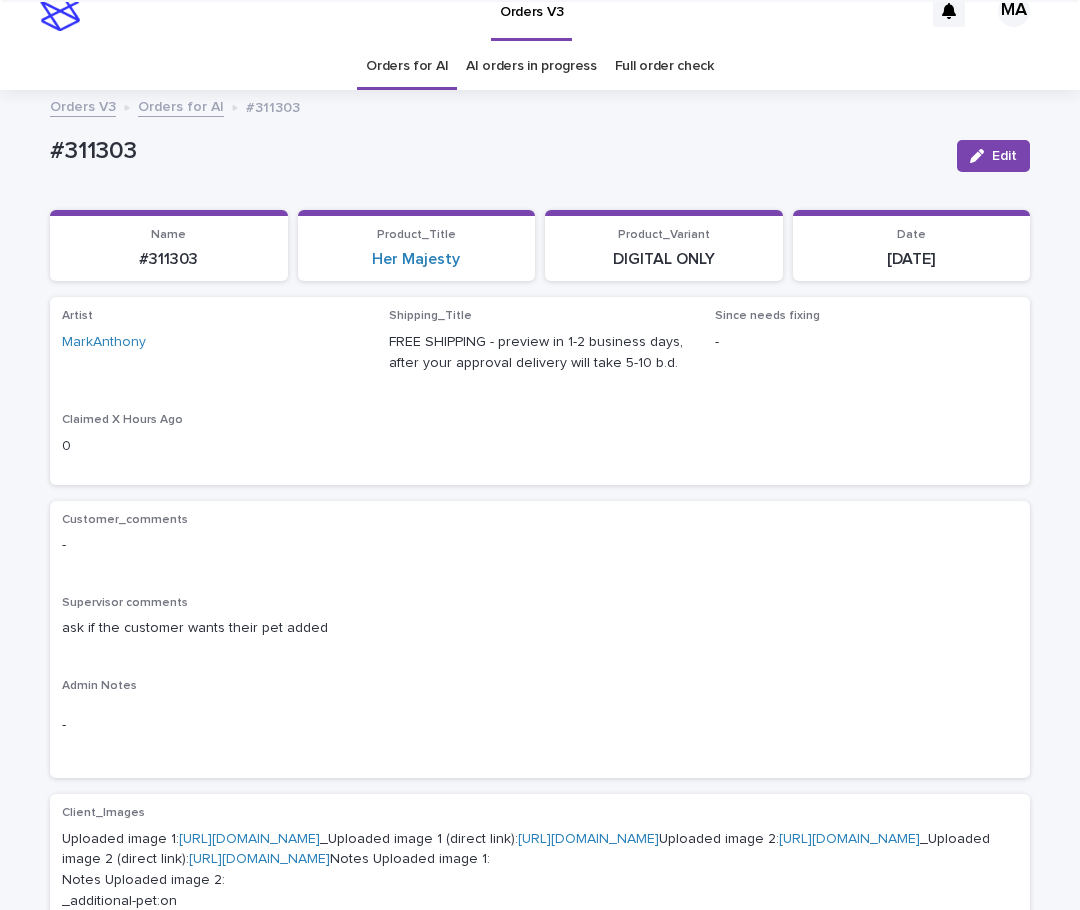 scroll, scrollTop: 0, scrollLeft: 0, axis: both 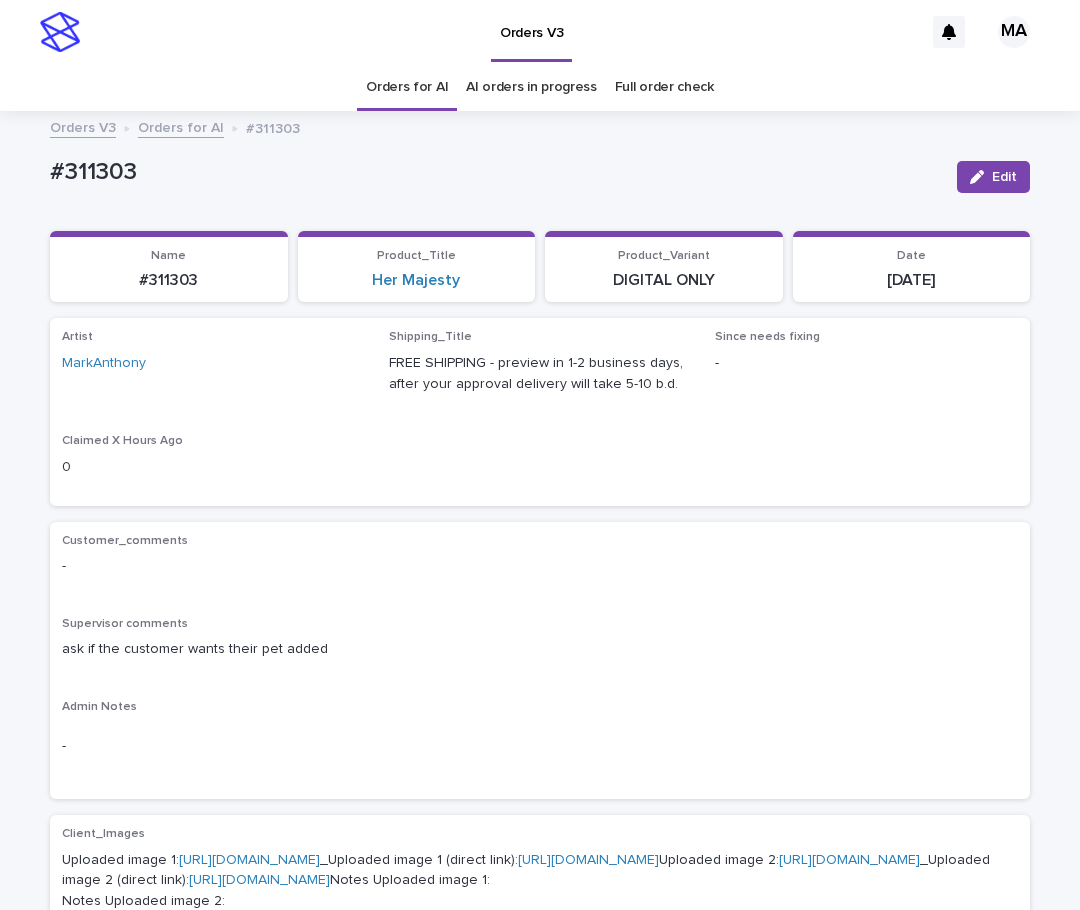 click on "Orders for AI" at bounding box center [181, 126] 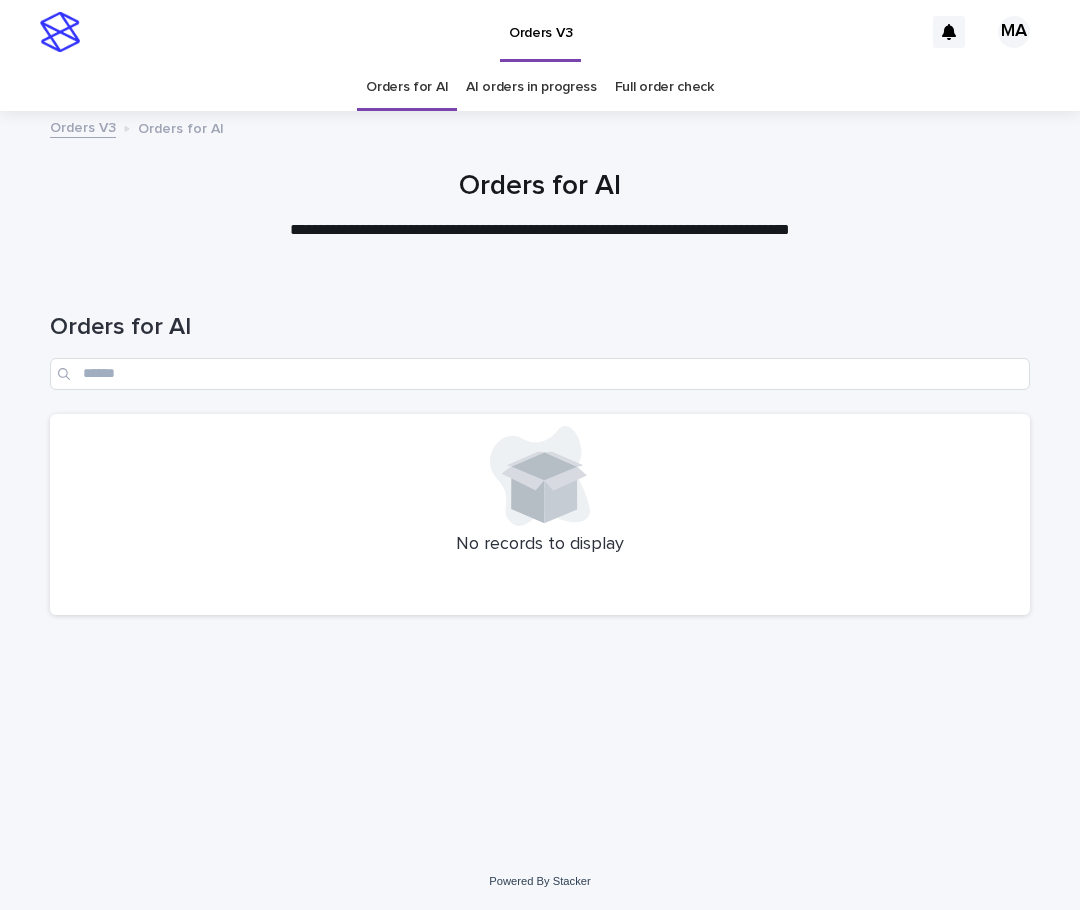 scroll, scrollTop: 0, scrollLeft: 0, axis: both 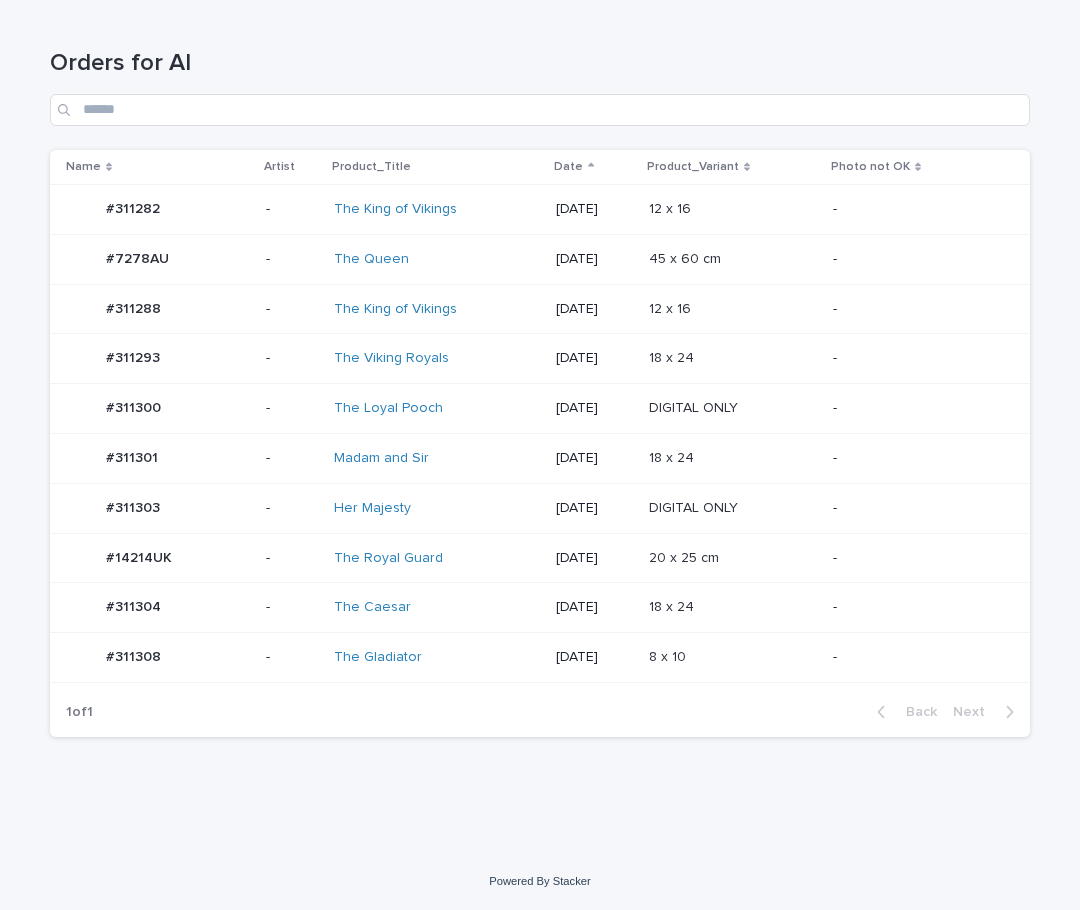 click on "8 x 10 8 x 10" at bounding box center [733, 658] 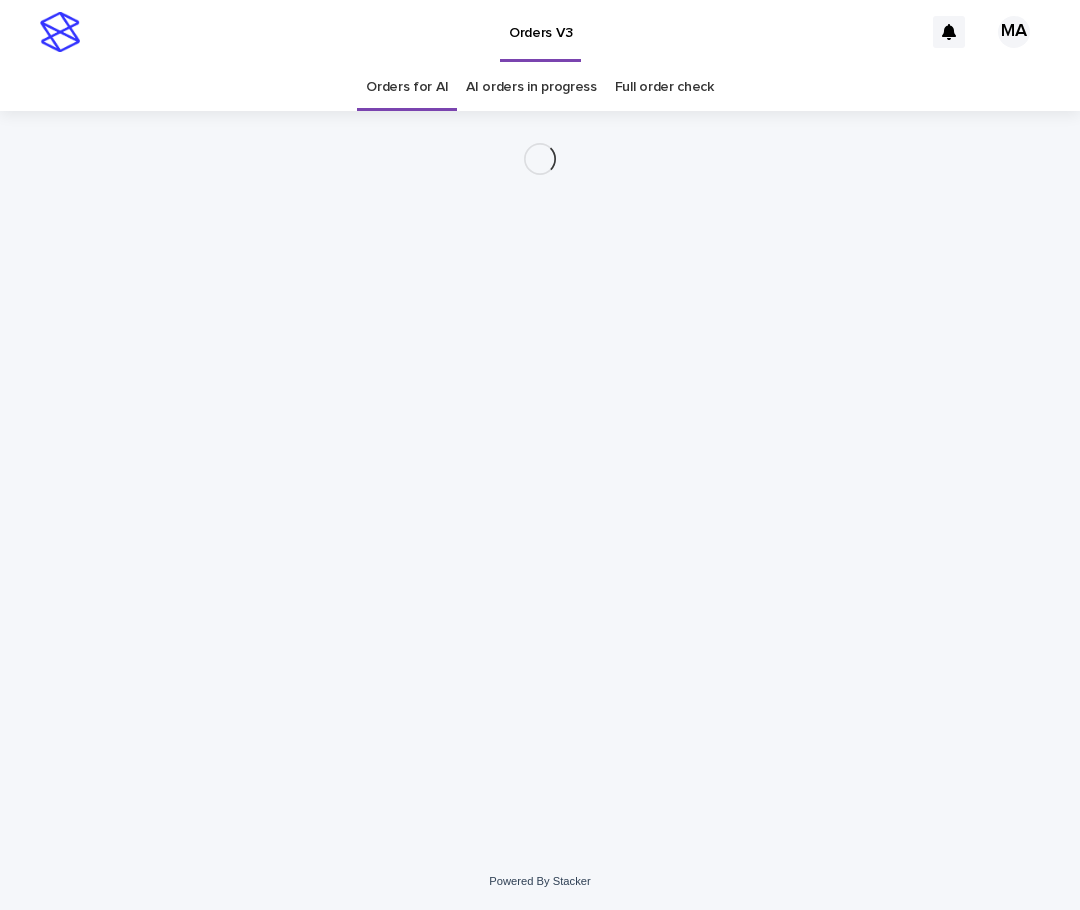 scroll, scrollTop: 0, scrollLeft: 0, axis: both 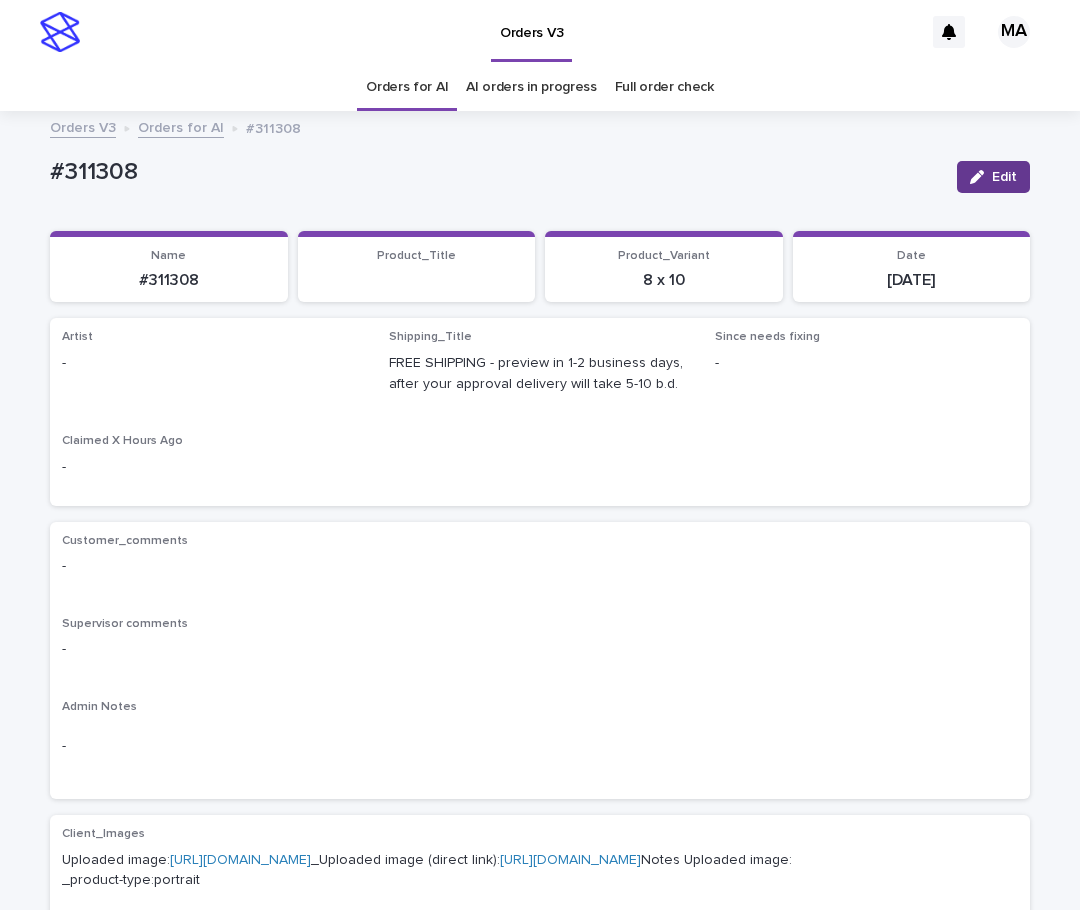 click 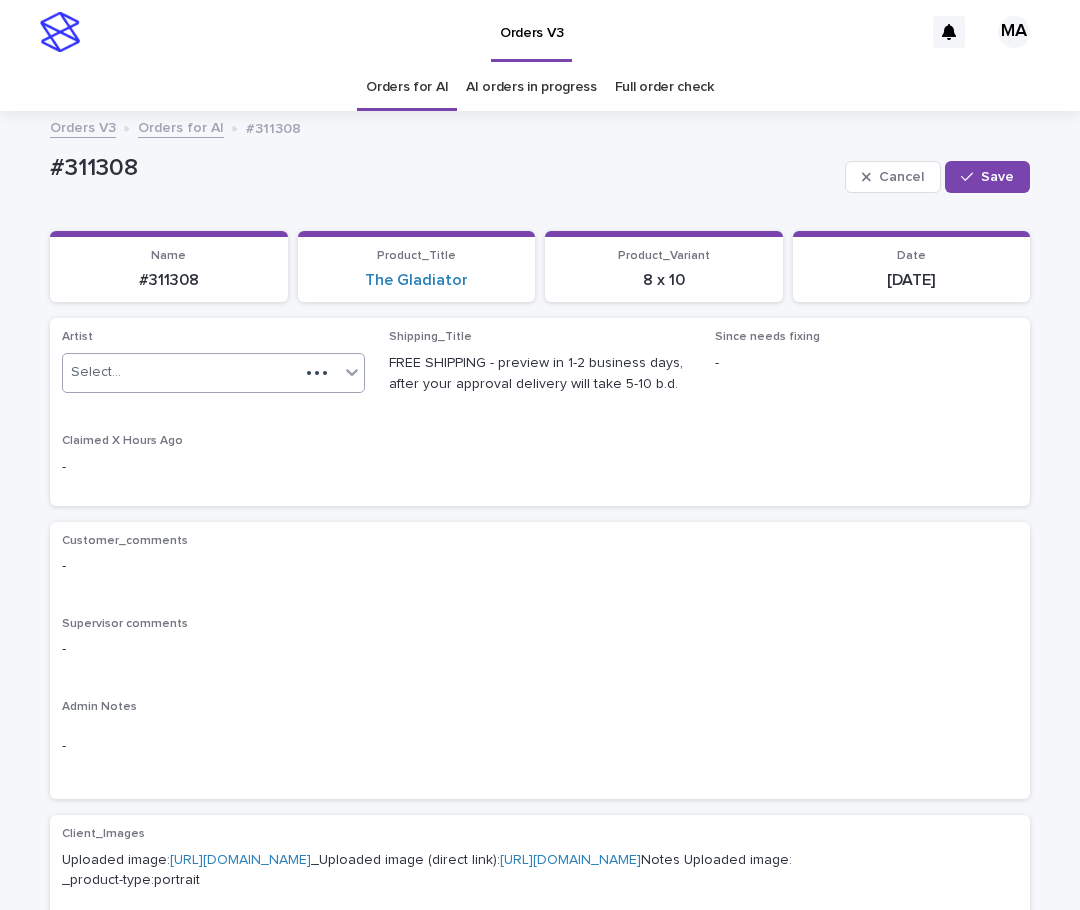click on "Select..." at bounding box center [181, 372] 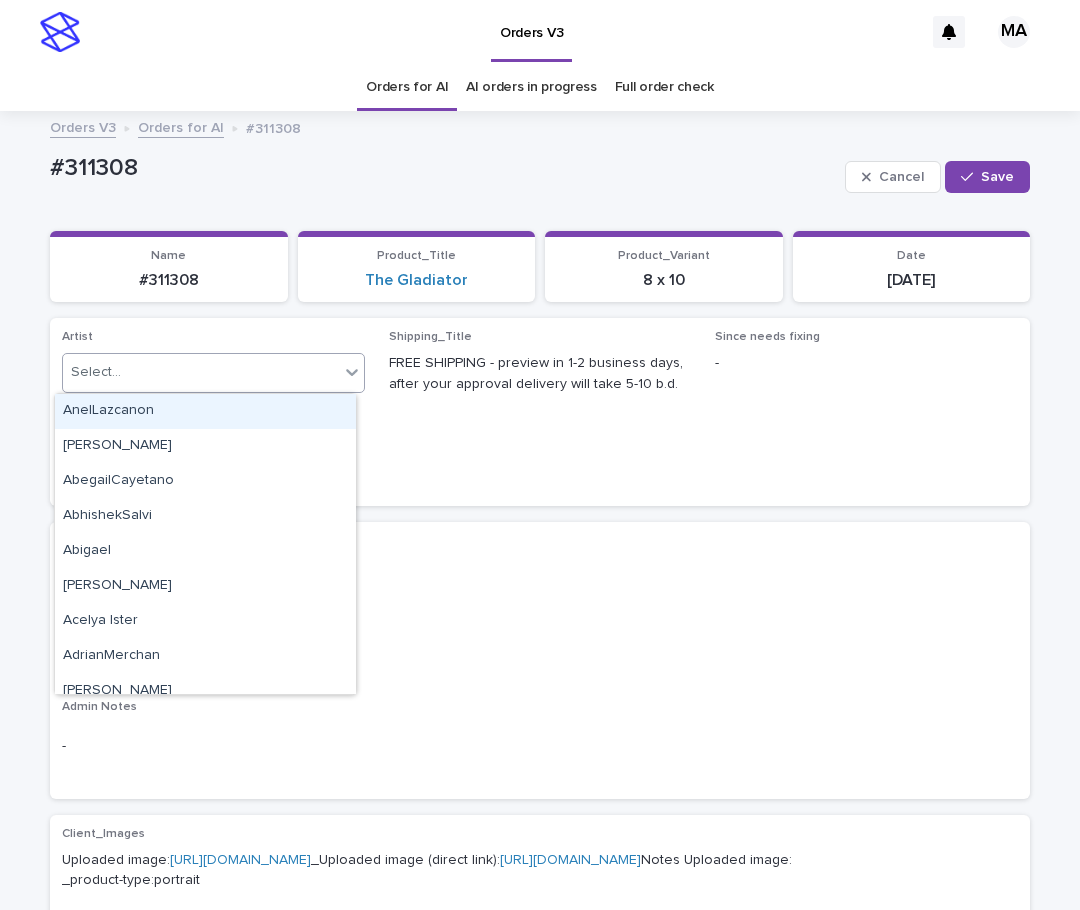 paste on "**********" 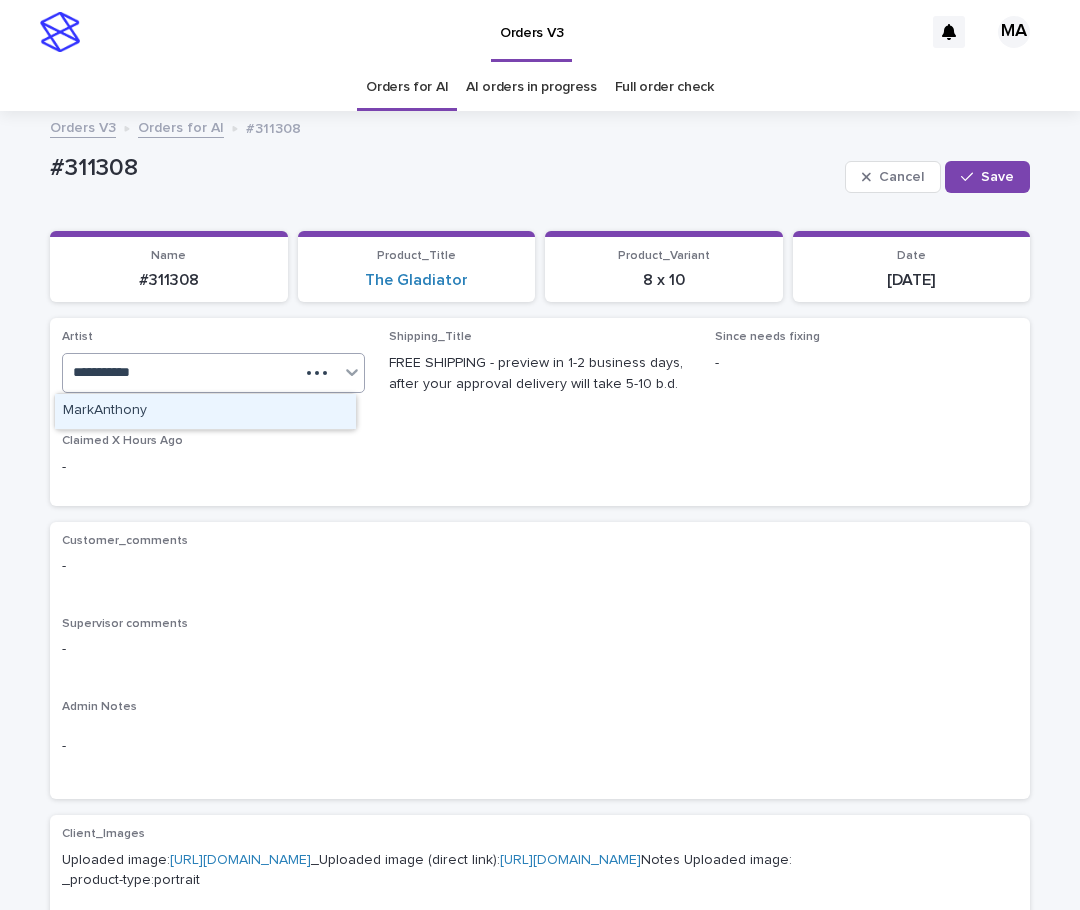 click on "MarkAnthony" at bounding box center (205, 411) 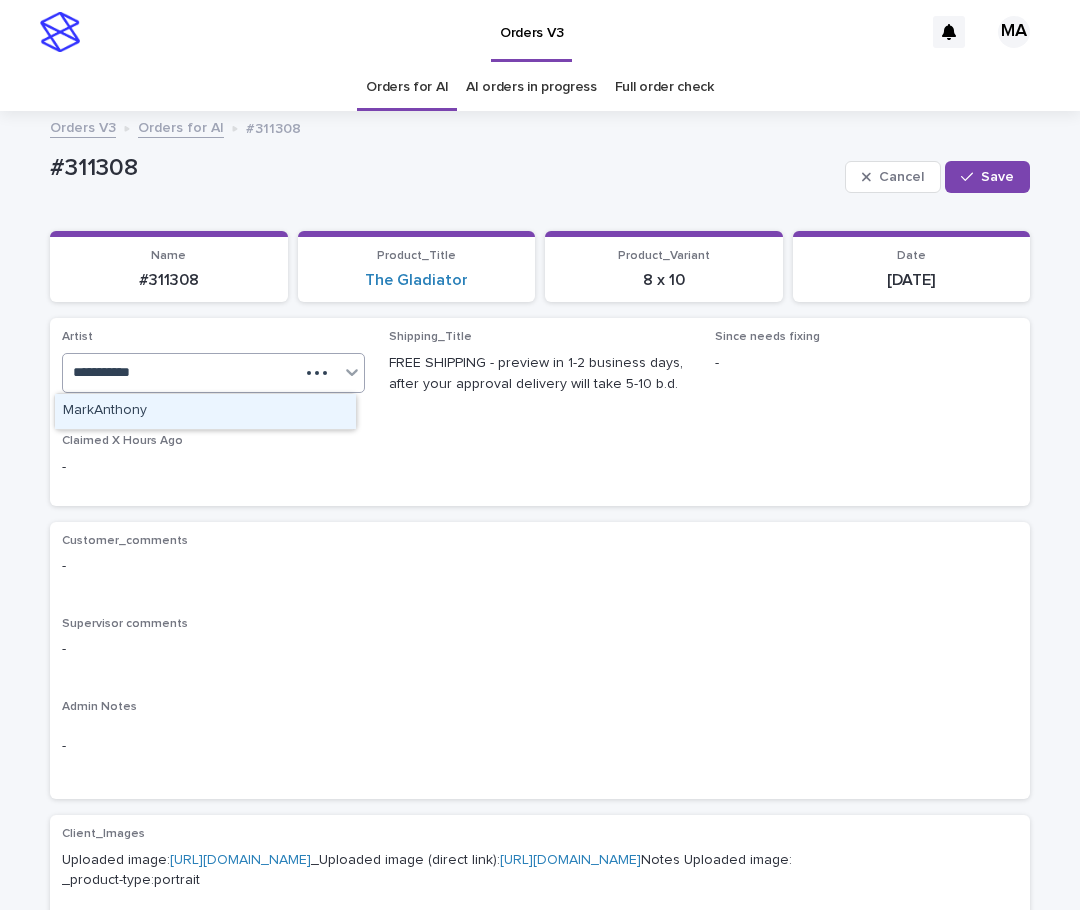 type 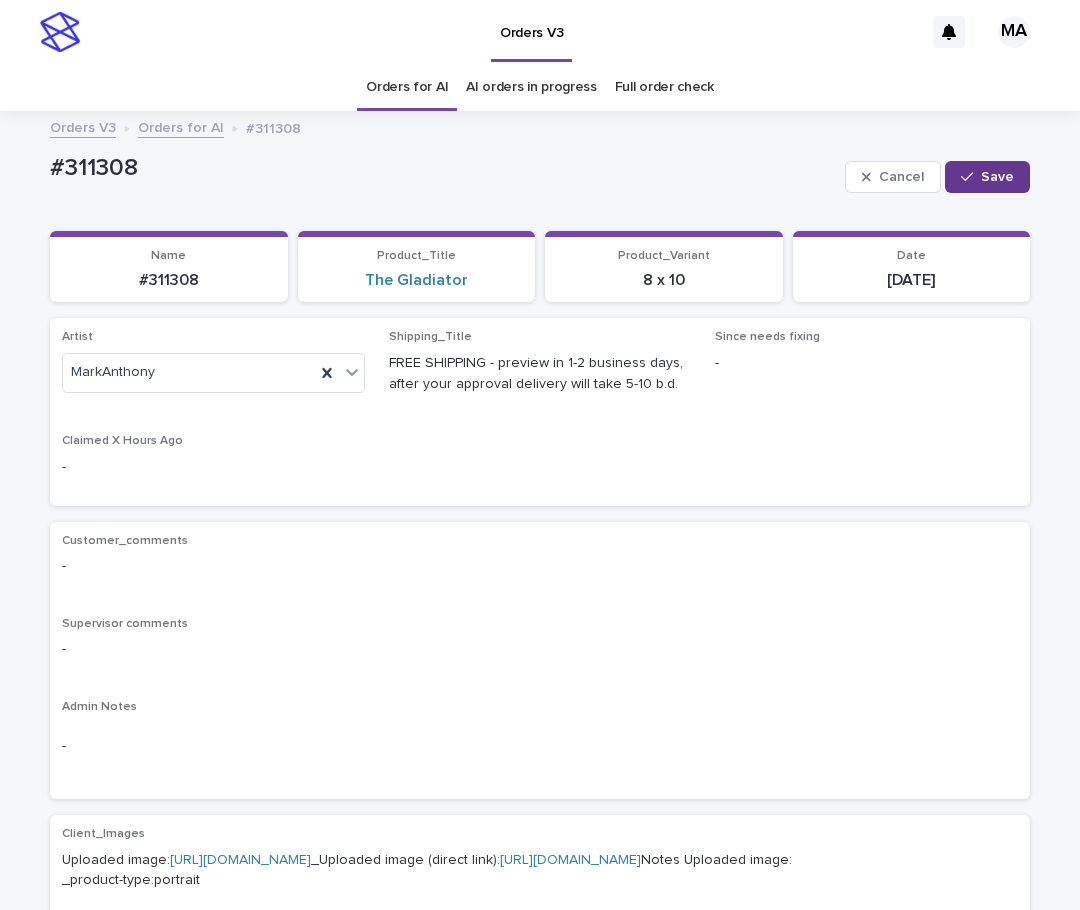 click on "Save" at bounding box center (997, 177) 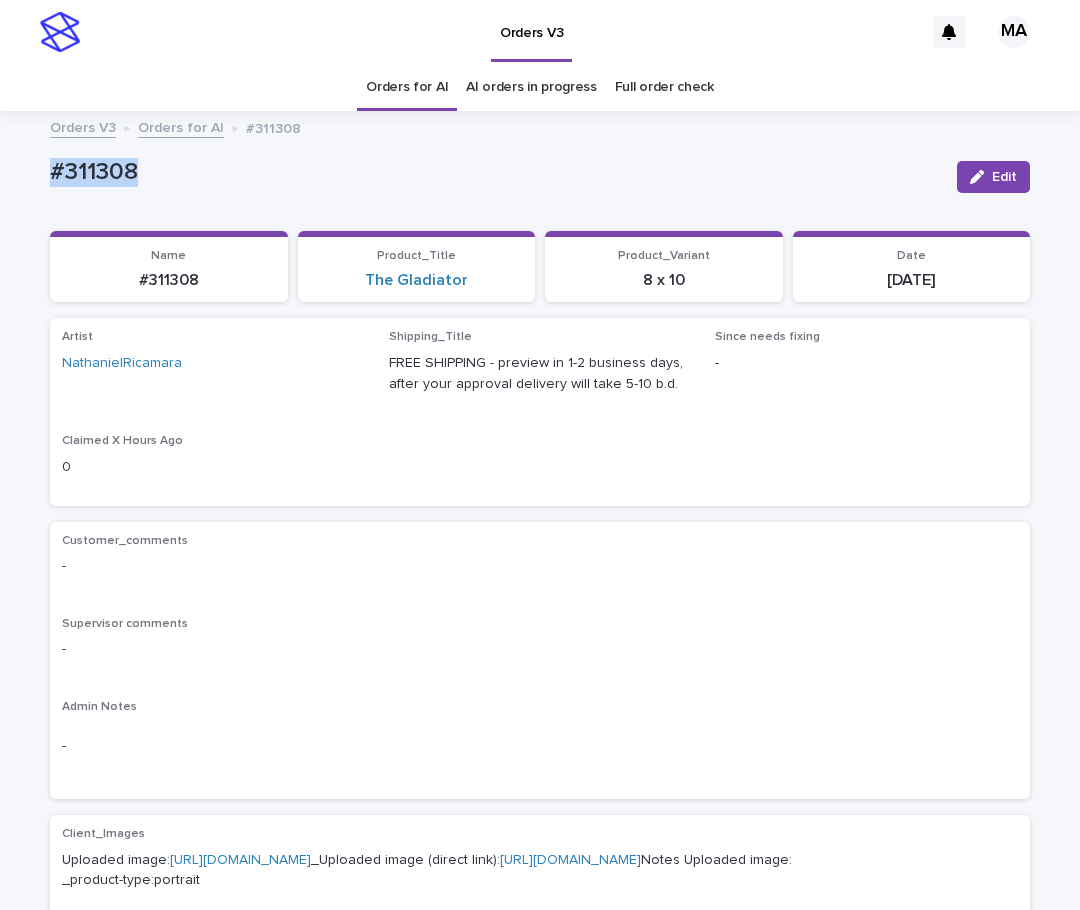 drag, startPoint x: 19, startPoint y: 175, endPoint x: 199, endPoint y: 186, distance: 180.3358 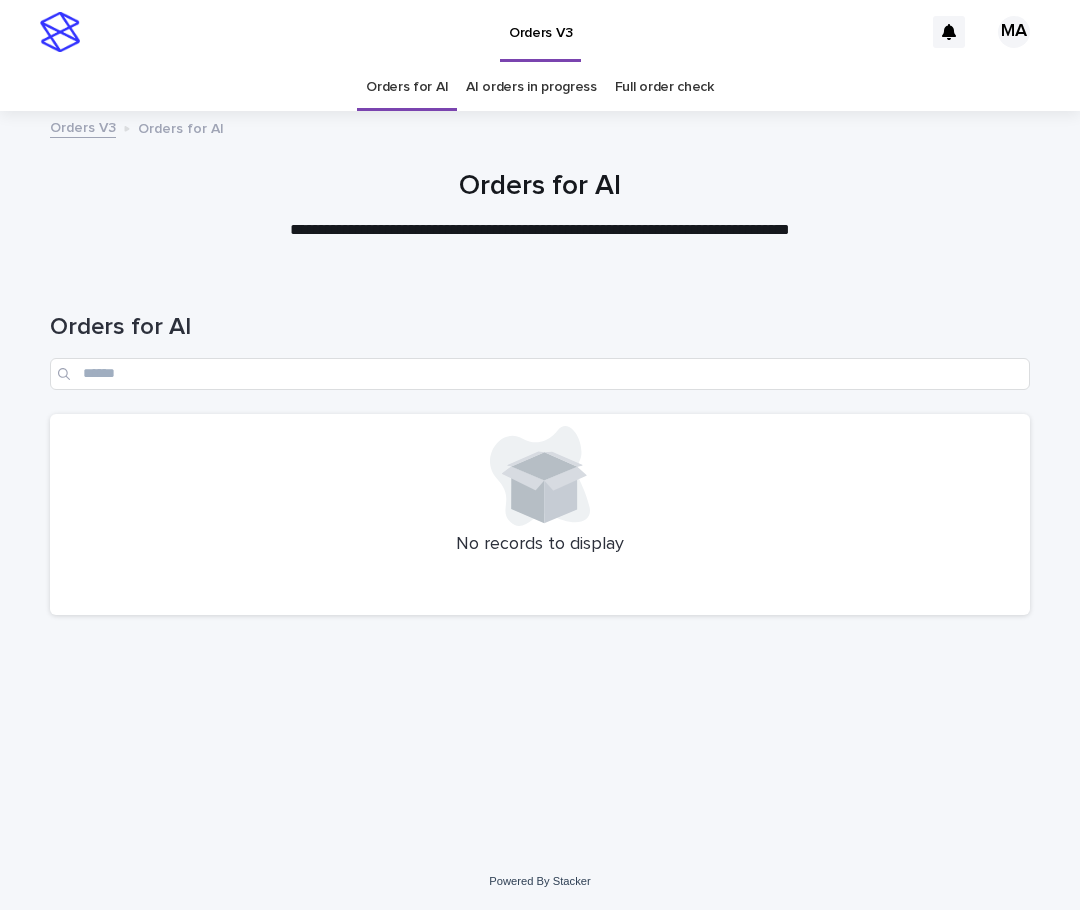 scroll, scrollTop: 0, scrollLeft: 0, axis: both 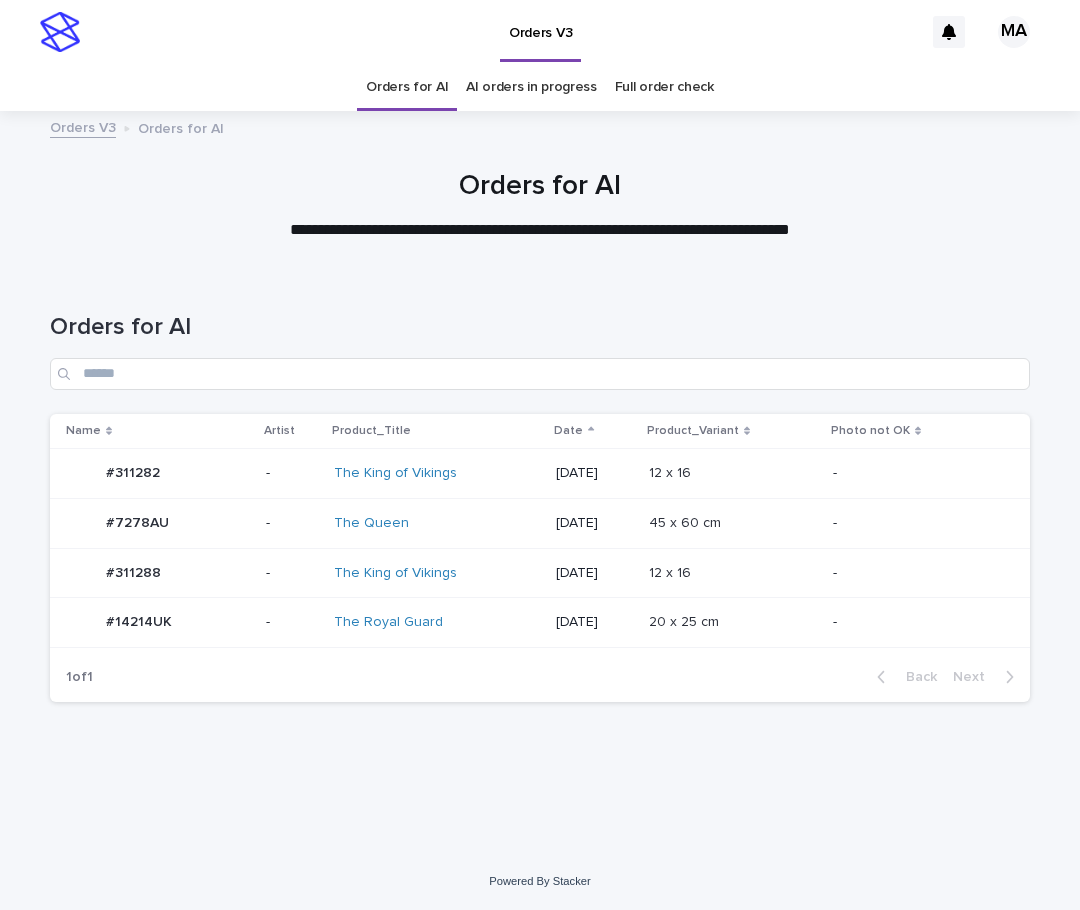 click on "45 x 60 cm 45 x 60 cm" at bounding box center [733, 523] 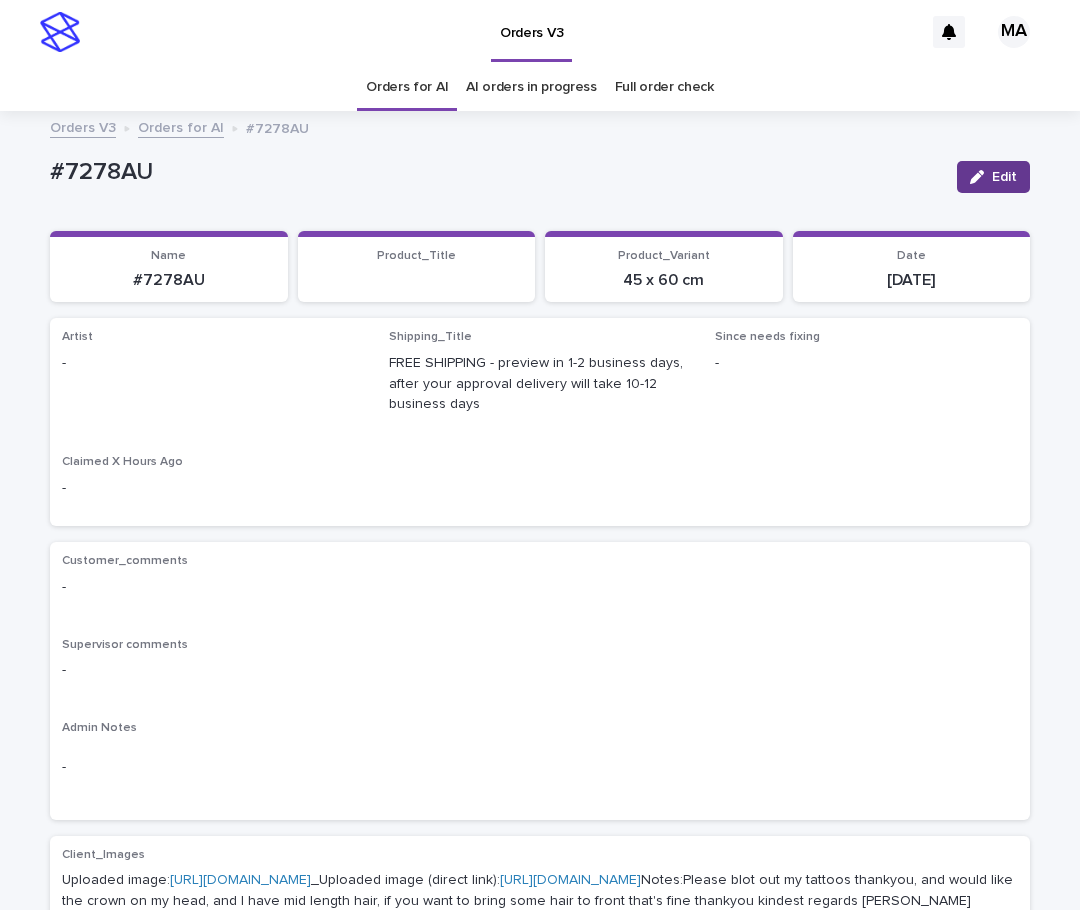 click 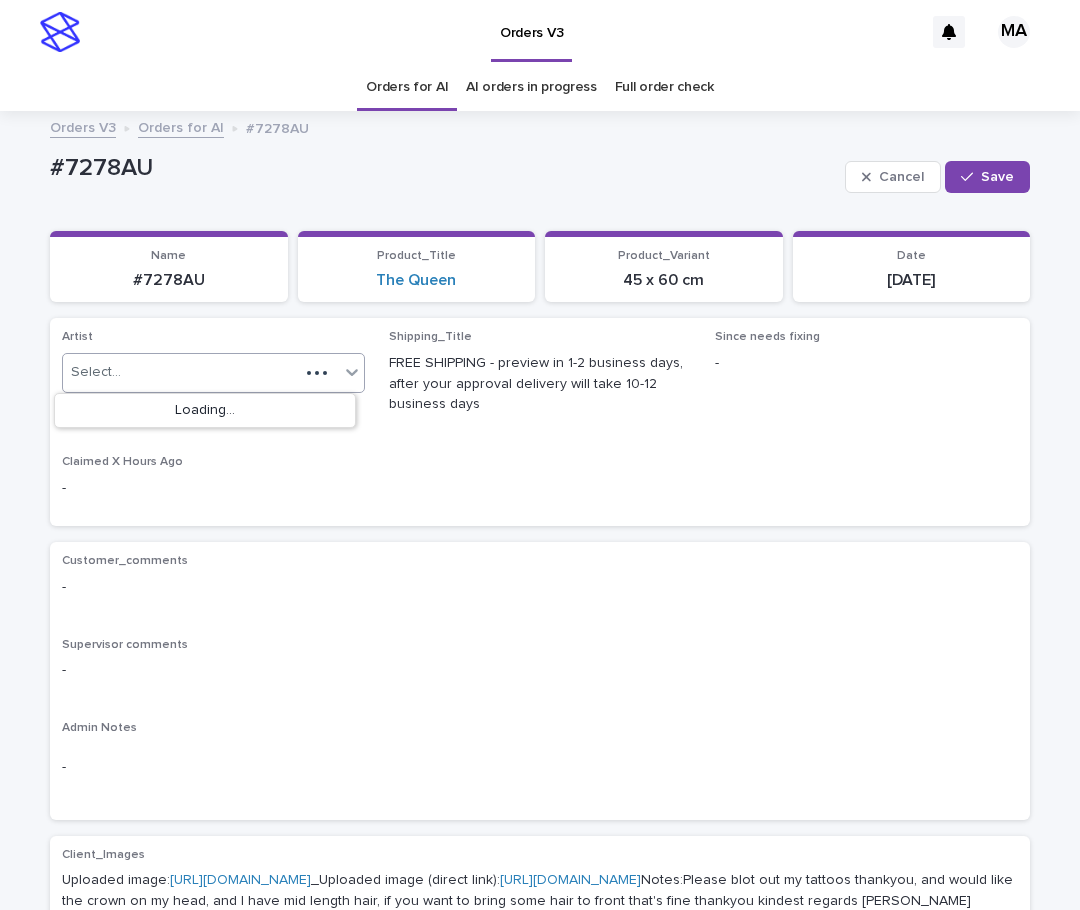 click on "Select..." at bounding box center (181, 372) 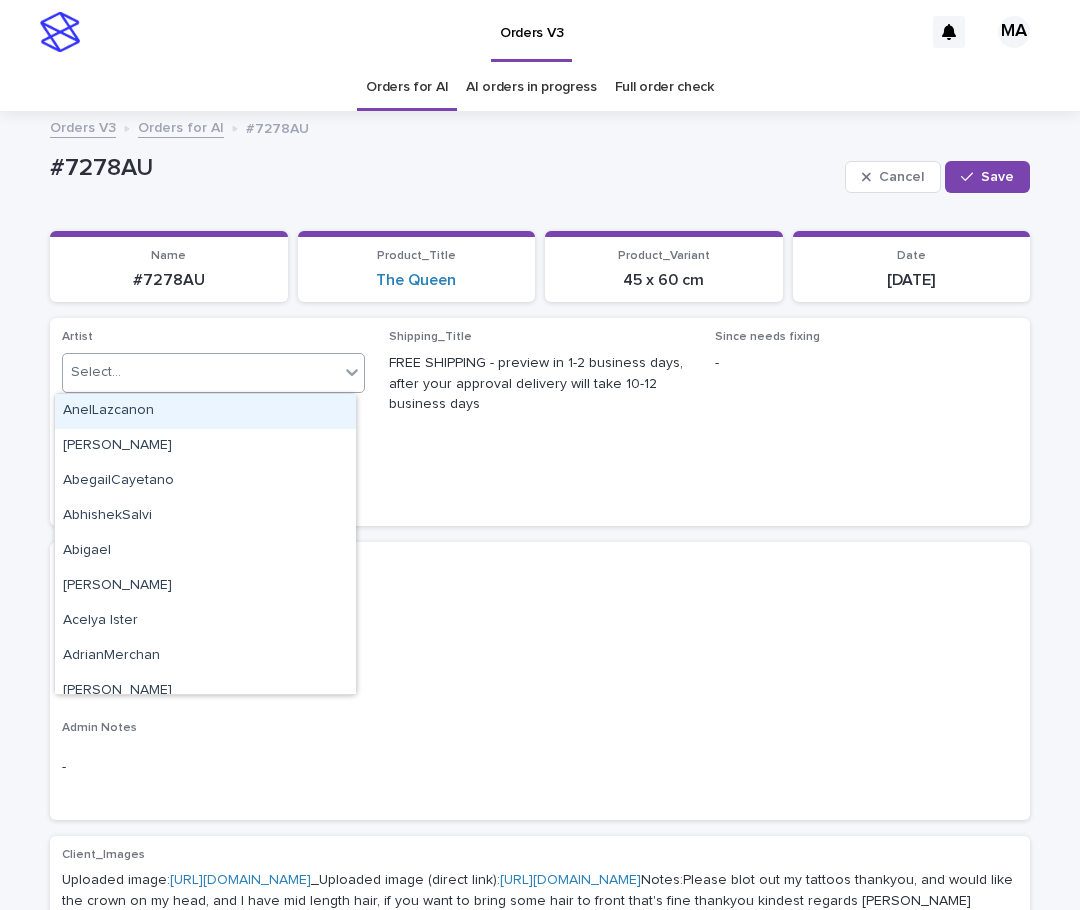 paste on "**********" 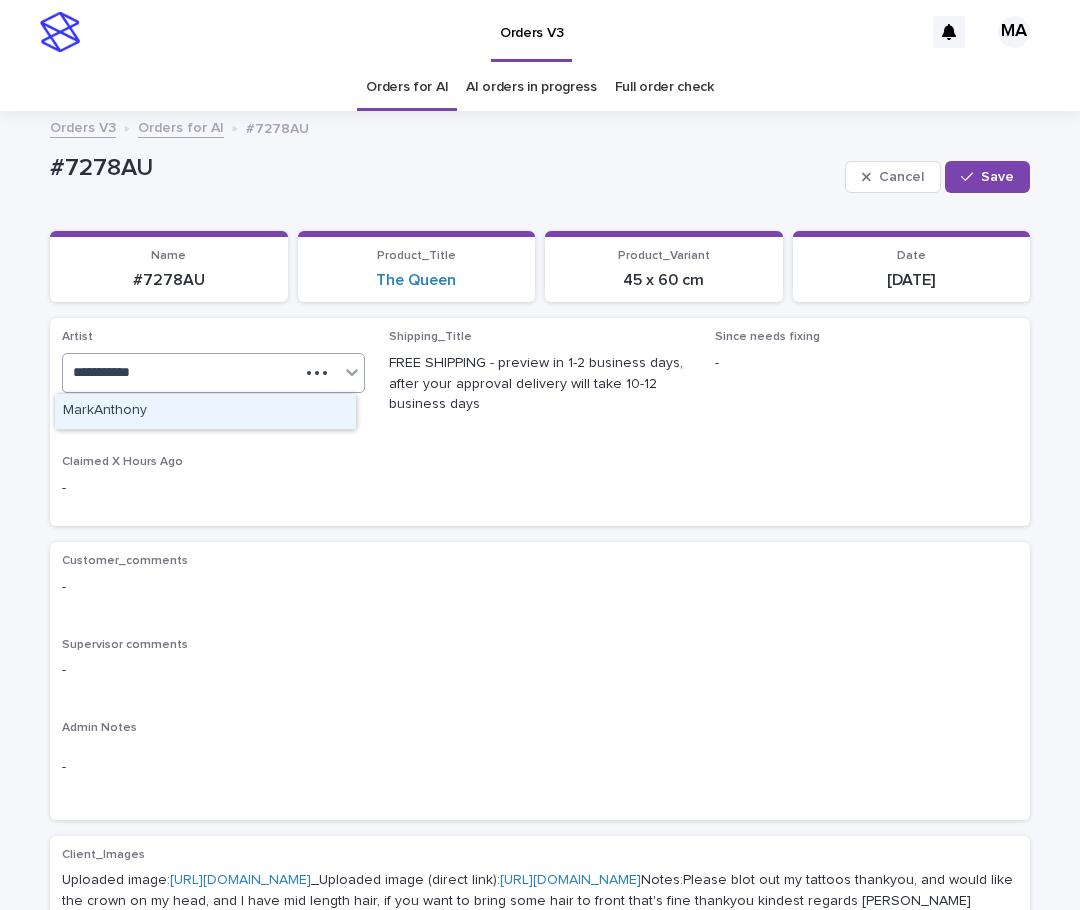 click on "MarkAnthony" at bounding box center (205, 411) 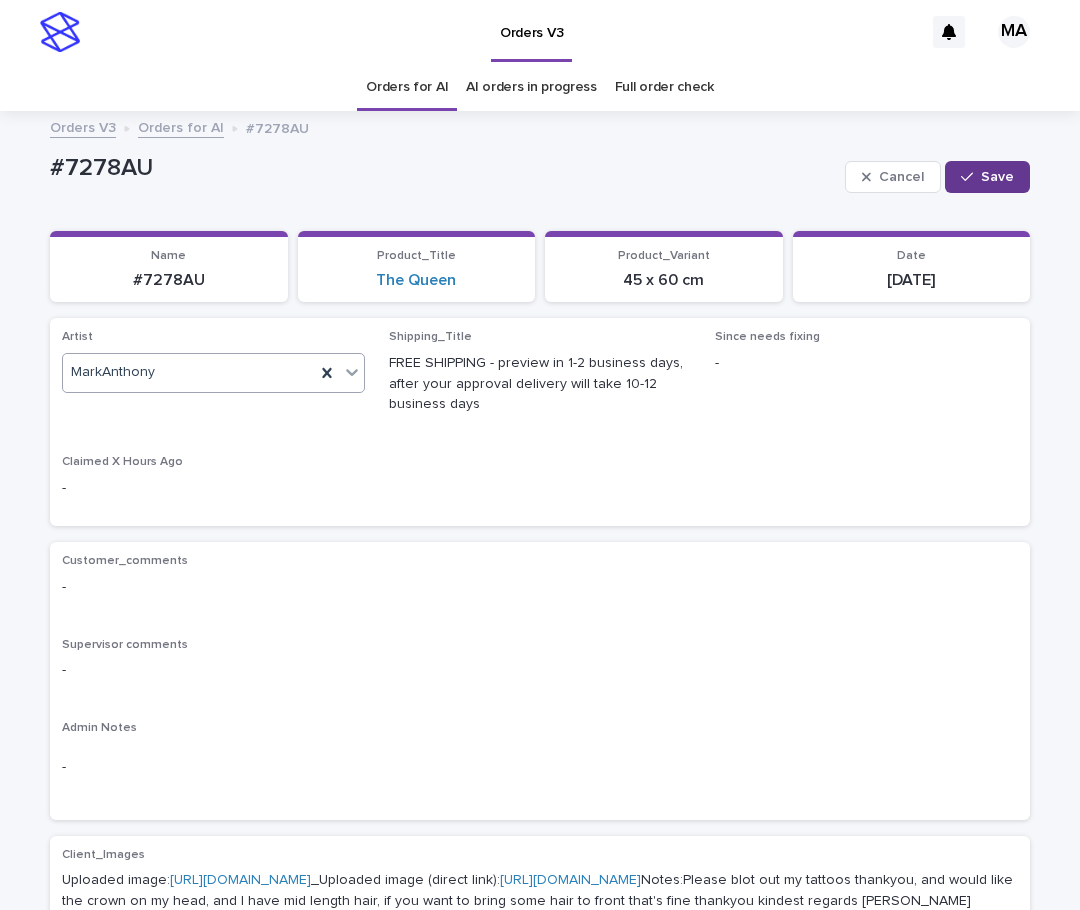 click on "Save" at bounding box center [987, 177] 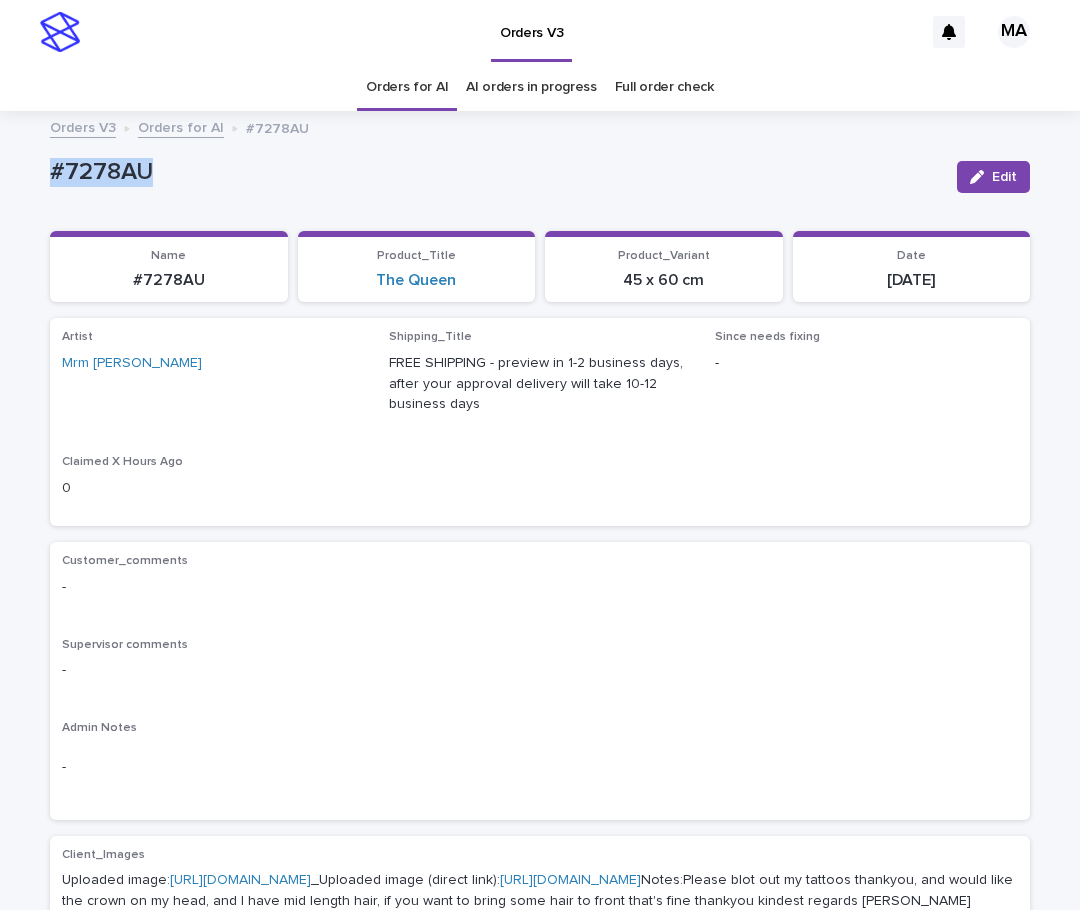 drag, startPoint x: 31, startPoint y: 185, endPoint x: 283, endPoint y: 201, distance: 252.50743 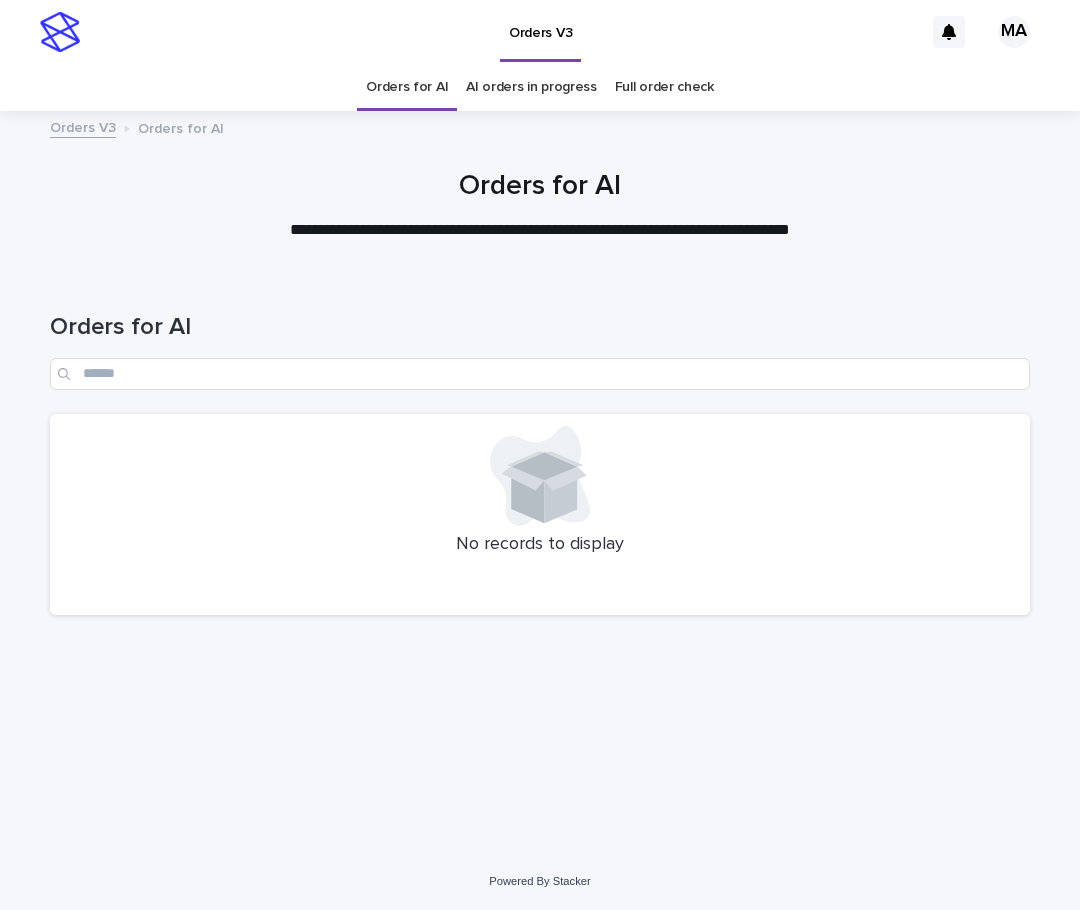 scroll, scrollTop: 0, scrollLeft: 0, axis: both 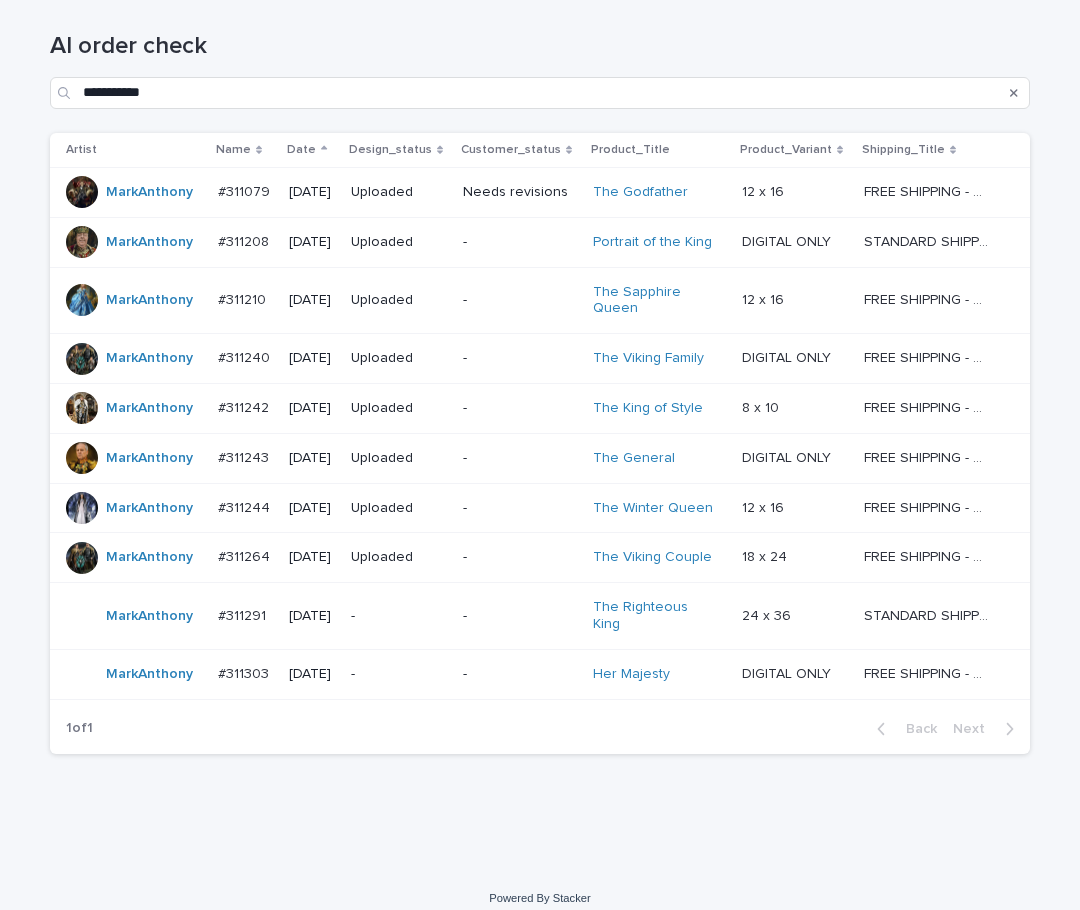 click on "-" at bounding box center (399, 616) 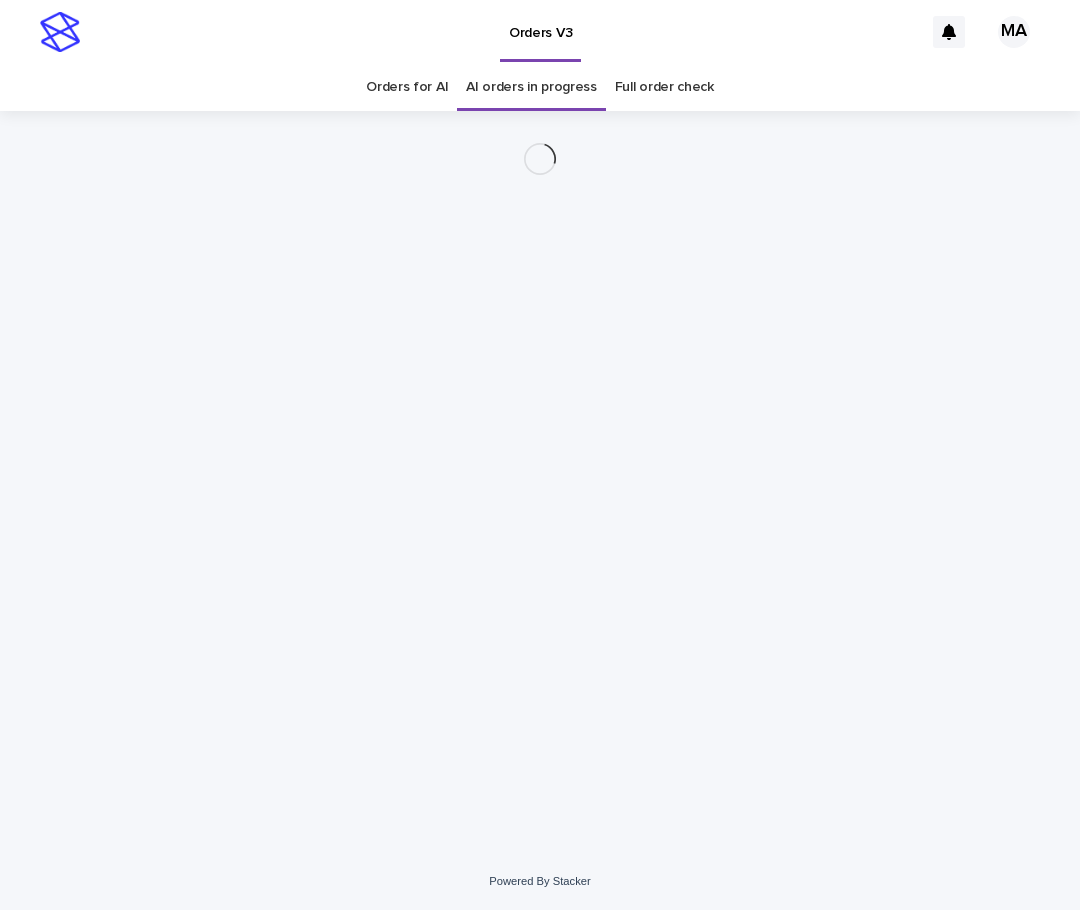 scroll, scrollTop: 0, scrollLeft: 0, axis: both 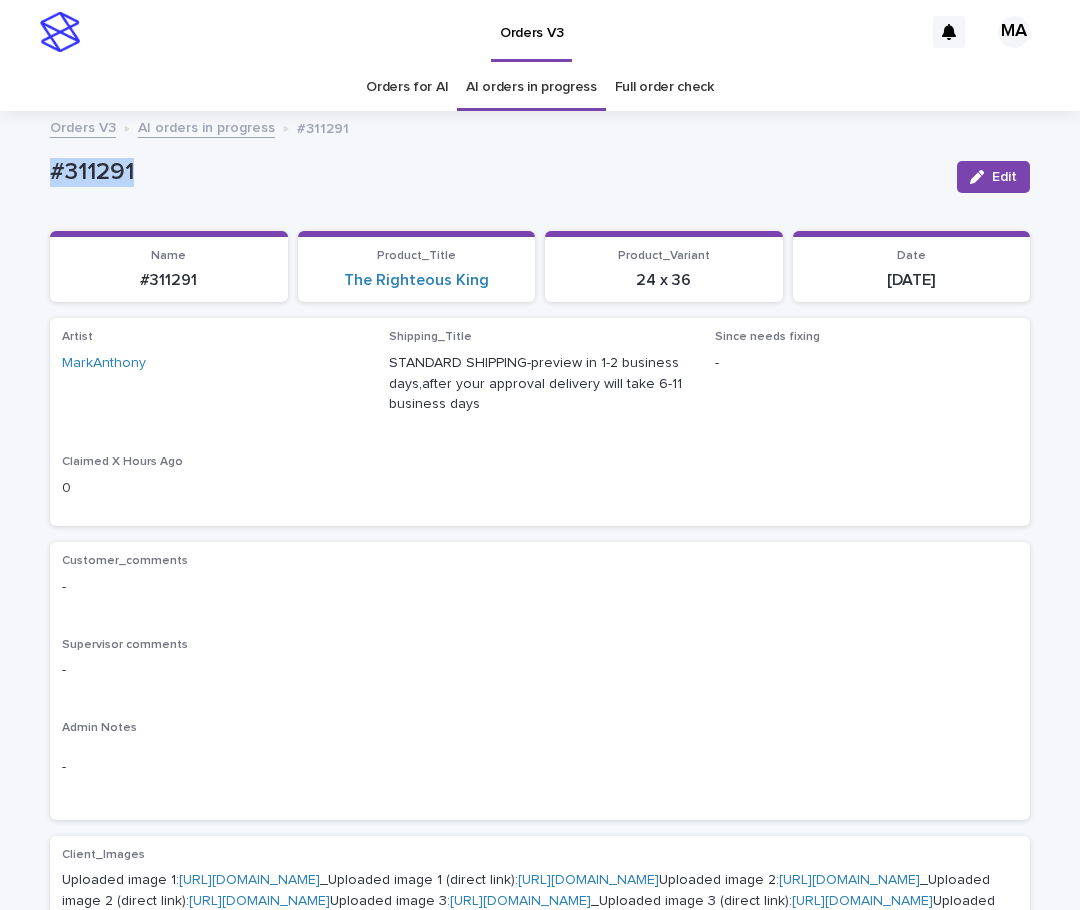 drag, startPoint x: 29, startPoint y: 173, endPoint x: 169, endPoint y: 184, distance: 140.43147 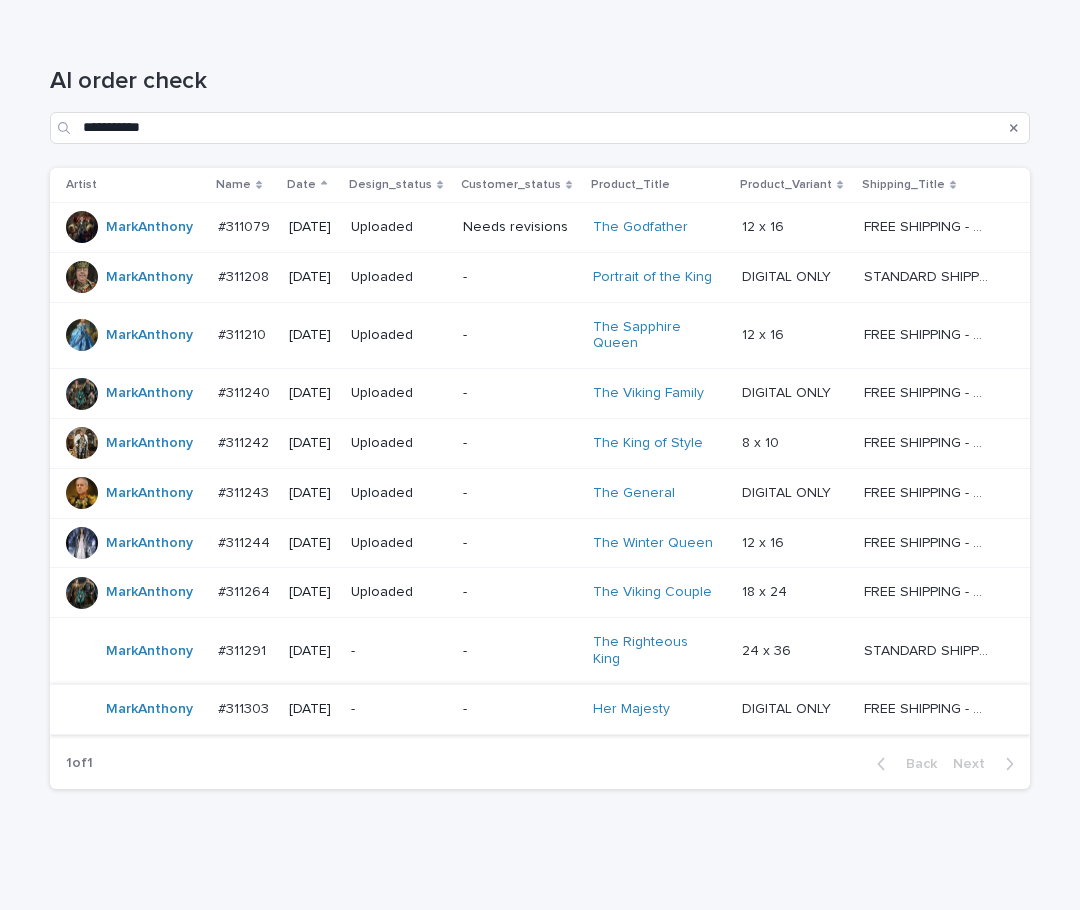 scroll, scrollTop: 281, scrollLeft: 0, axis: vertical 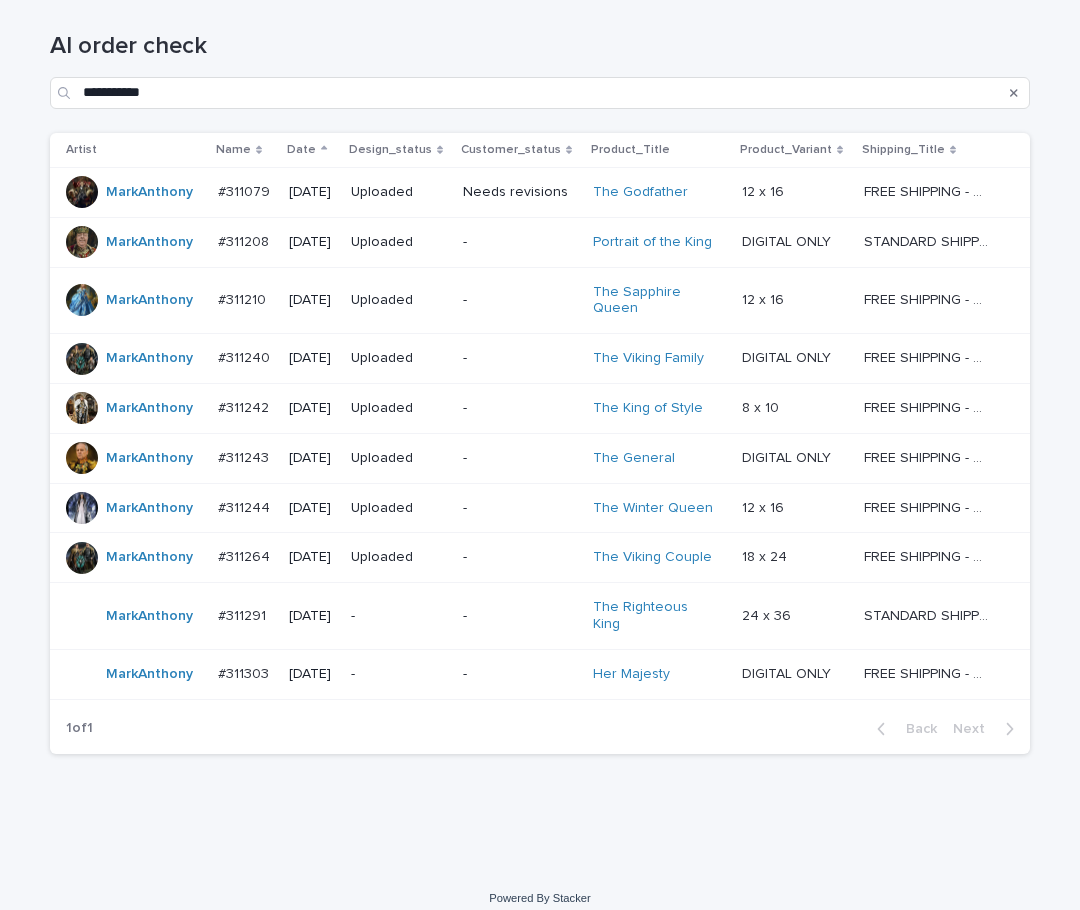 click on "-" at bounding box center [399, 674] 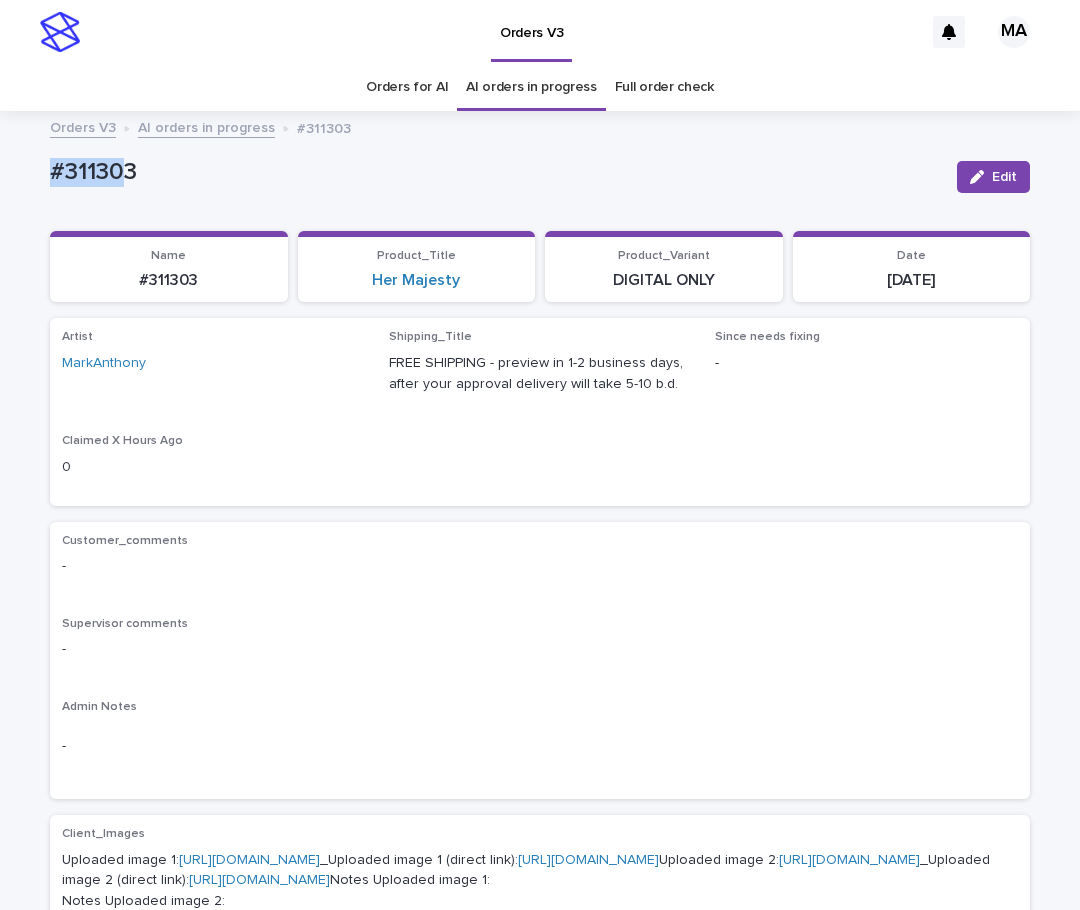 drag, startPoint x: 40, startPoint y: 169, endPoint x: 114, endPoint y: 178, distance: 74.54529 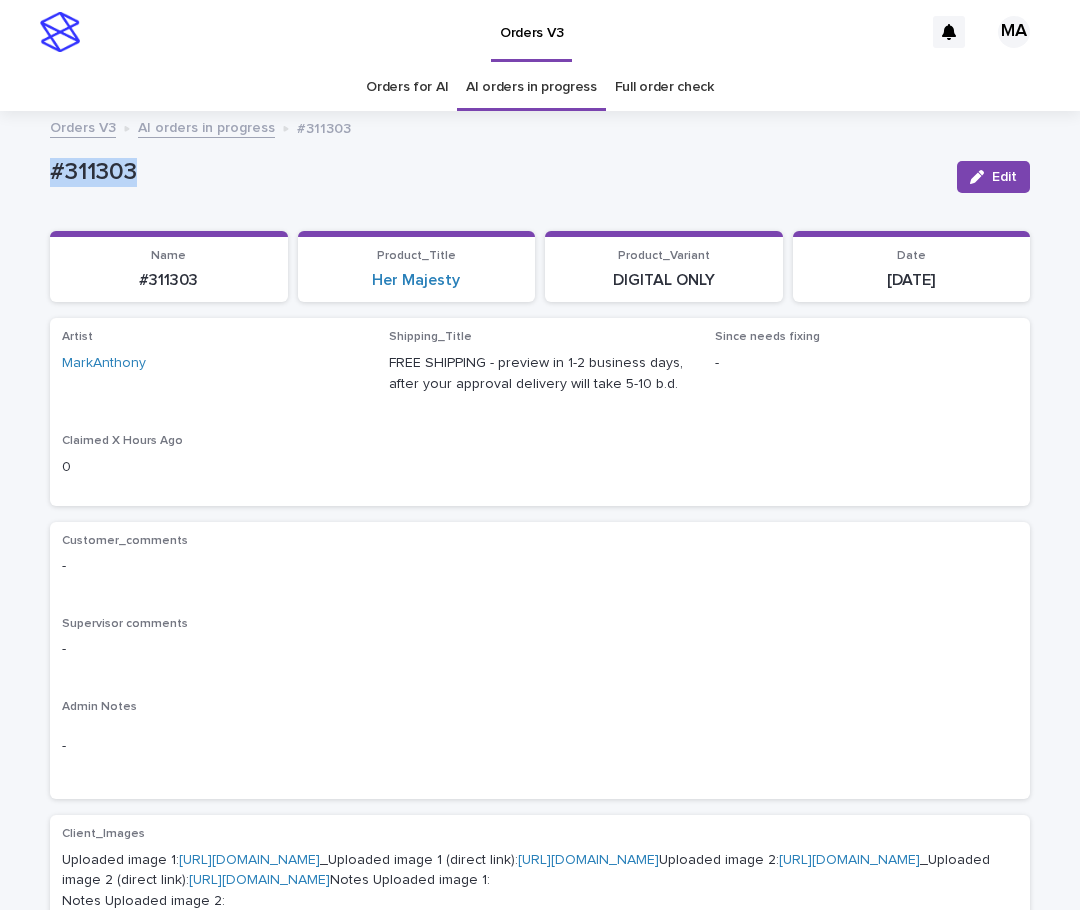 drag, startPoint x: 66, startPoint y: 177, endPoint x: 189, endPoint y: 193, distance: 124.036285 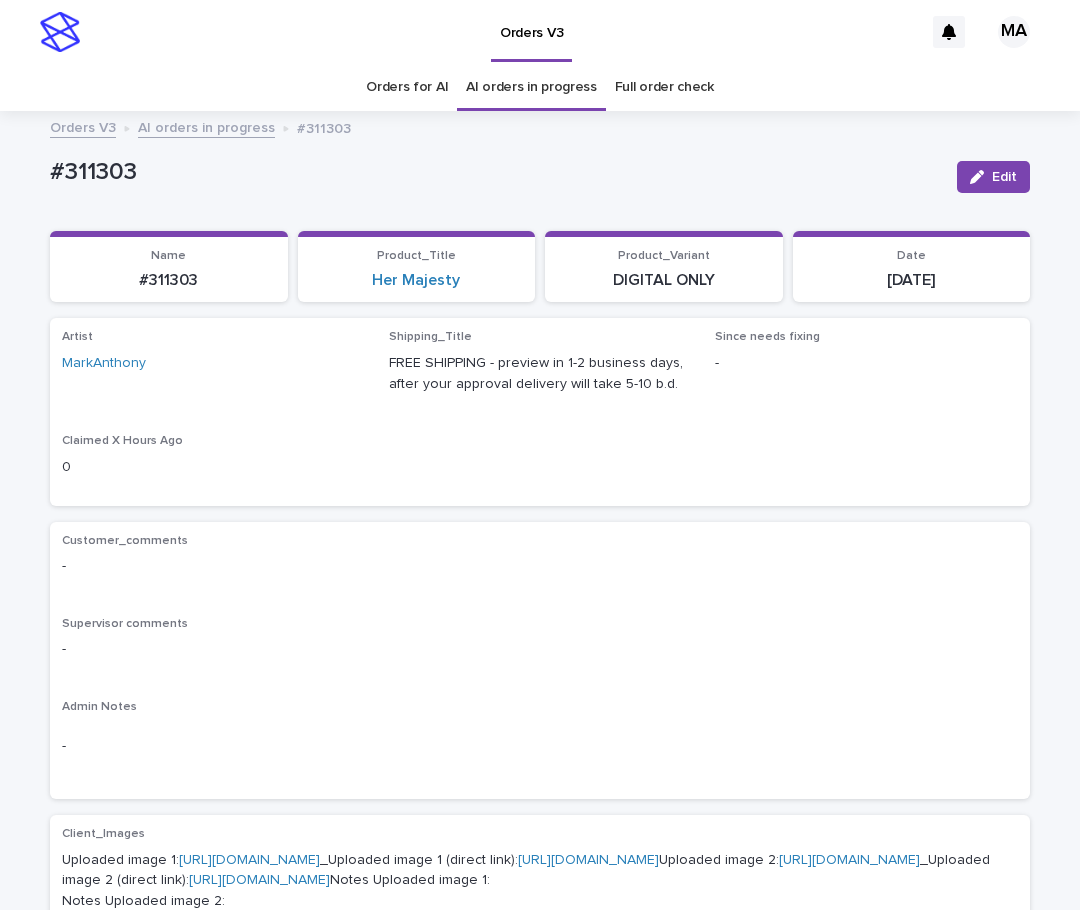 click on "#311303" at bounding box center [495, 172] 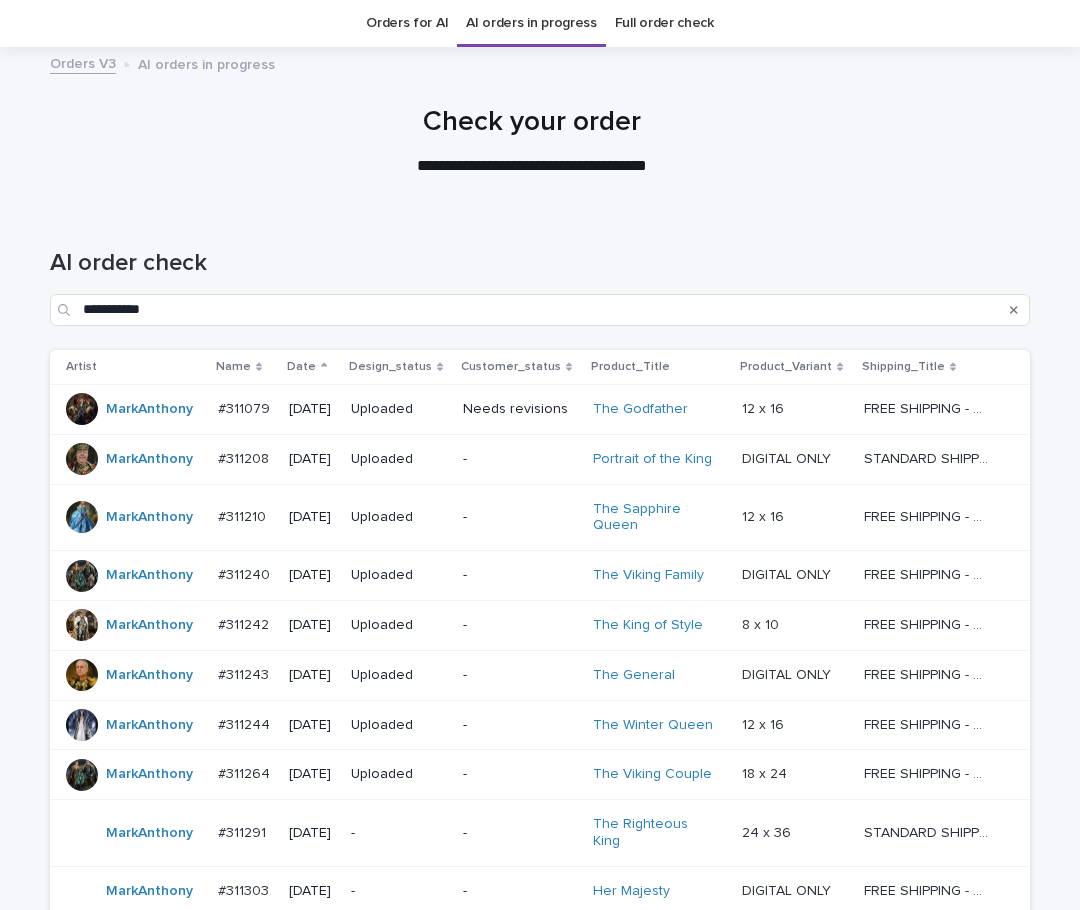 scroll, scrollTop: 281, scrollLeft: 0, axis: vertical 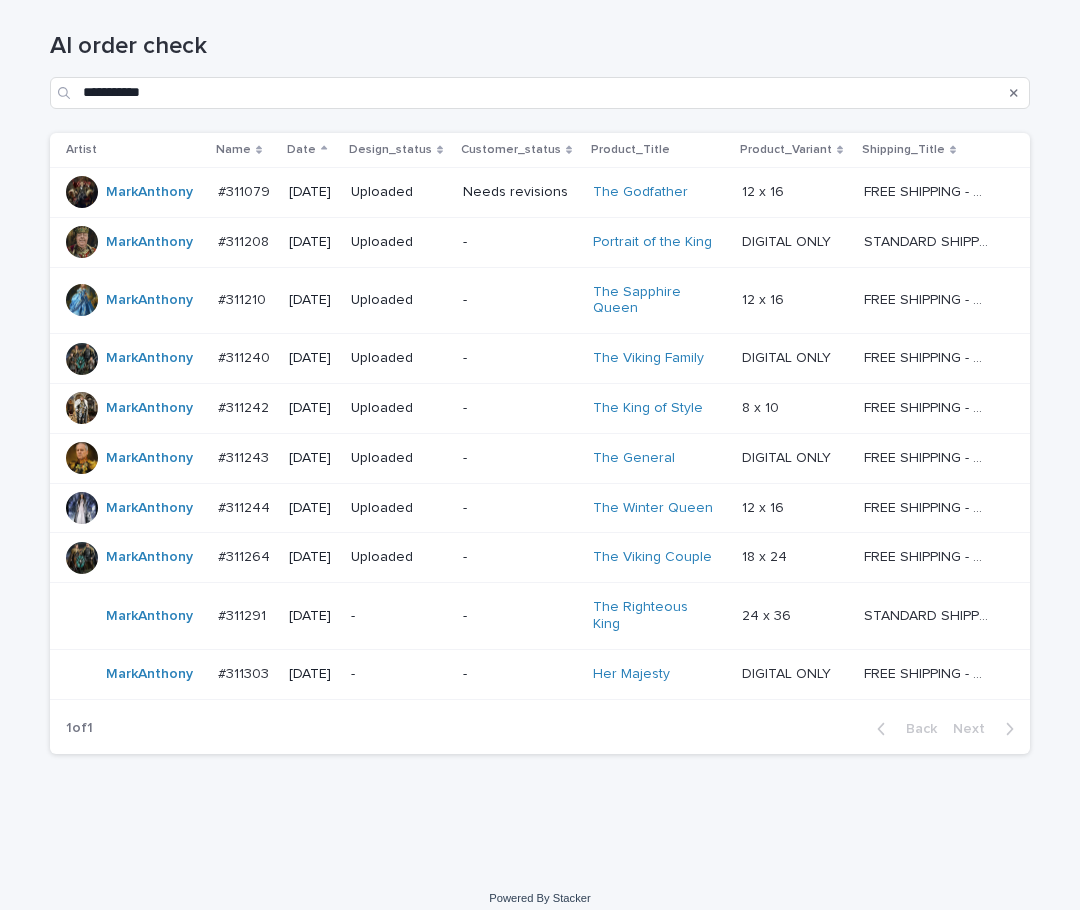 click on "-" at bounding box center [520, 616] 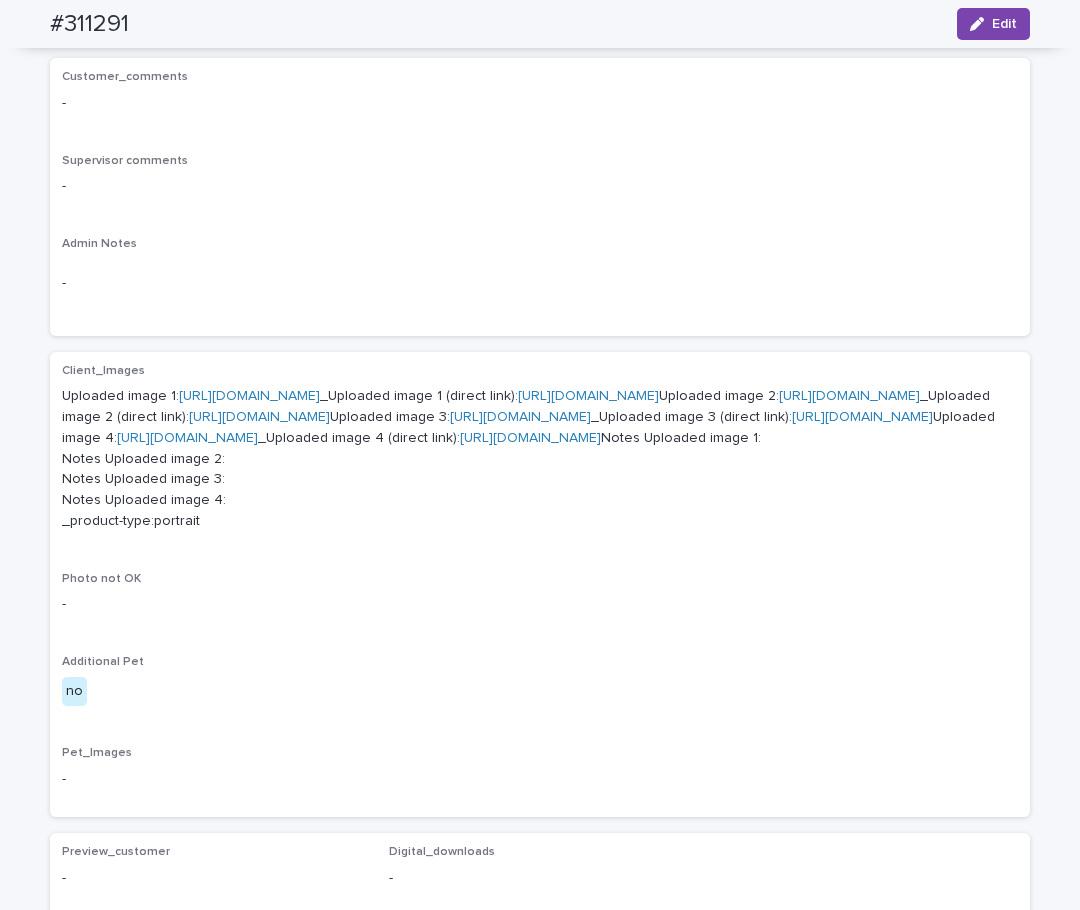 scroll, scrollTop: 316, scrollLeft: 0, axis: vertical 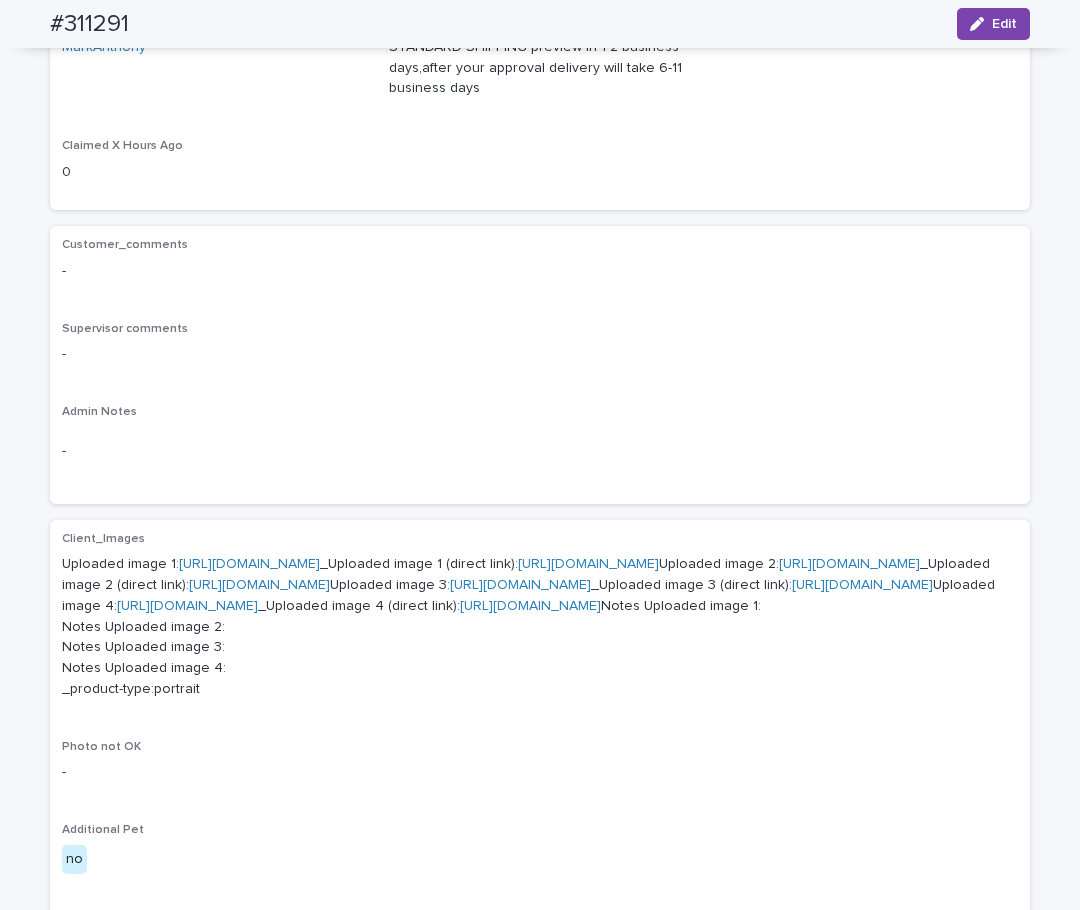click on "https://cdn.shopify.com-uploadkit.app/s/files/1/0033/4807/0511/files/download.html?id=e11cfb23-3d37-4f5e-b252-d52a065c0f83&uu=63ba6631-6e23-4ab2-ba64-93be09ff2741&mo=&fi=NWM4YmFjNjYtMmEzMi00OWM0LTkyM2YtMzViNTViMGMxMjA2LmpwZWc=&wi=1600&he=1200&mi=aW1hZ2UvanBlZw==&up=a8b4&image=true" at bounding box center (249, 564) 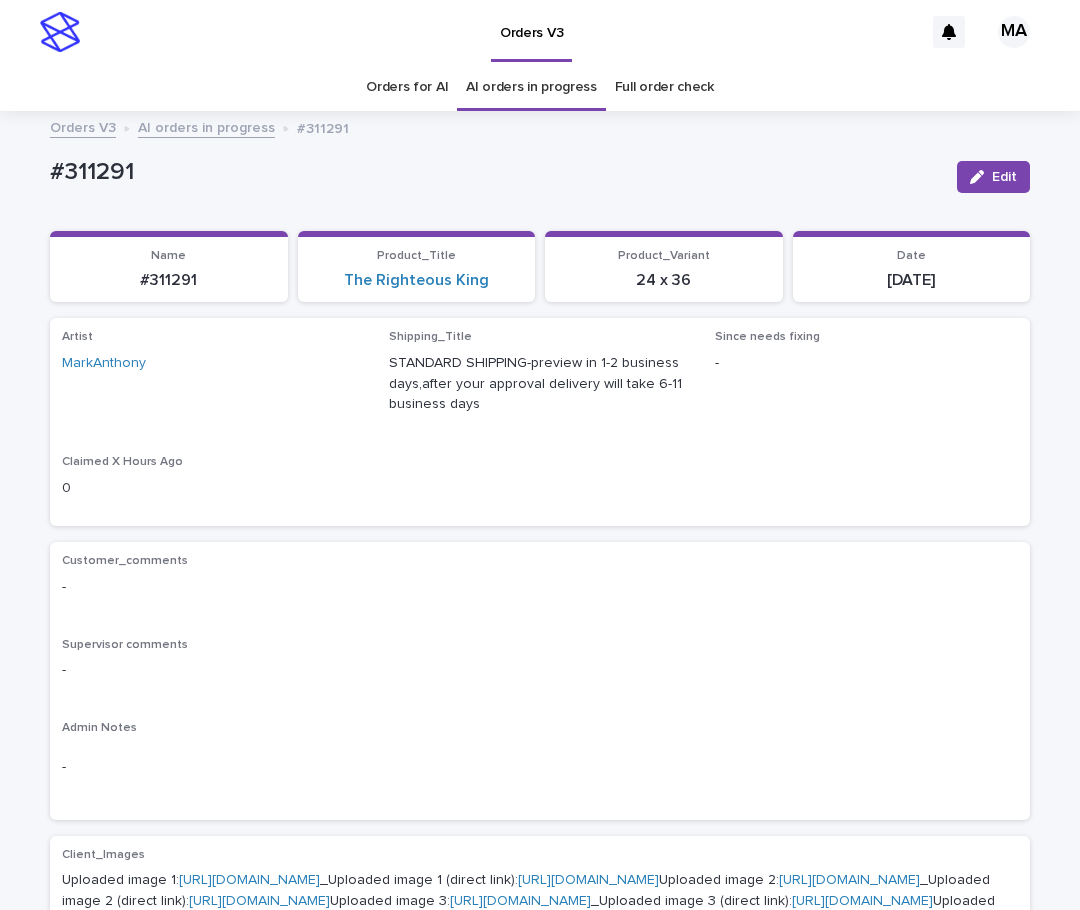 click on "AI orders in progress" at bounding box center (206, 126) 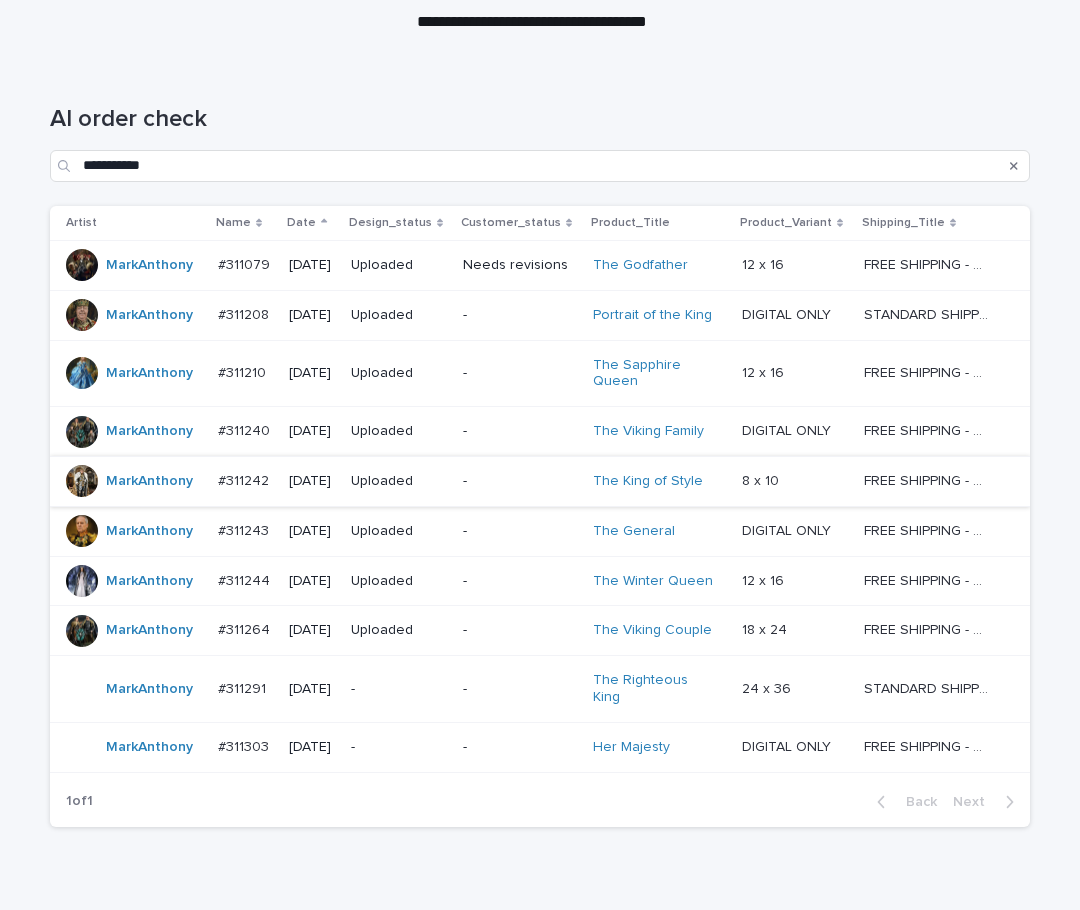 scroll, scrollTop: 281, scrollLeft: 0, axis: vertical 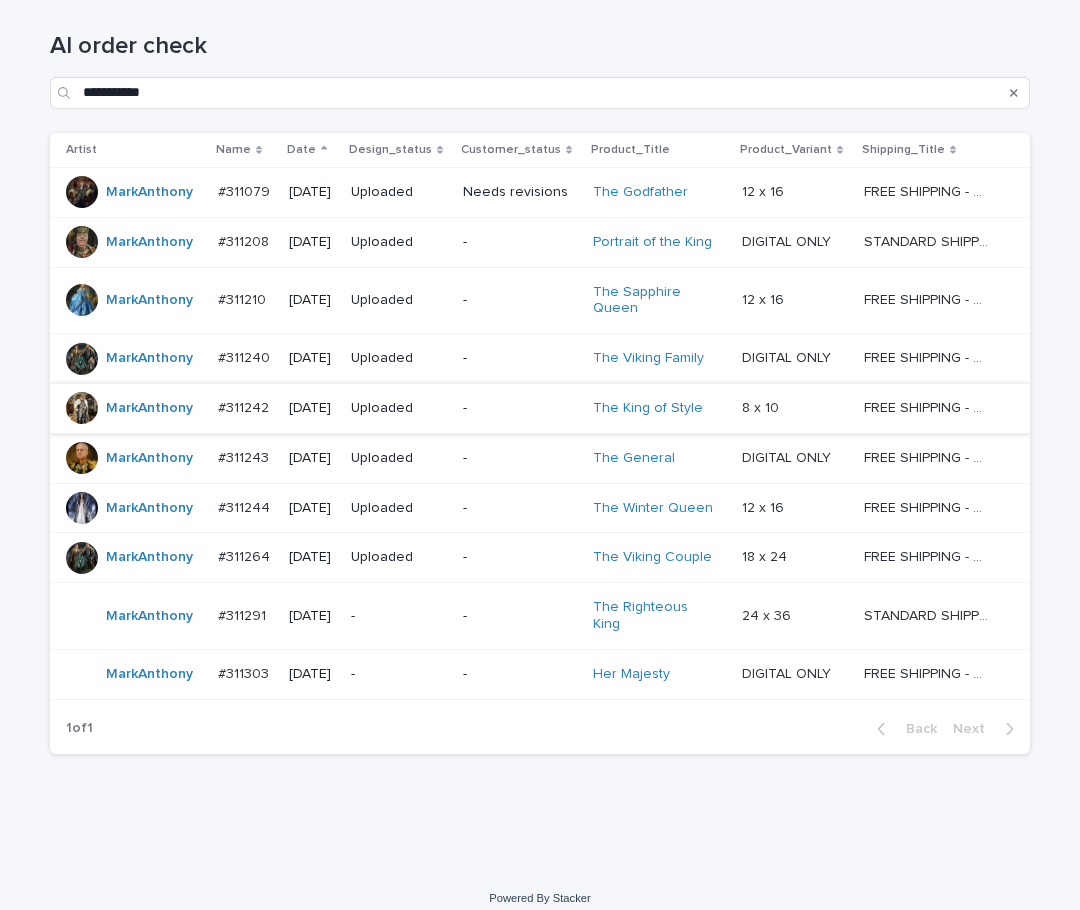 click on "-" at bounding box center (520, 674) 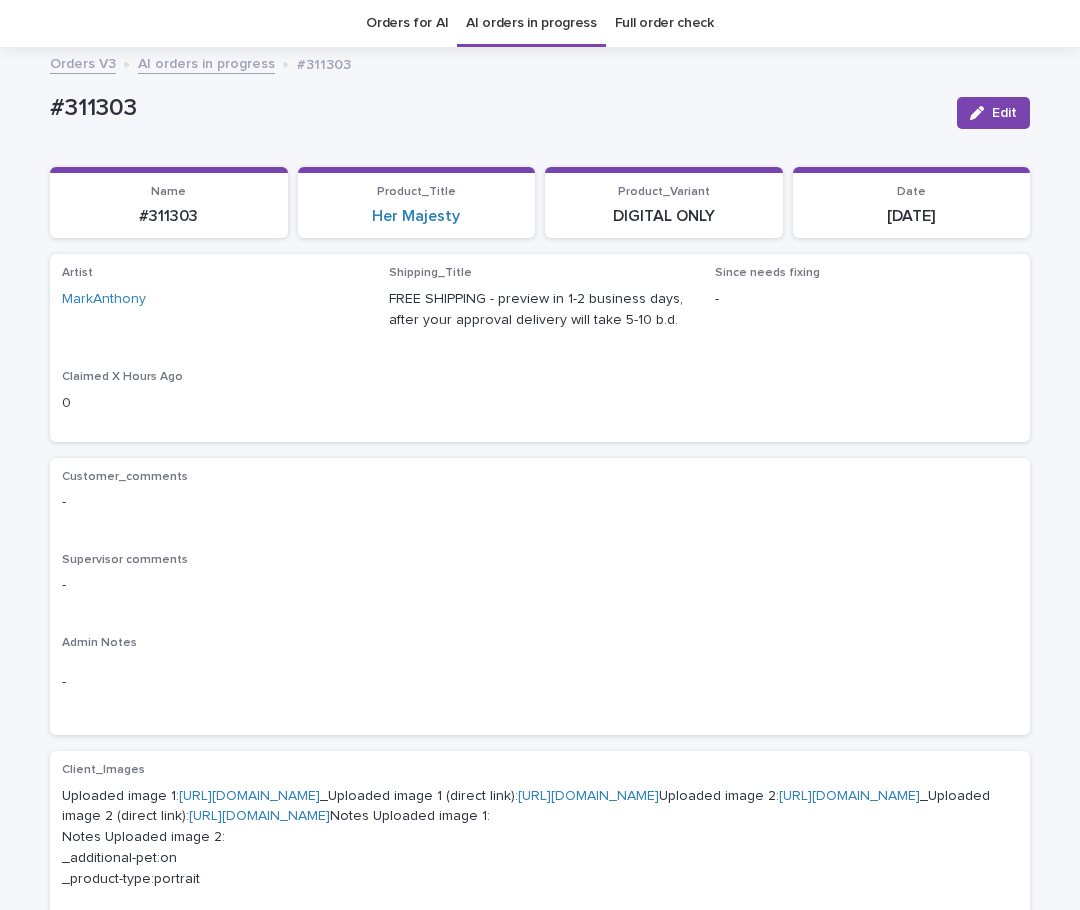 scroll, scrollTop: 400, scrollLeft: 0, axis: vertical 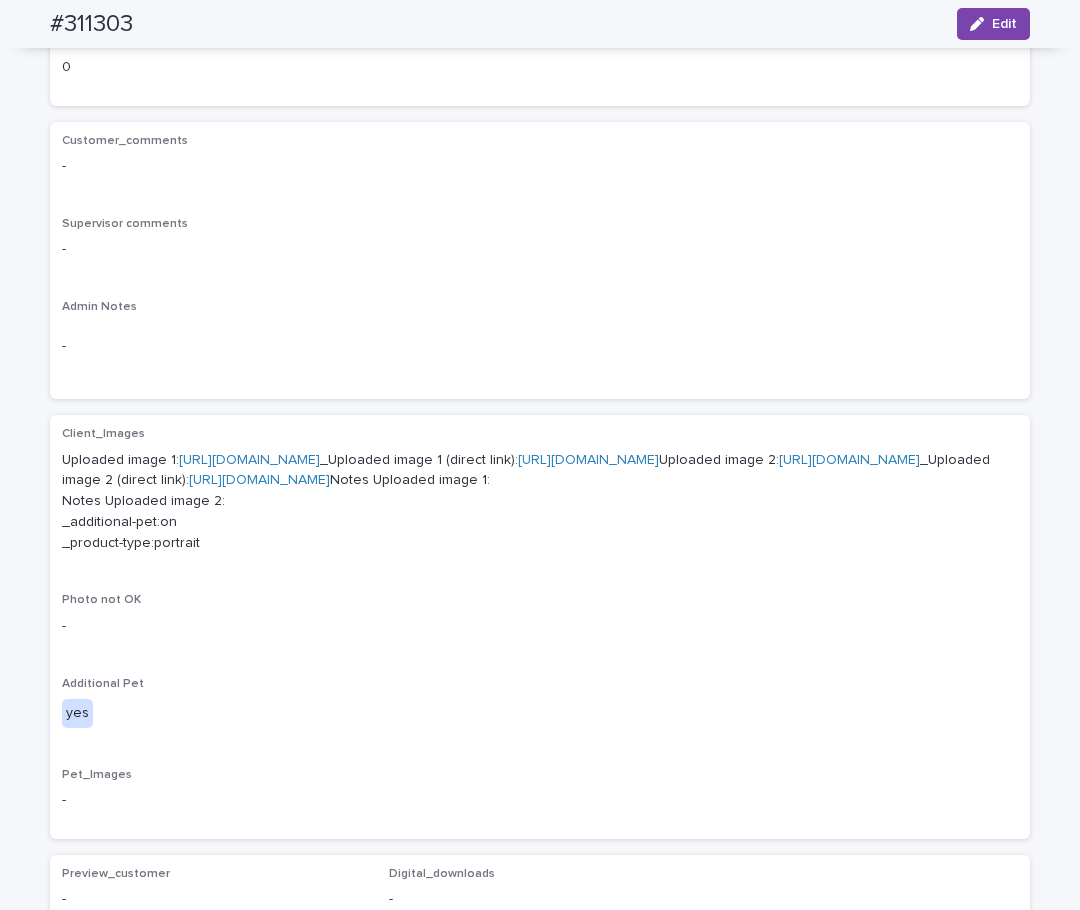 click on "https://cdn.shopify.com-uploadkit.app/s/files/1/0033/4807/0511/files/download.html?id=e11cfb23-3d37-4f5e-b252-d52a065c0f83&uu=1c9f52d5-33ad-4977-9801-1ccee5d0cb92&mo=&fi=SU1HXzIwMTUwNTI4XzEzMzMwNzEzOF9IRFIuanBn&wi=3264&he=1836&mi=aW1hZ2UvanBlZw==&up=a8b4&image=true" at bounding box center [249, 460] 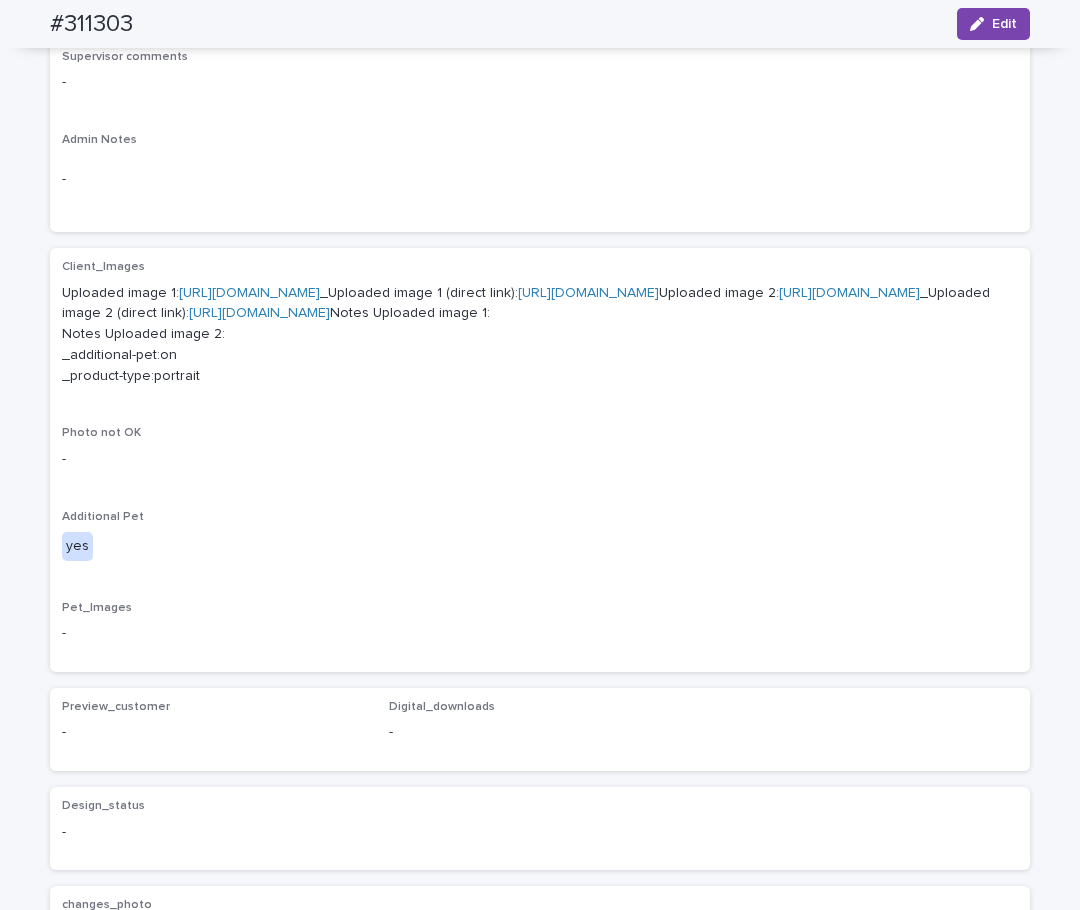 scroll, scrollTop: 484, scrollLeft: 0, axis: vertical 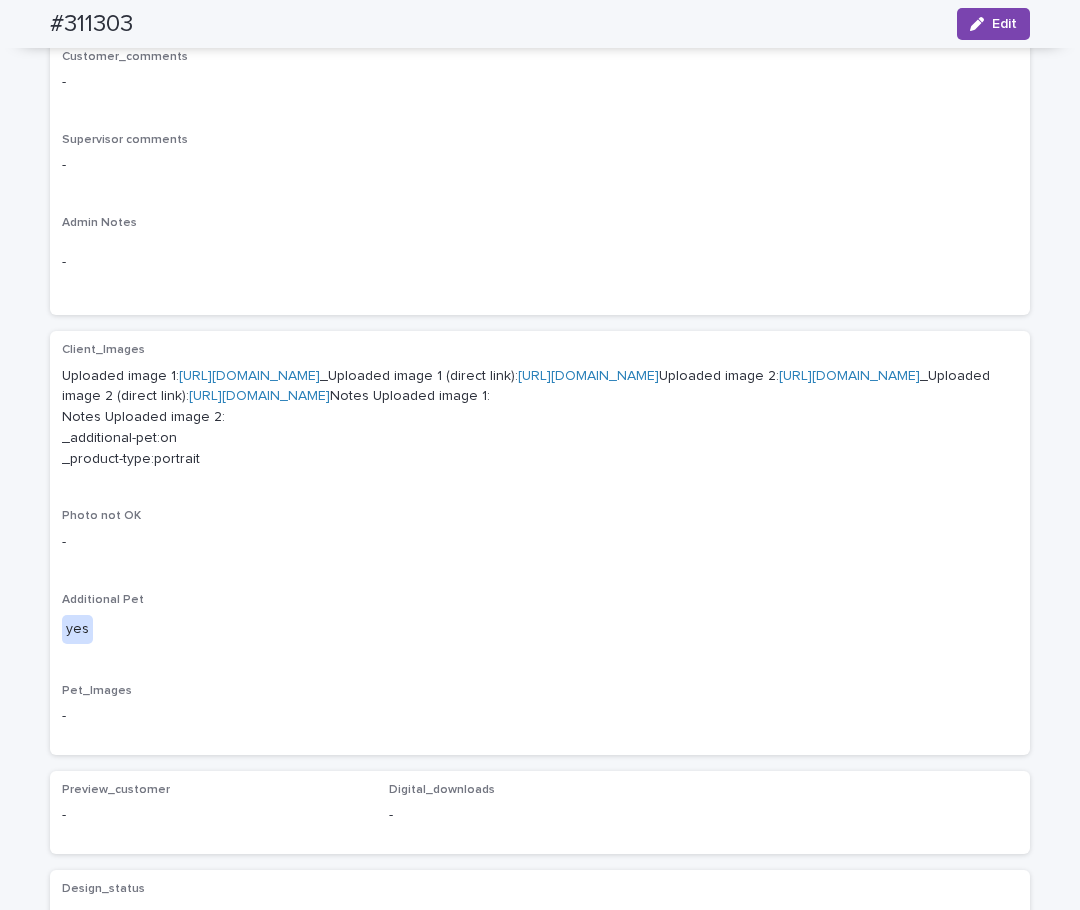 click on "https://cdn.shopify.com-uploadkit.app/s/files/1/0033/4807/0511/files/download.html?id=e11cfb23-3d37-4f5e-b252-d52a065c0f83&uu=9f207655-b0e0-40c2-a1b3-dc81bbeb18de&mo=&fi=SU1HXzIwMTUwNjI3XzE3MjEwOTgyMy5qcGc=&wi=3264&he=1836&mi=aW1hZ2UvanBlZw==&up=a8b4&image=true" at bounding box center (849, 376) 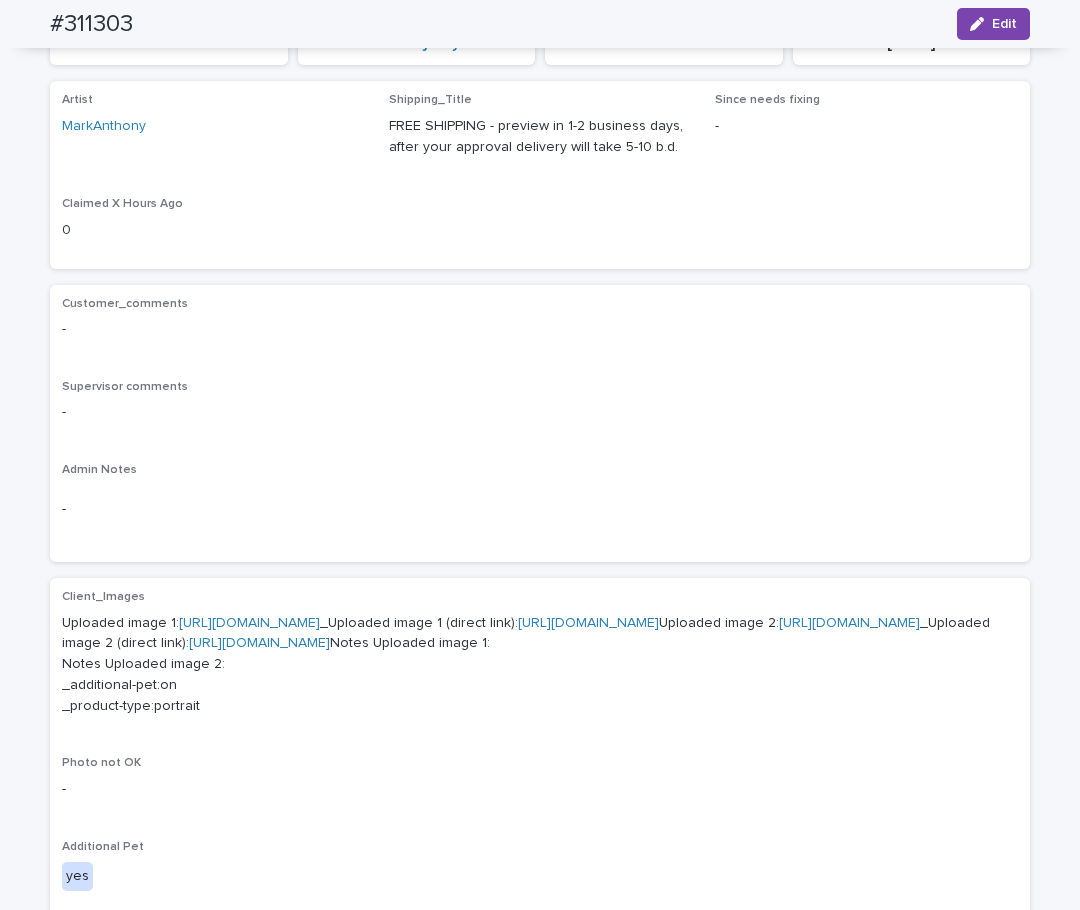 scroll, scrollTop: 0, scrollLeft: 0, axis: both 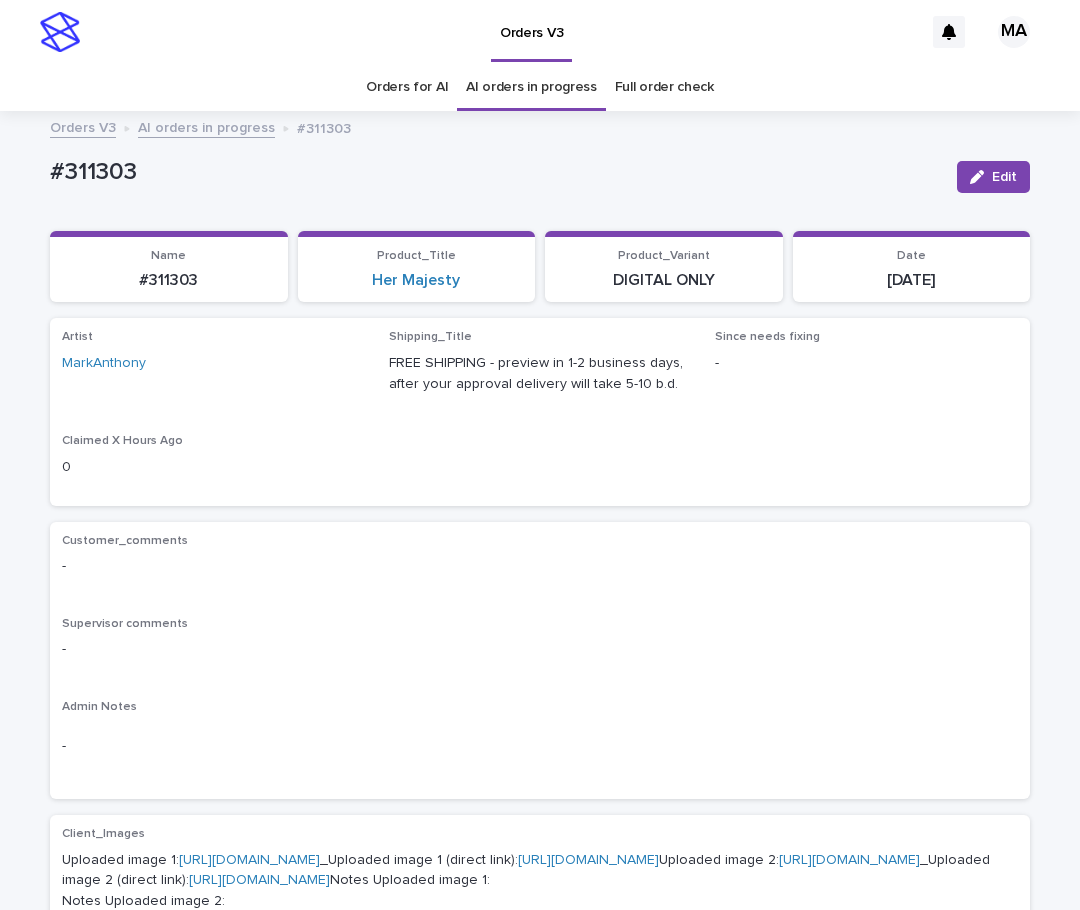click on "AI orders in progress" at bounding box center [206, 126] 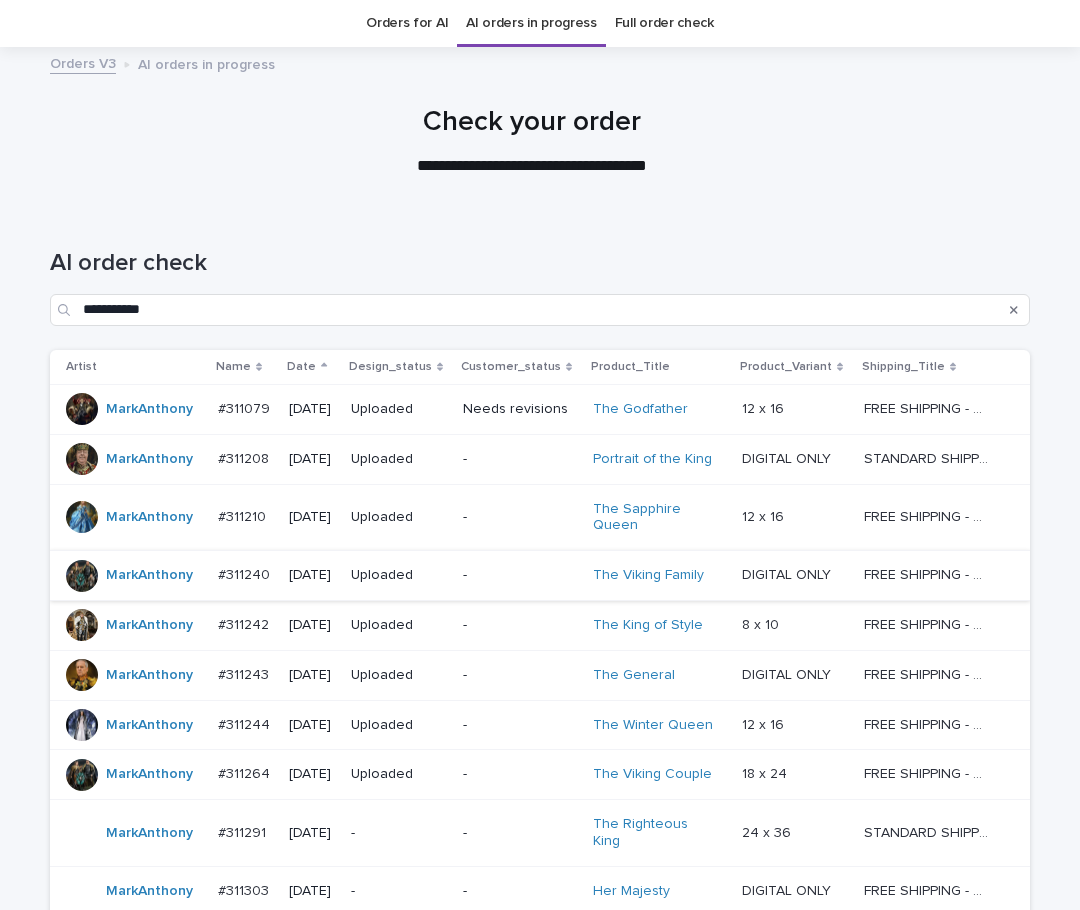 scroll, scrollTop: 232, scrollLeft: 0, axis: vertical 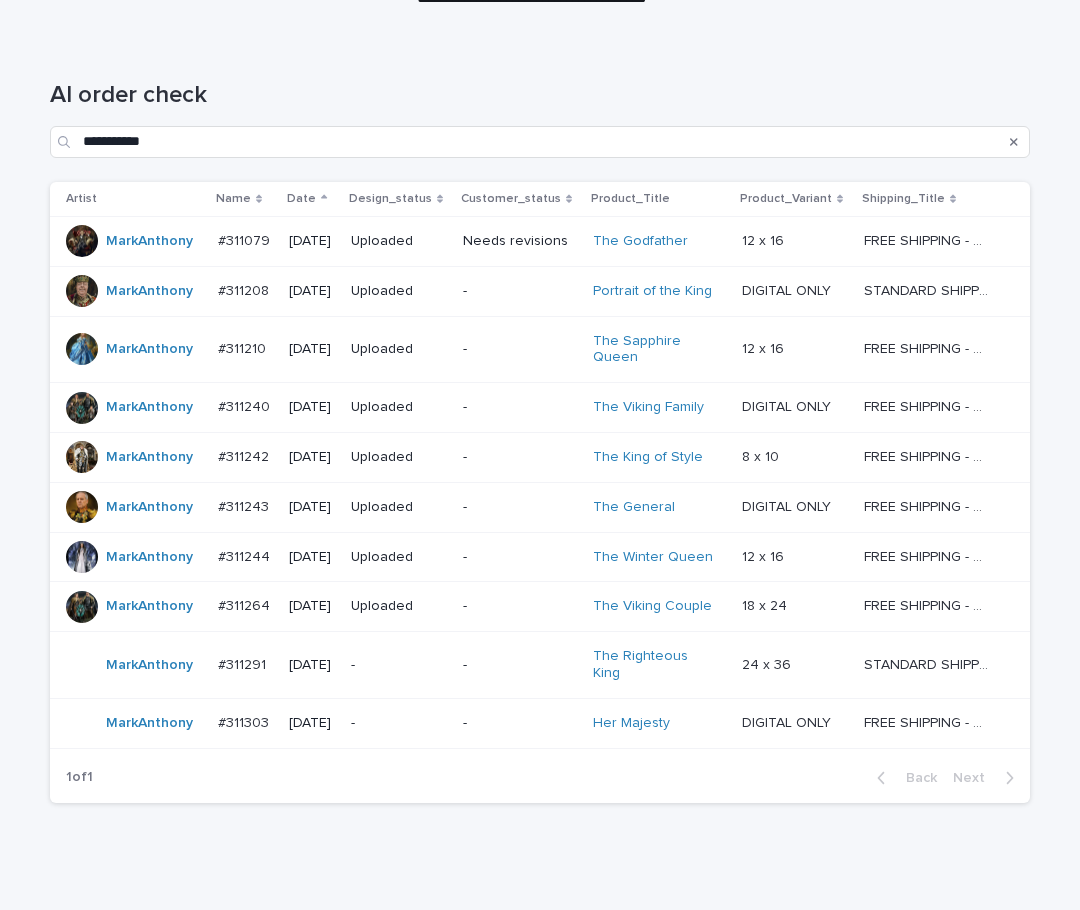 click on "-" at bounding box center [399, 665] 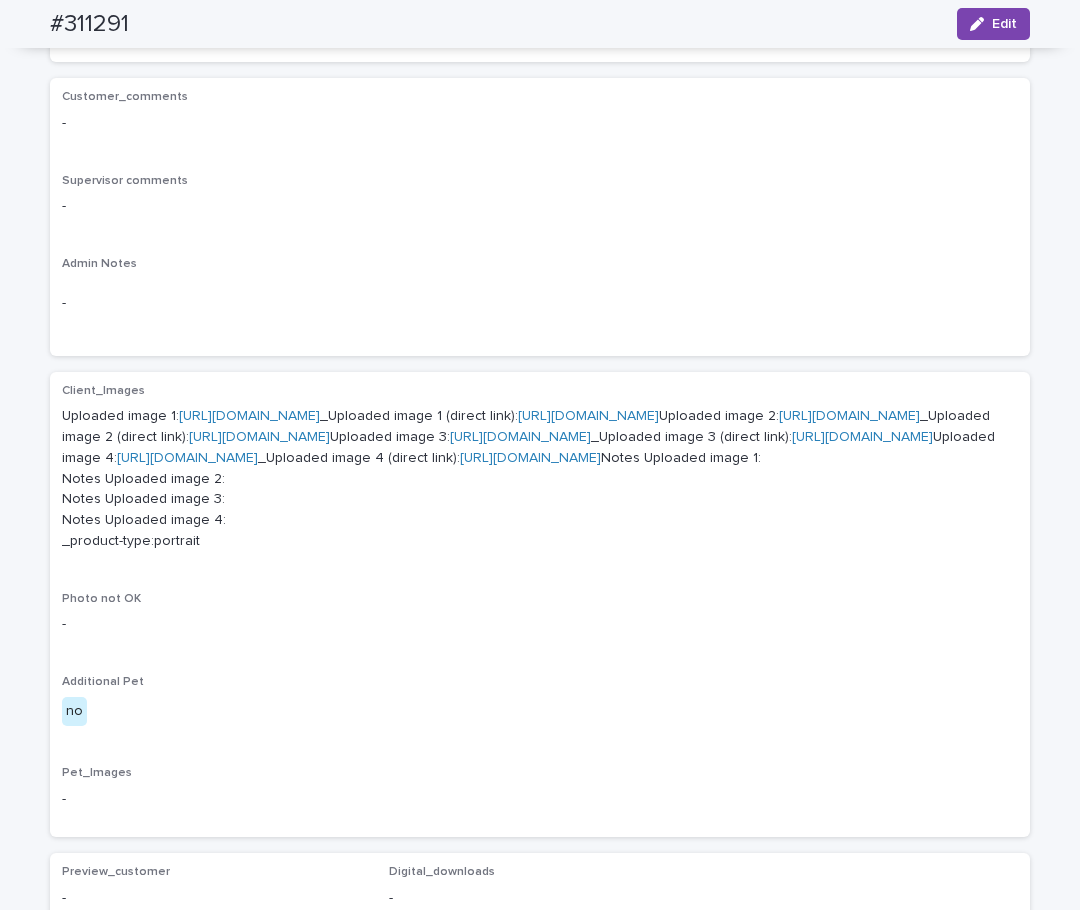 scroll, scrollTop: 484, scrollLeft: 0, axis: vertical 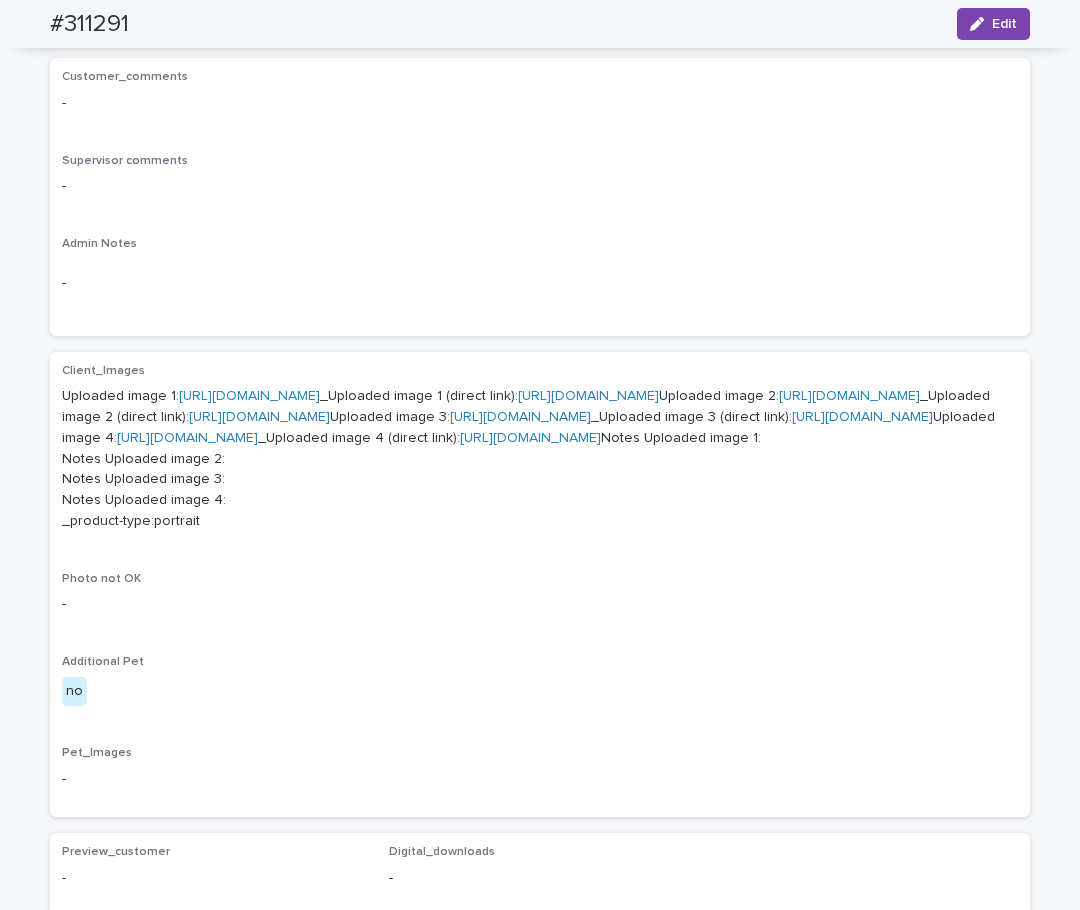 click on "https://cdn.shopify.com-uploadkit.app/s/files/1/0033/4807/0511/files/download.html?id=e11cfb23-3d37-4f5e-b252-d52a065c0f83&uu=1bede80d-7376-46bf-81b9-054d32f38e35&mo=-/crop/579x1581/487,0/-/preview/&fi=NzU0ZWFmMTktZGYzZC00Y2U0LWJiNzctYjI1NGMxNTE4YjU1LmpwZWc=&wi=1066&he=1600&mi=aW1hZ2UvanBlZw==&up=a8b4&image=true" at bounding box center (849, 396) 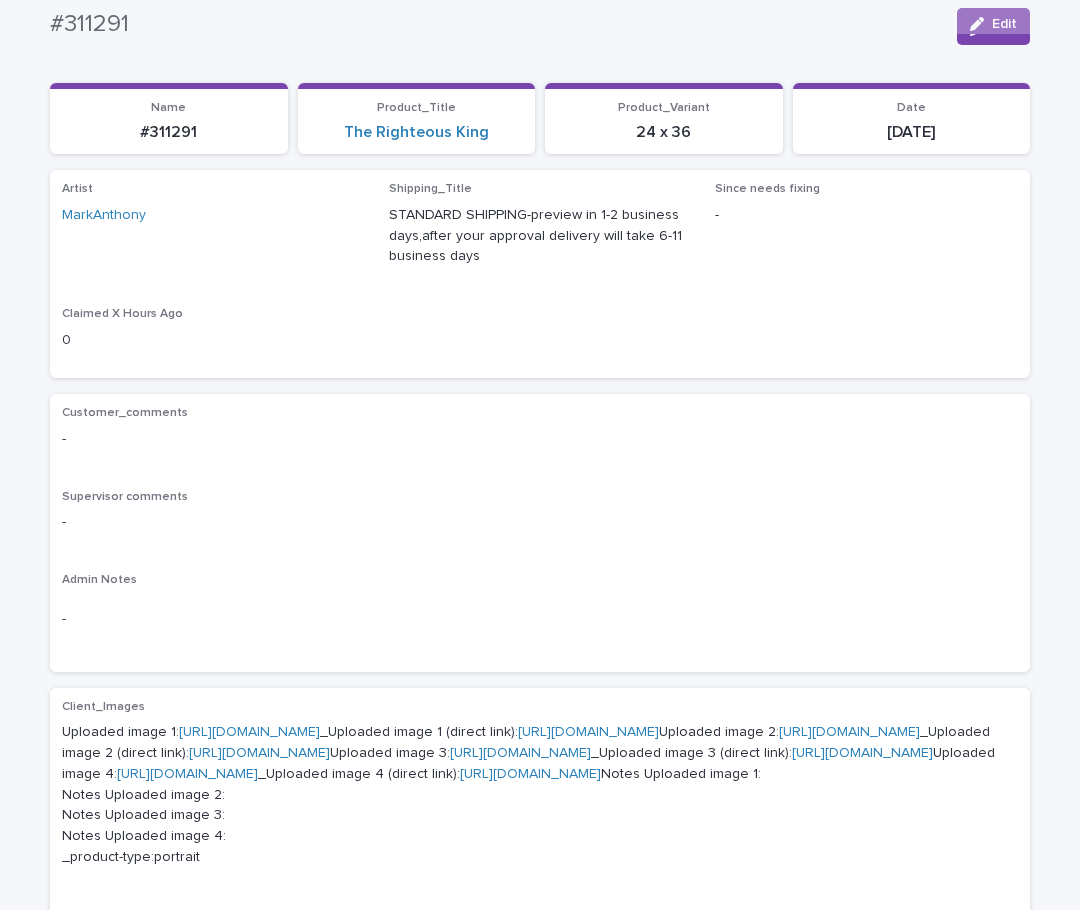 scroll, scrollTop: 0, scrollLeft: 0, axis: both 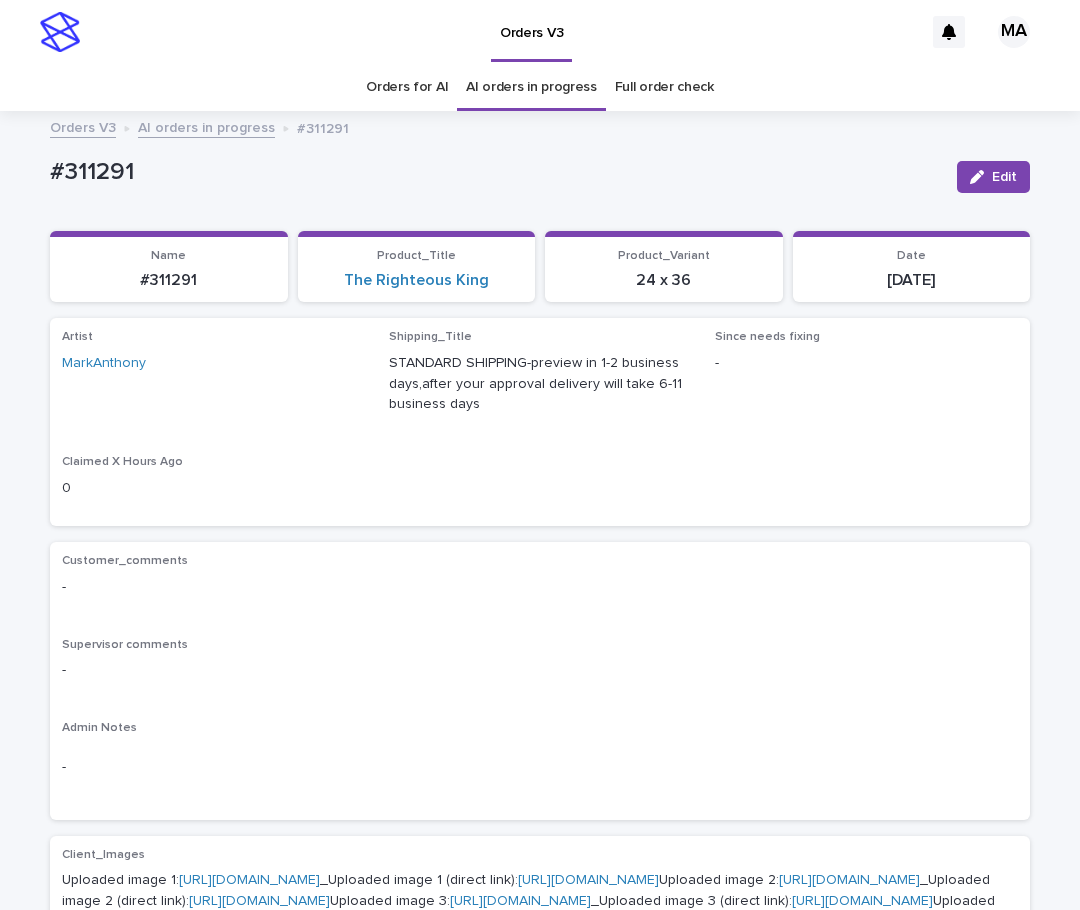 click on "AI orders in progress" at bounding box center (206, 126) 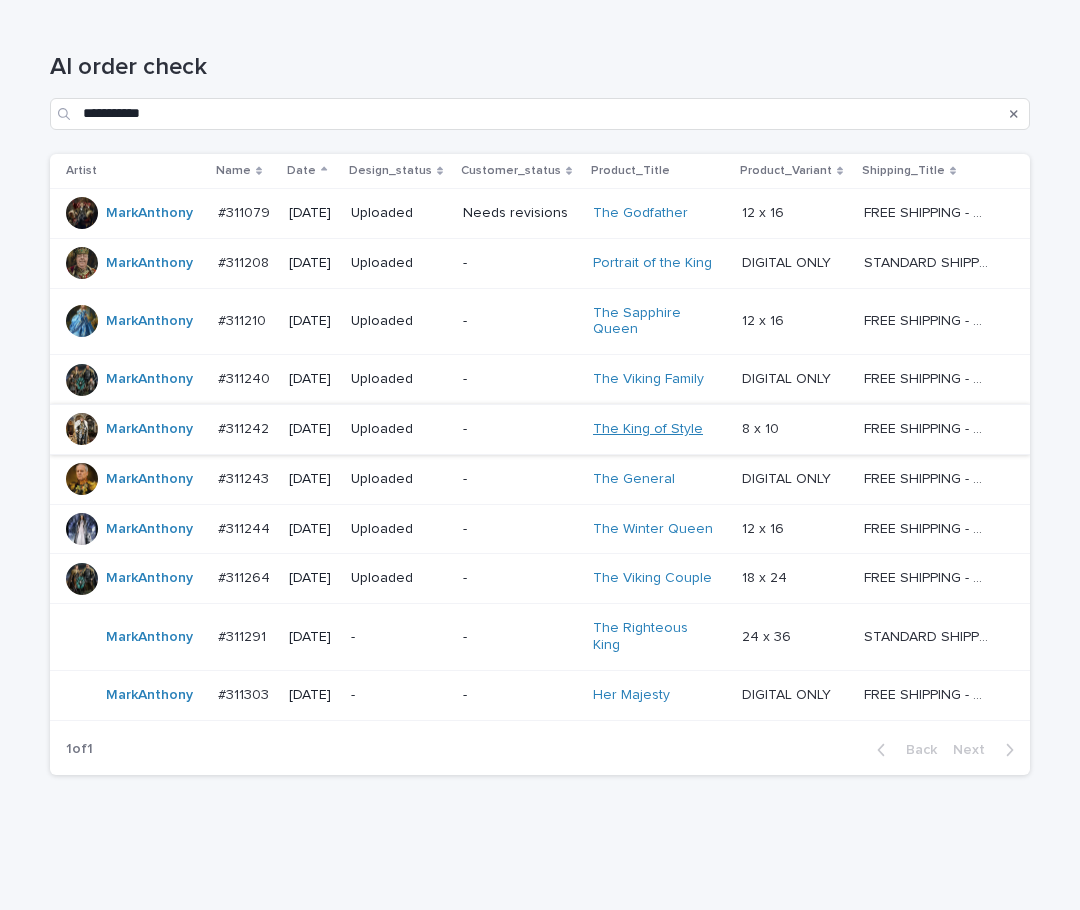 scroll, scrollTop: 281, scrollLeft: 0, axis: vertical 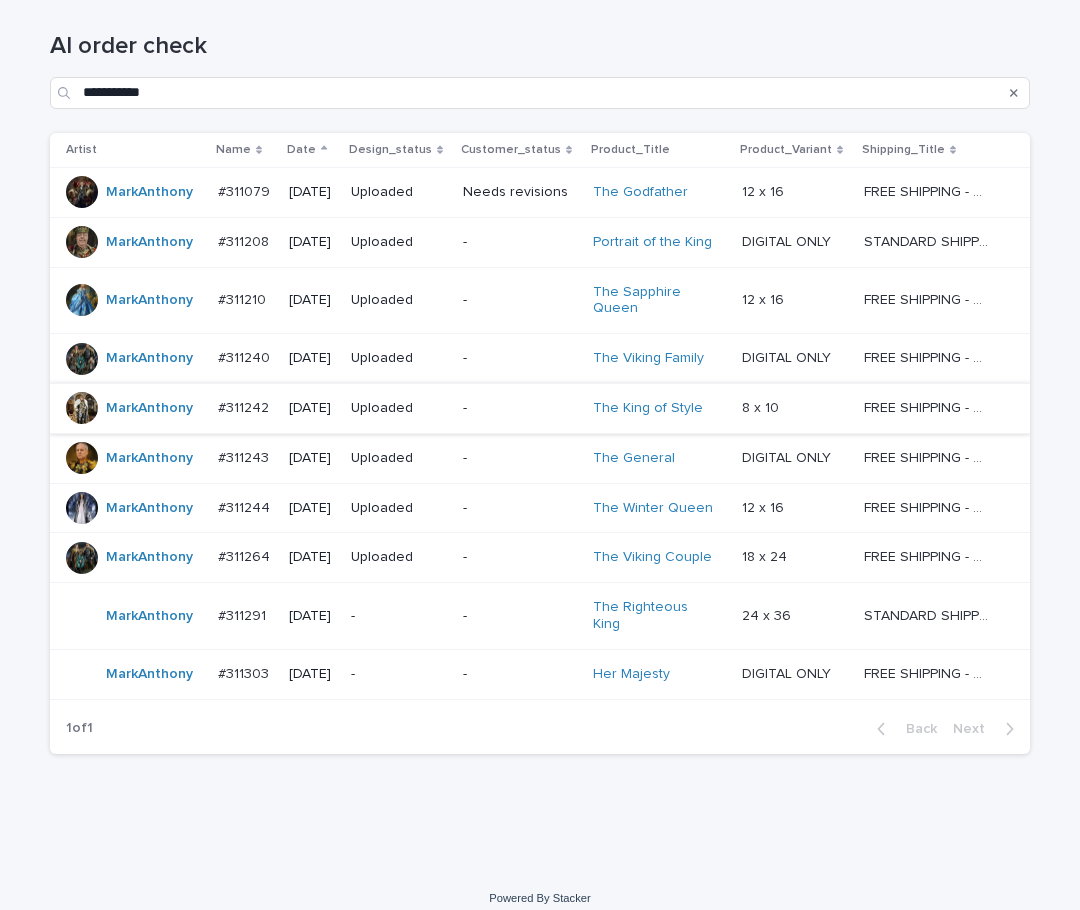 click on "**********" at bounding box center [540, 431] 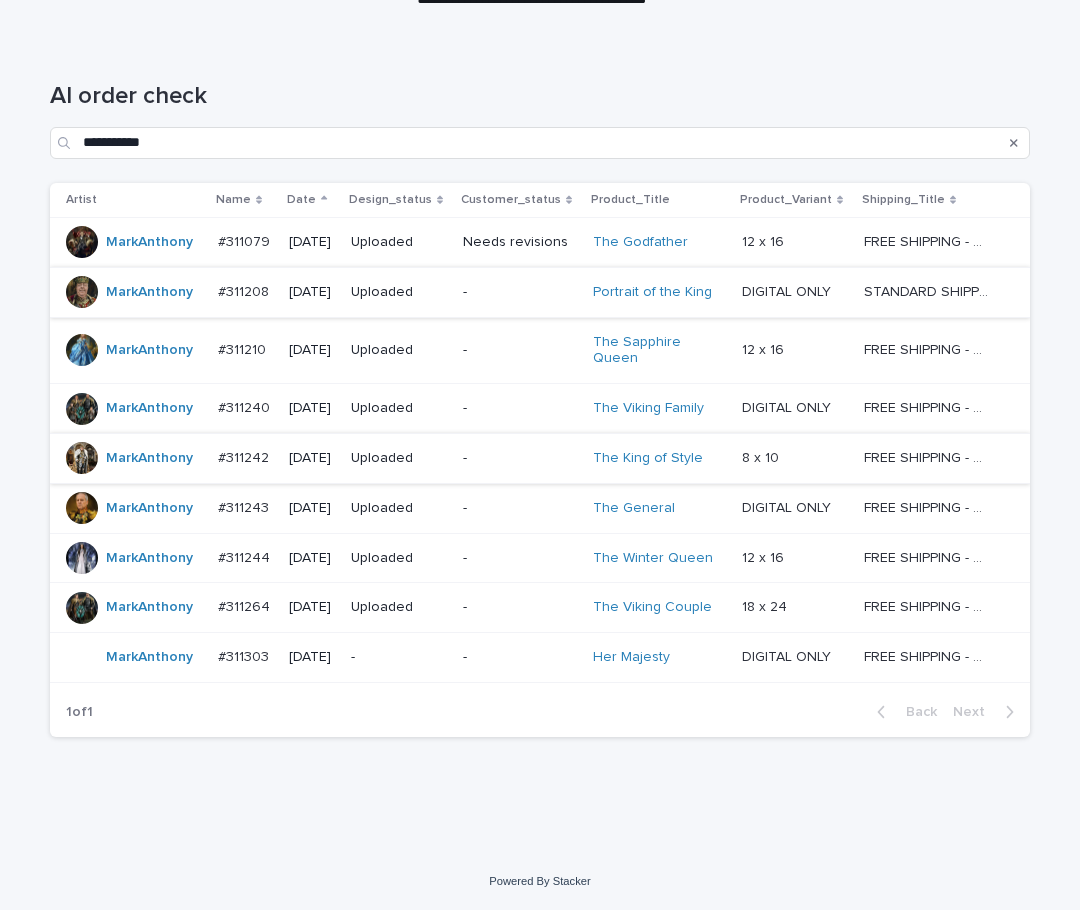 scroll, scrollTop: 231, scrollLeft: 0, axis: vertical 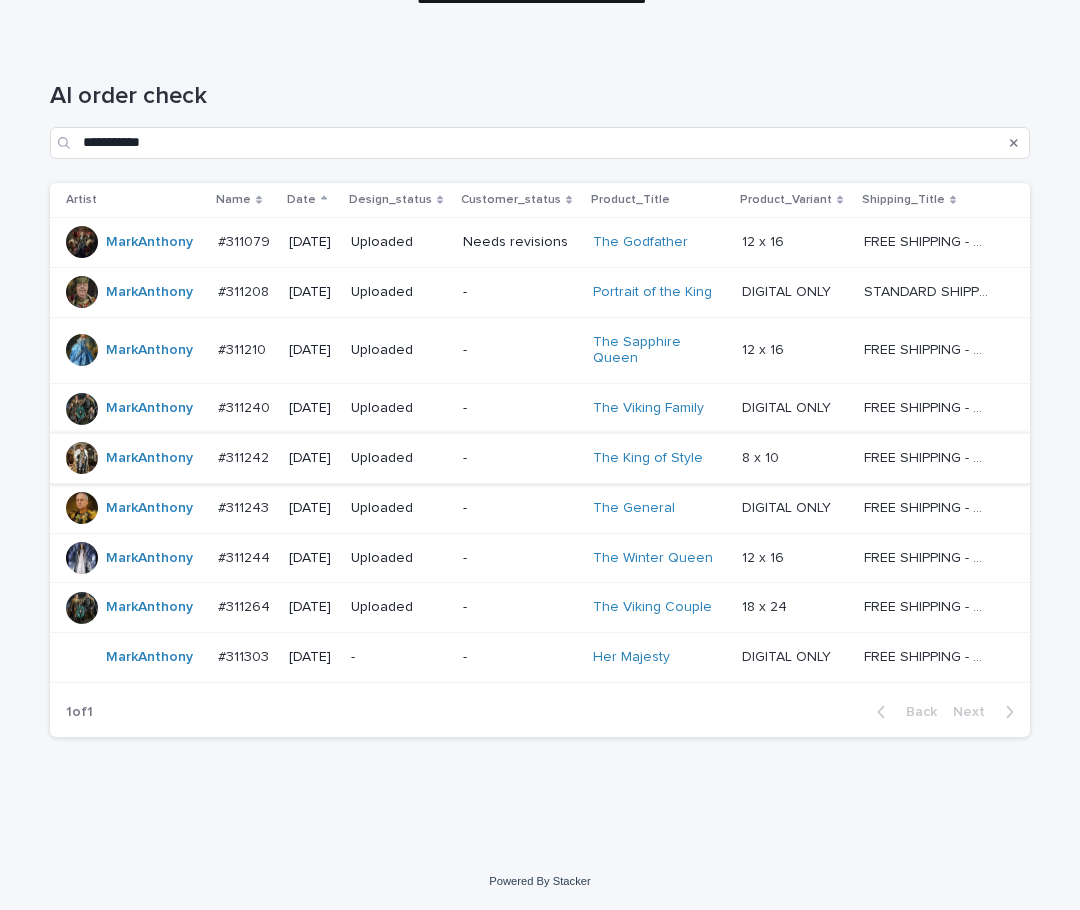 click on "**********" at bounding box center [540, 447] 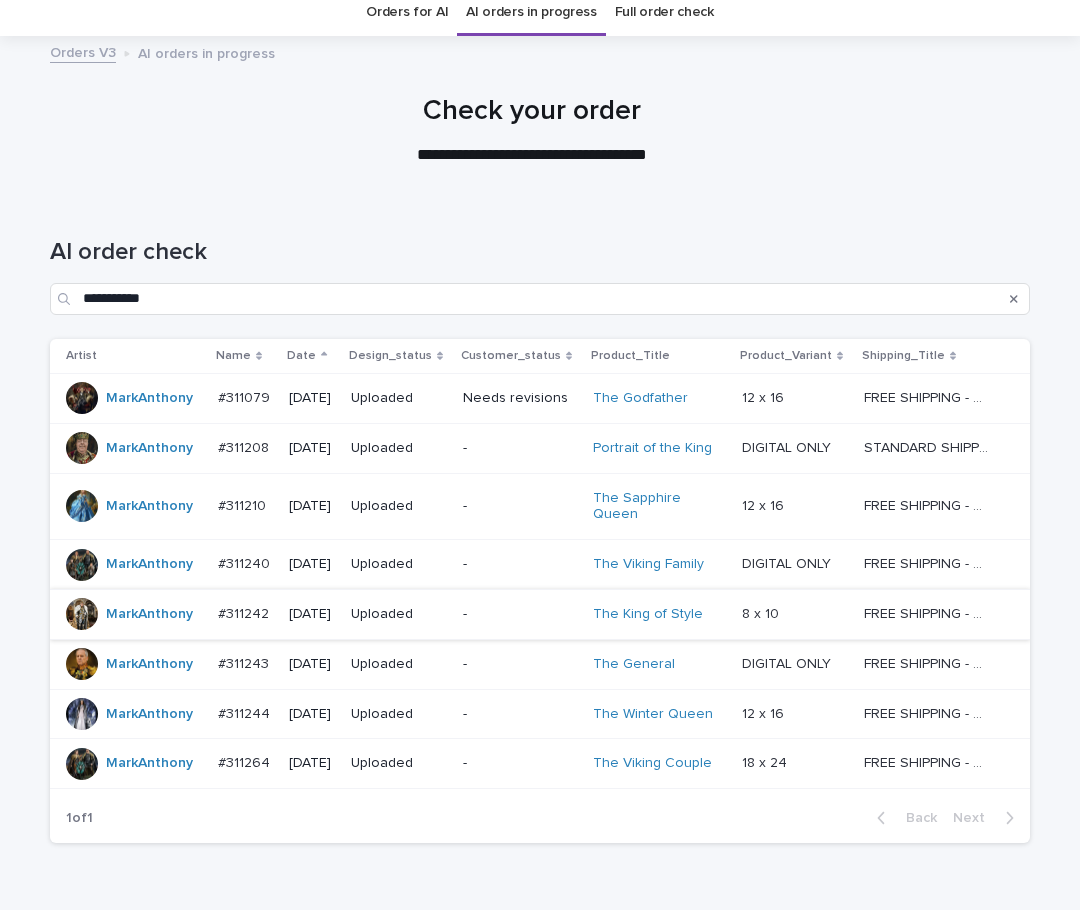 scroll, scrollTop: 0, scrollLeft: 0, axis: both 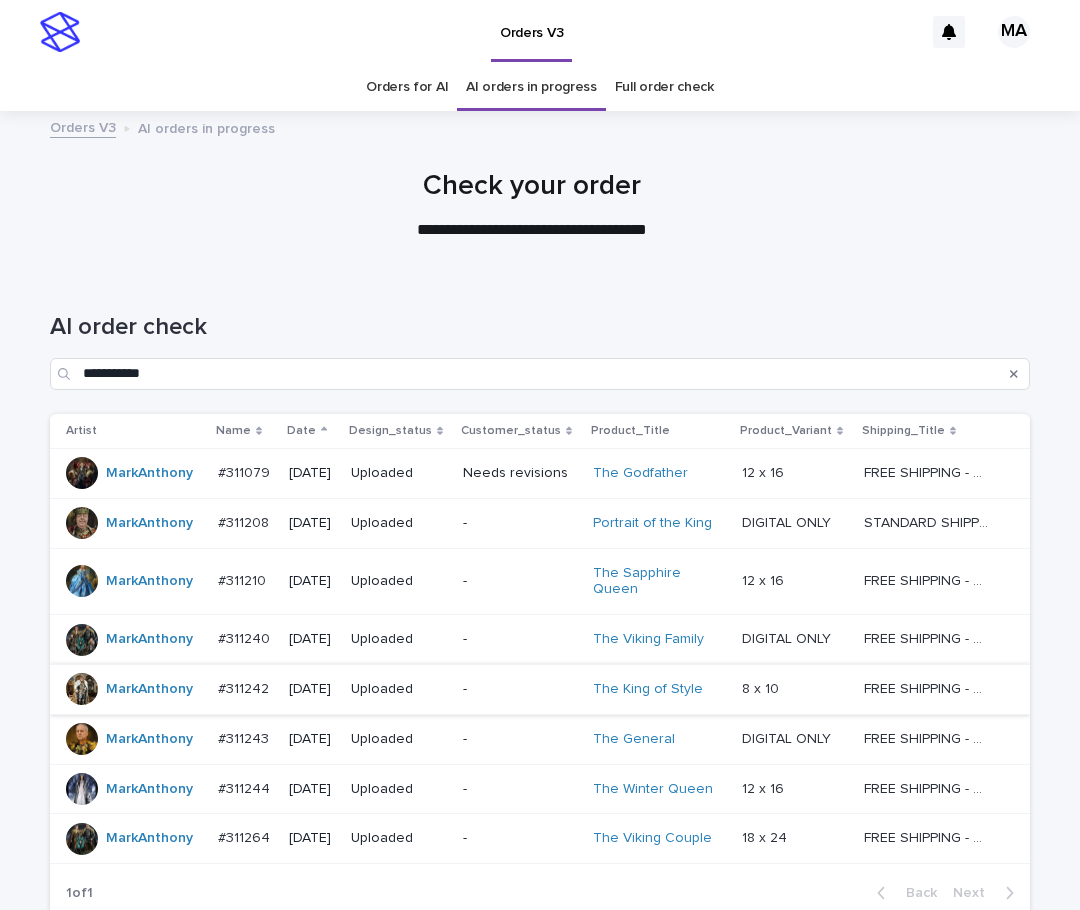 click on "Full order check" at bounding box center [664, 87] 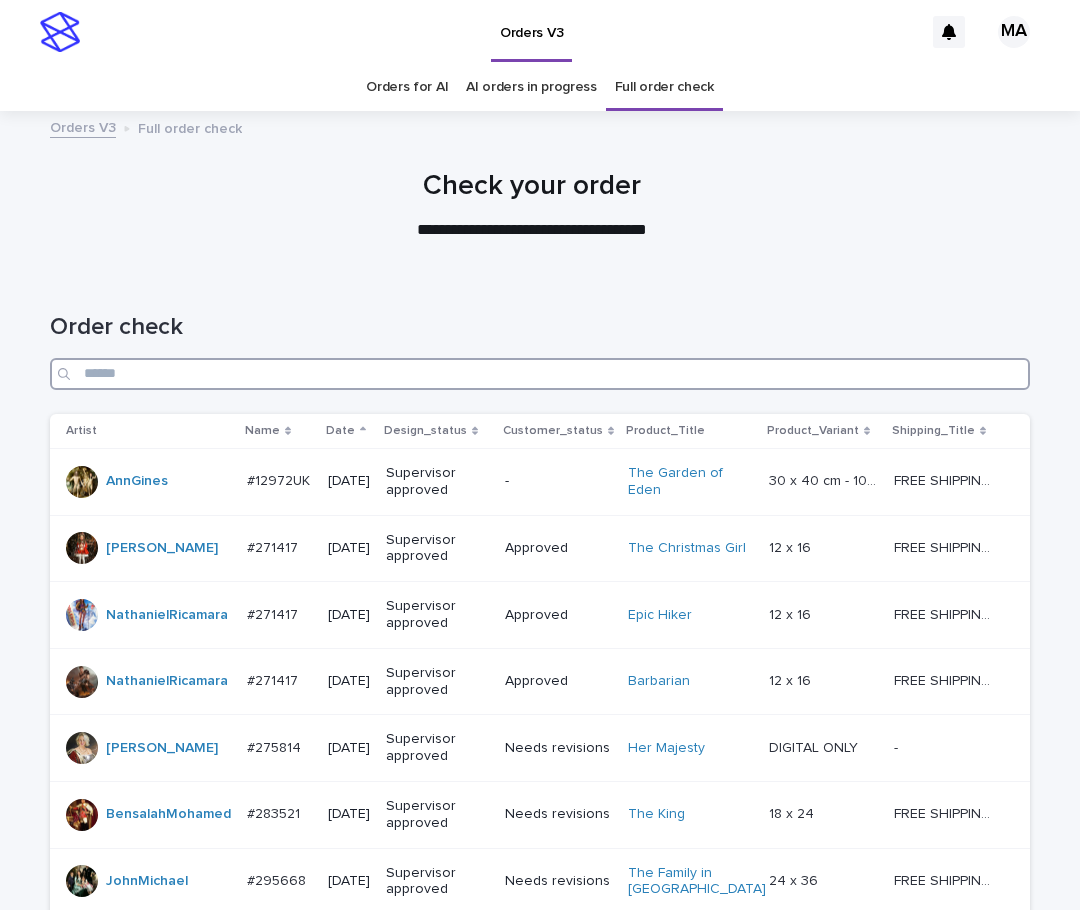 click at bounding box center (540, 374) 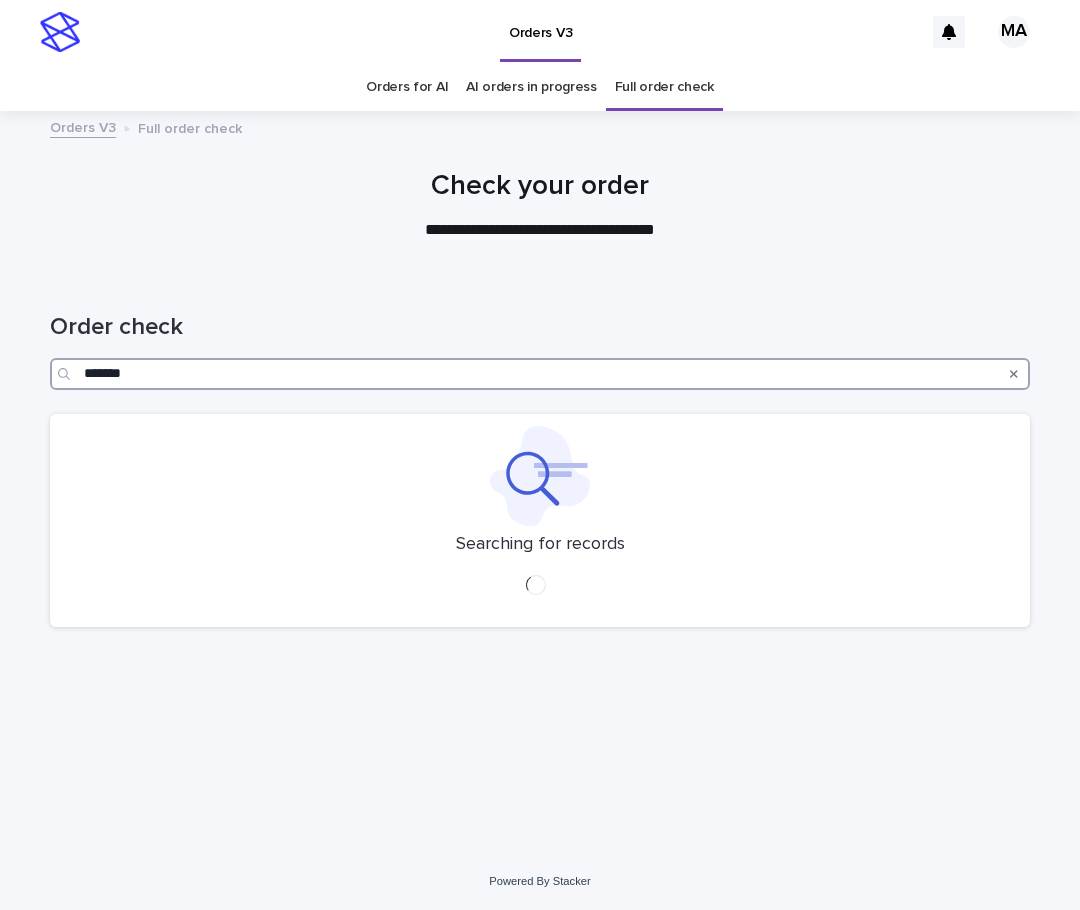 type on "*******" 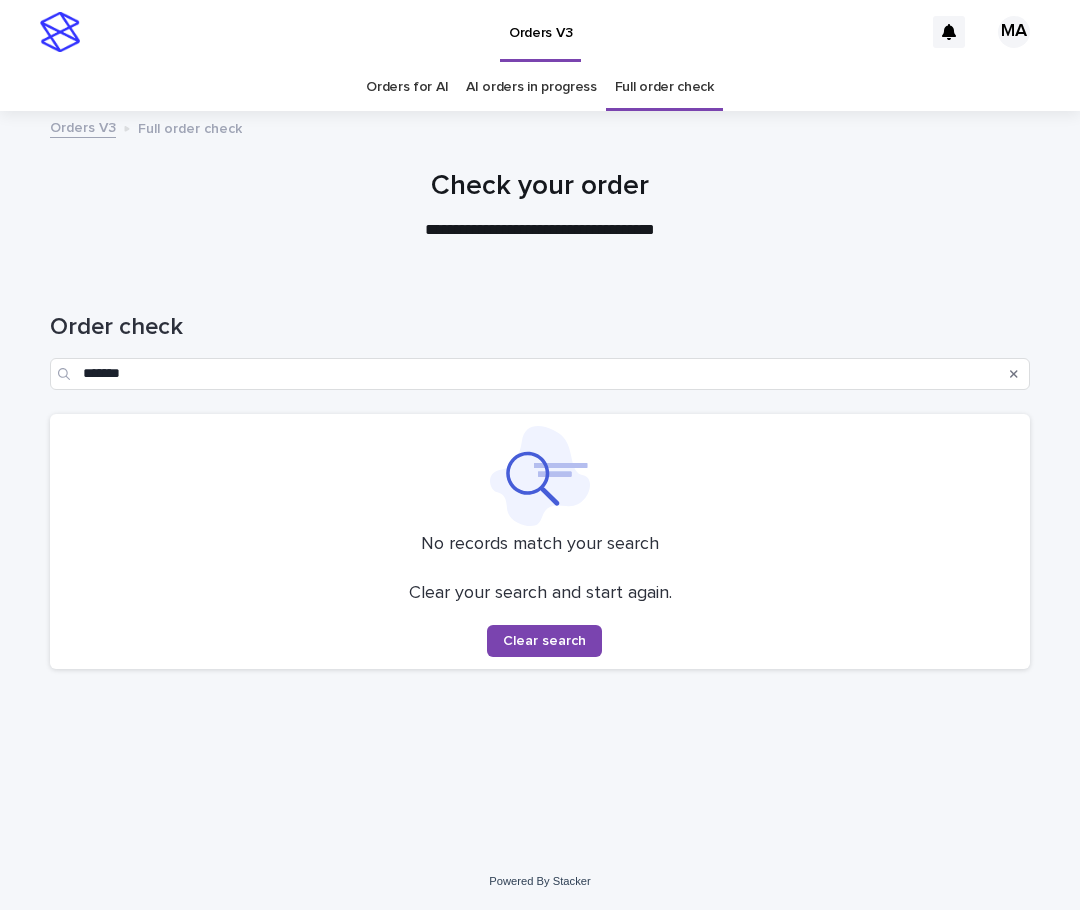 click on "Full order check" at bounding box center (664, 87) 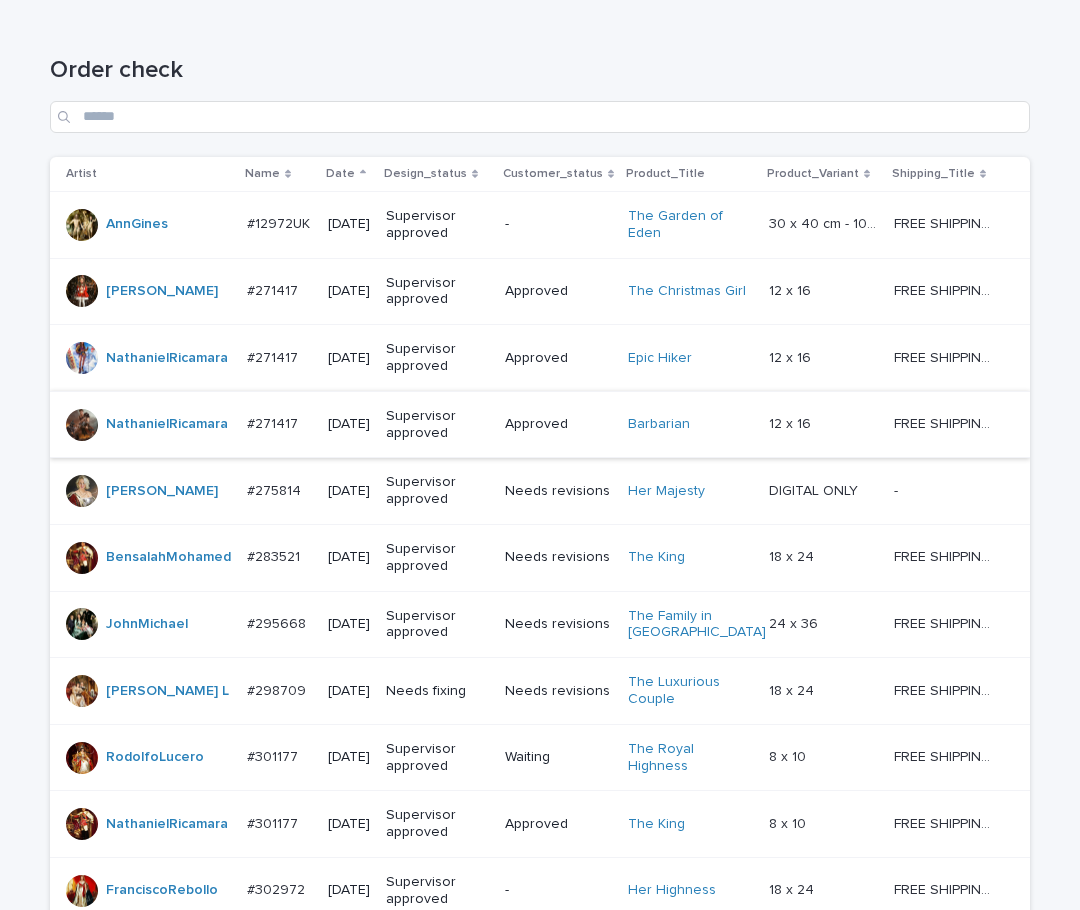 scroll, scrollTop: 168, scrollLeft: 0, axis: vertical 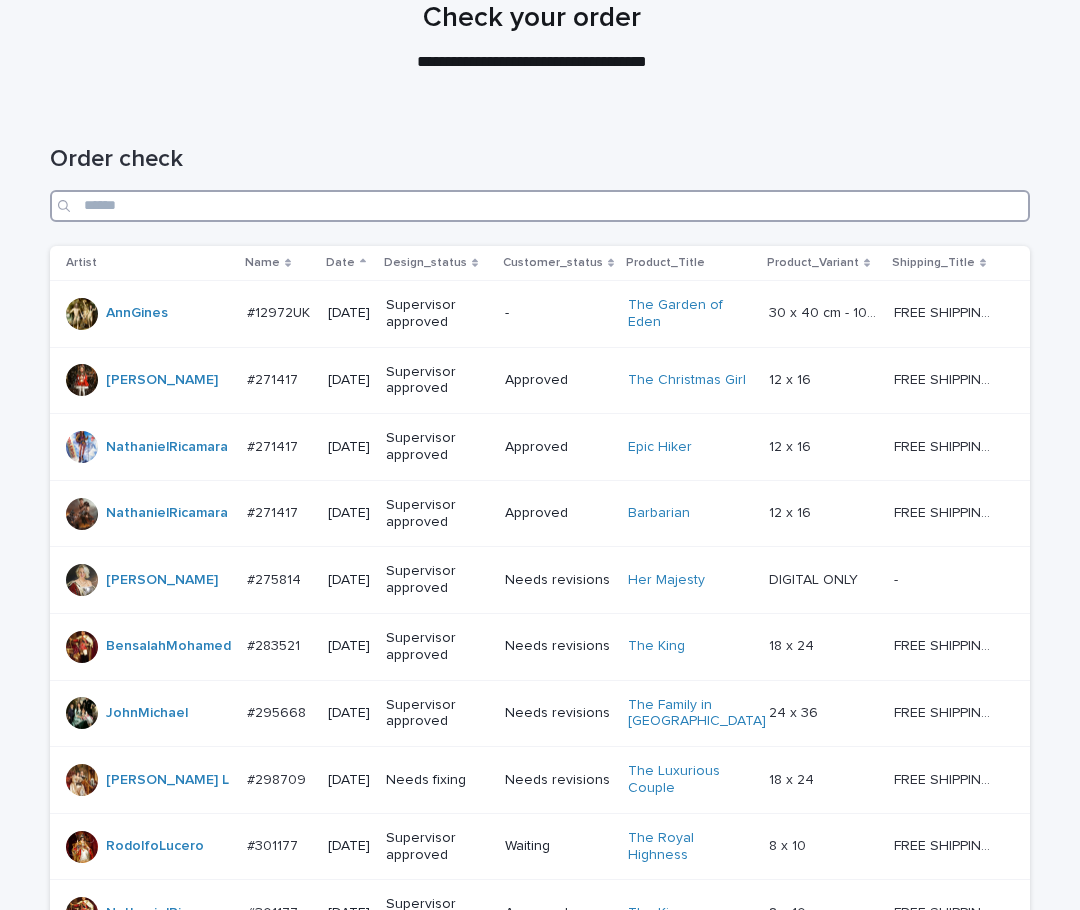 click at bounding box center [540, 206] 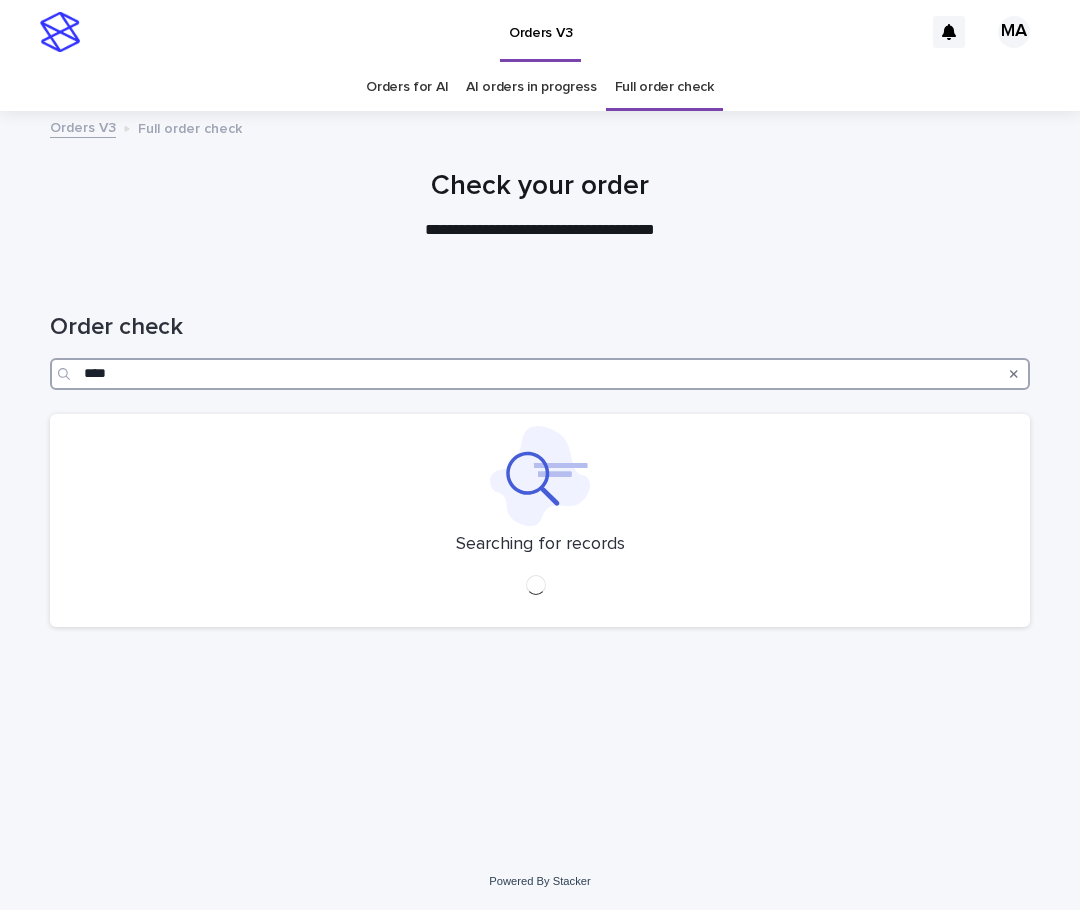 scroll, scrollTop: 0, scrollLeft: 0, axis: both 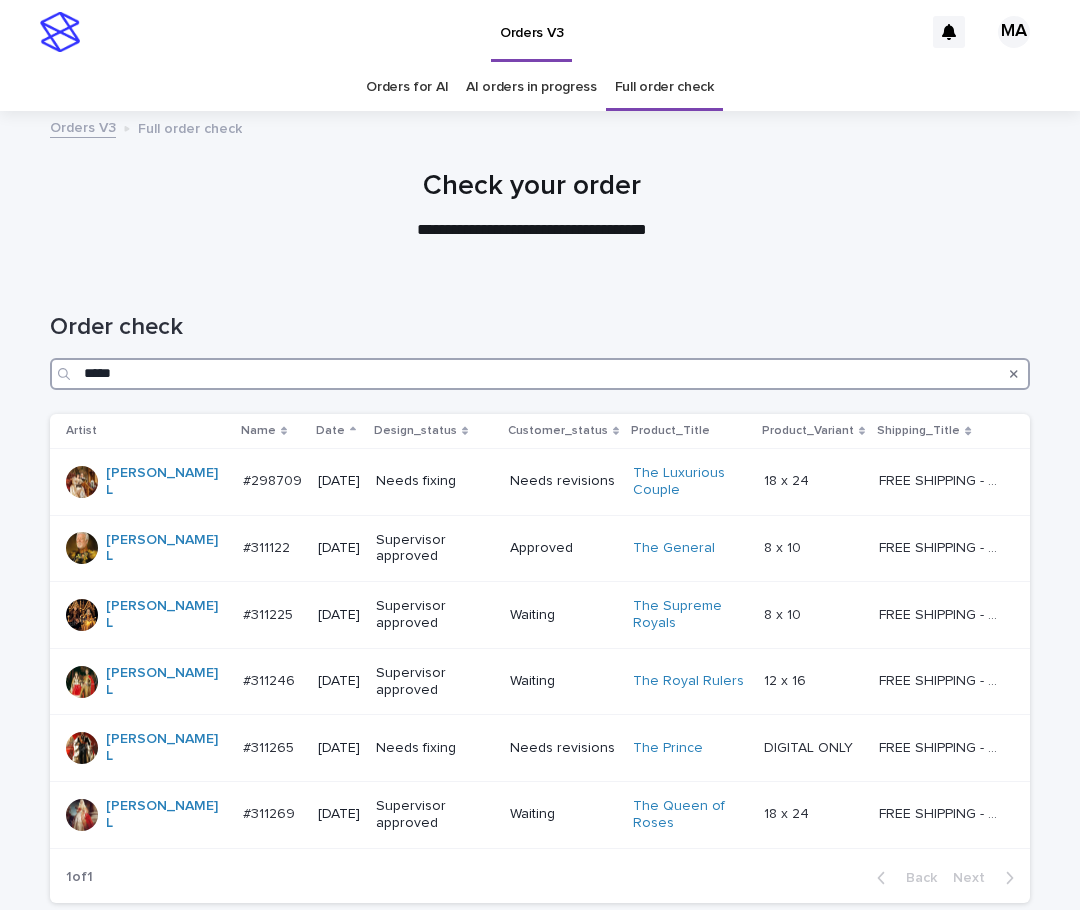 drag, startPoint x: 142, startPoint y: 376, endPoint x: 23, endPoint y: 376, distance: 119 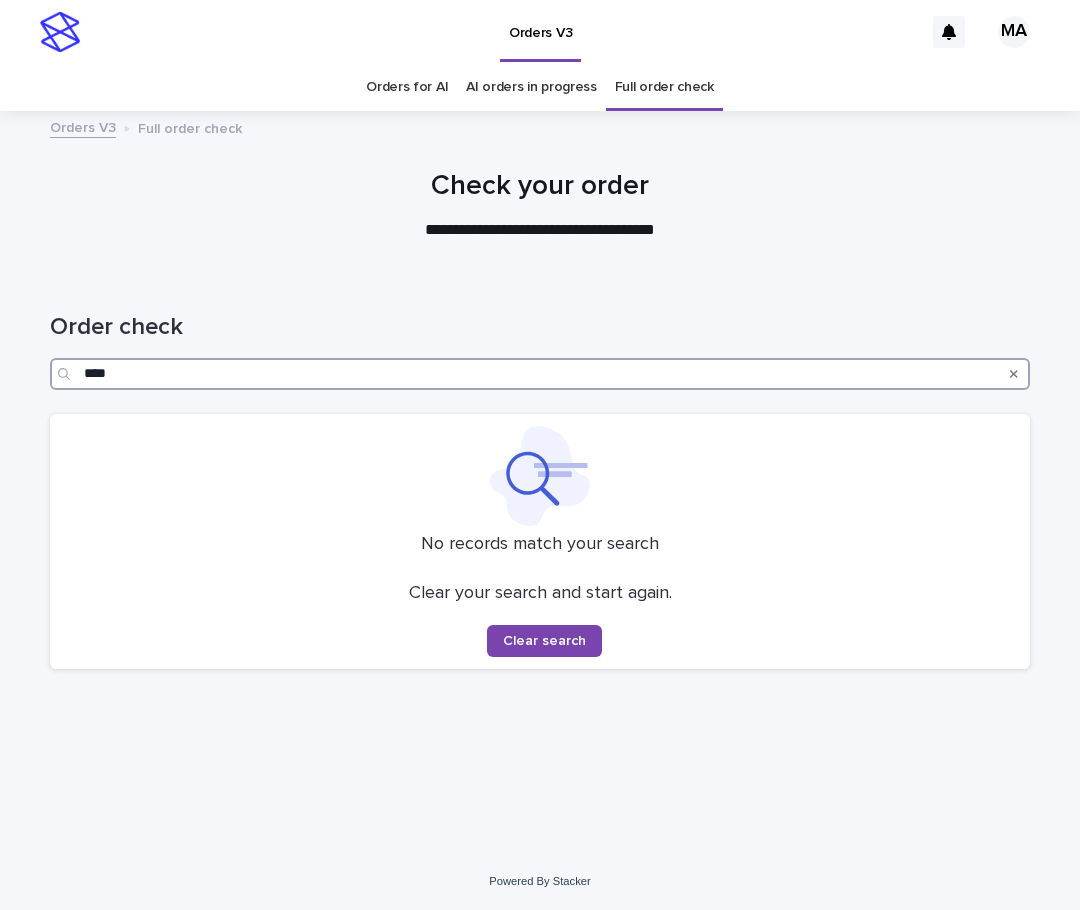 type on "****" 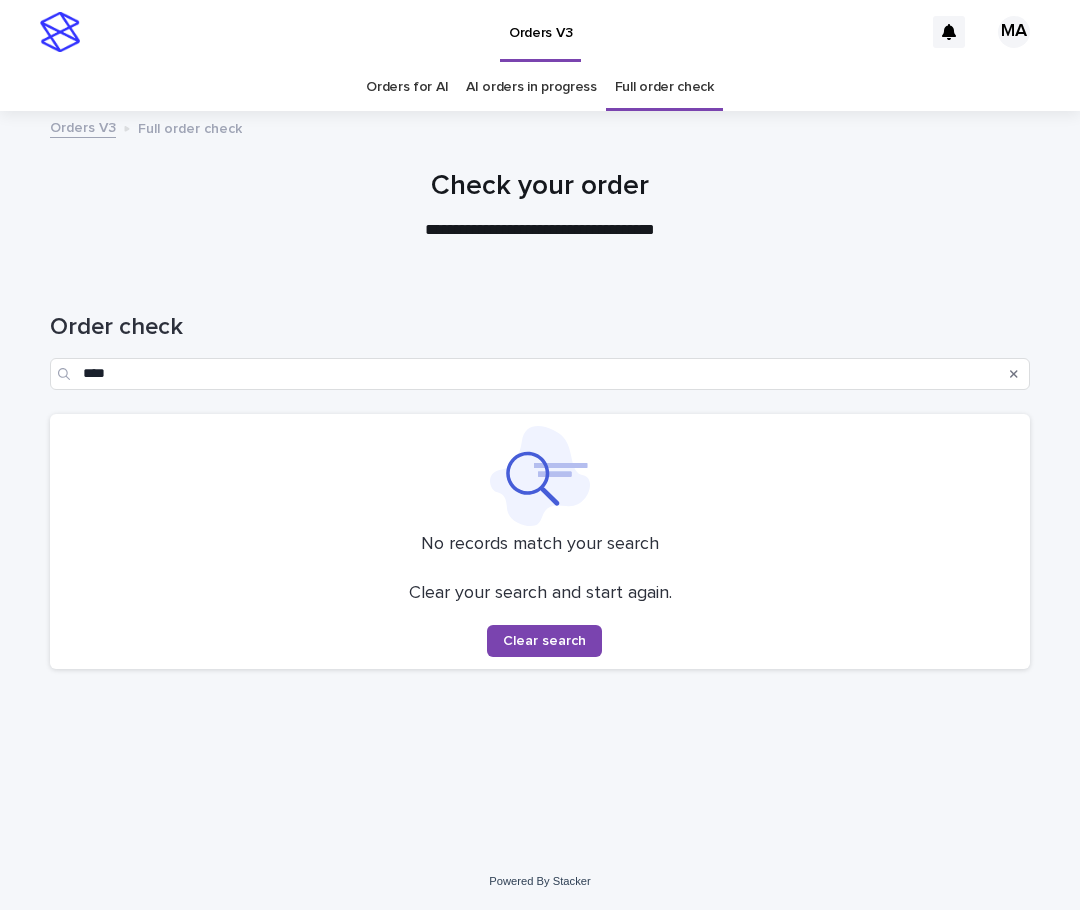 click 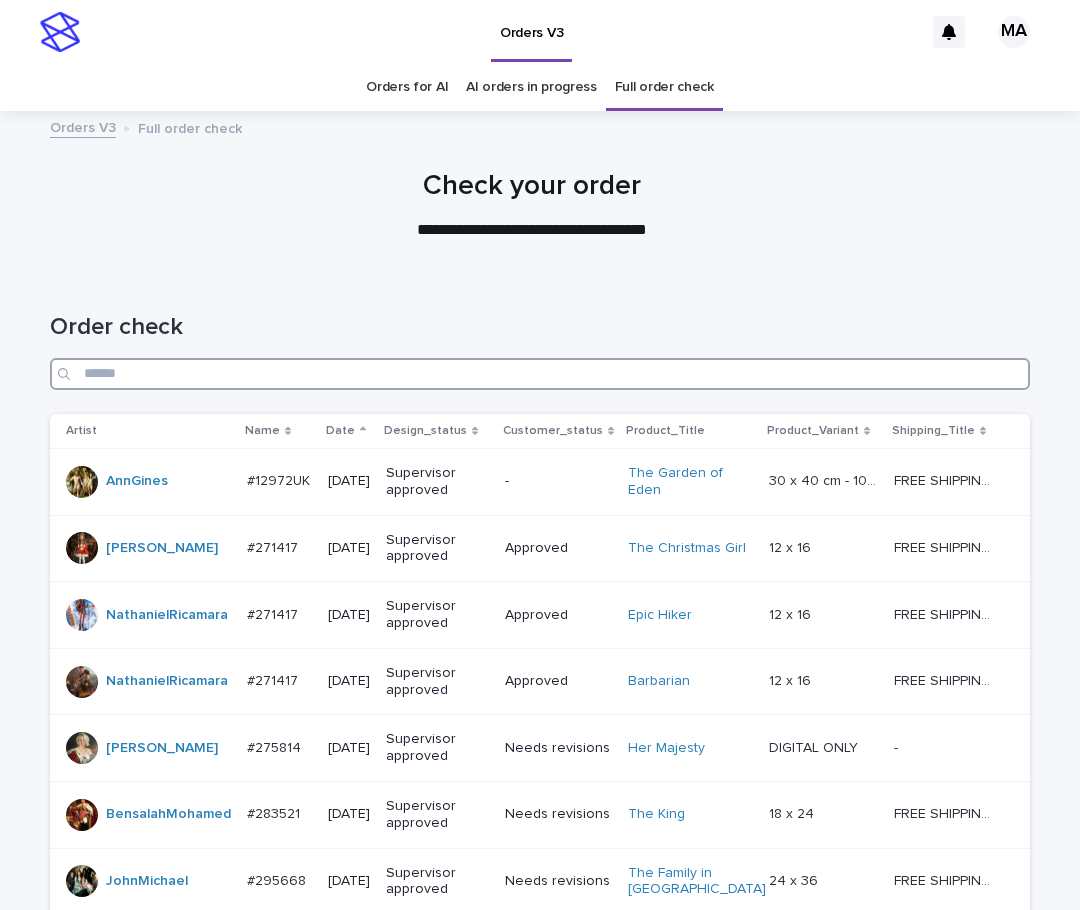 click at bounding box center [540, 374] 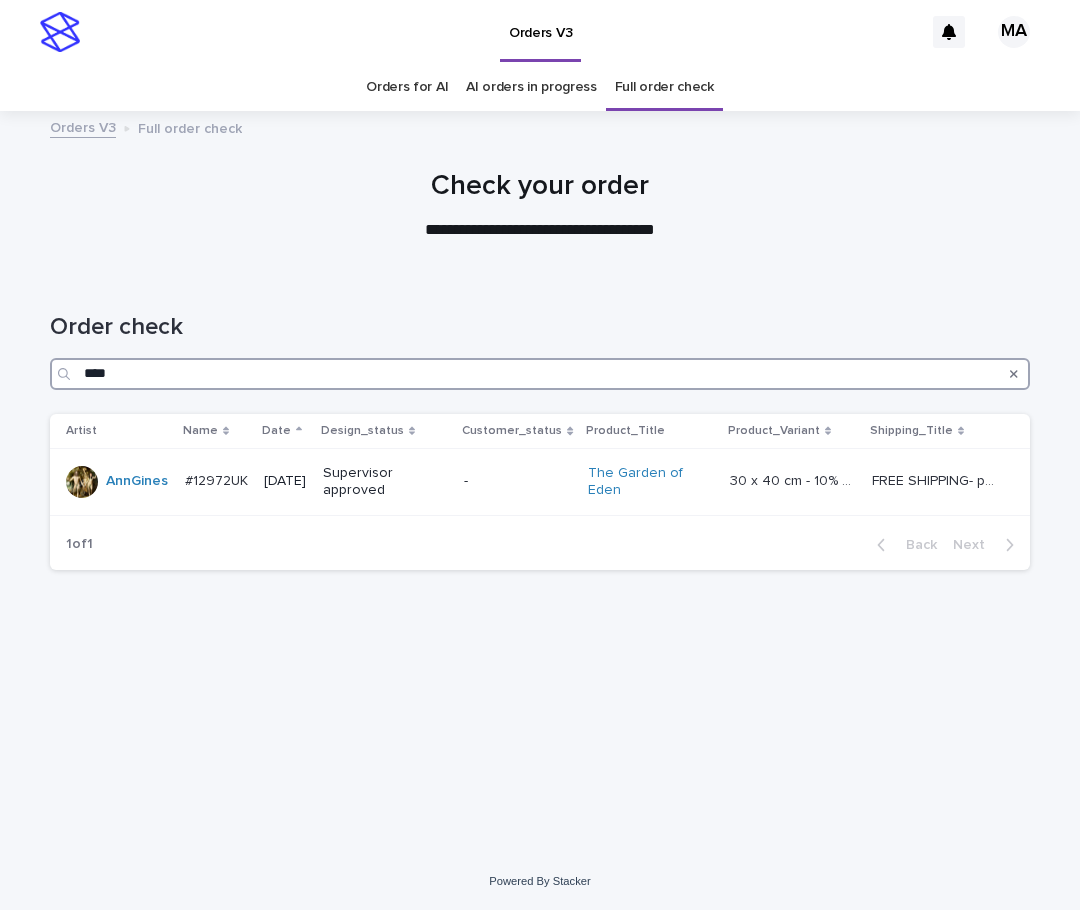 drag, startPoint x: 143, startPoint y: 372, endPoint x: 17, endPoint y: 371, distance: 126.00397 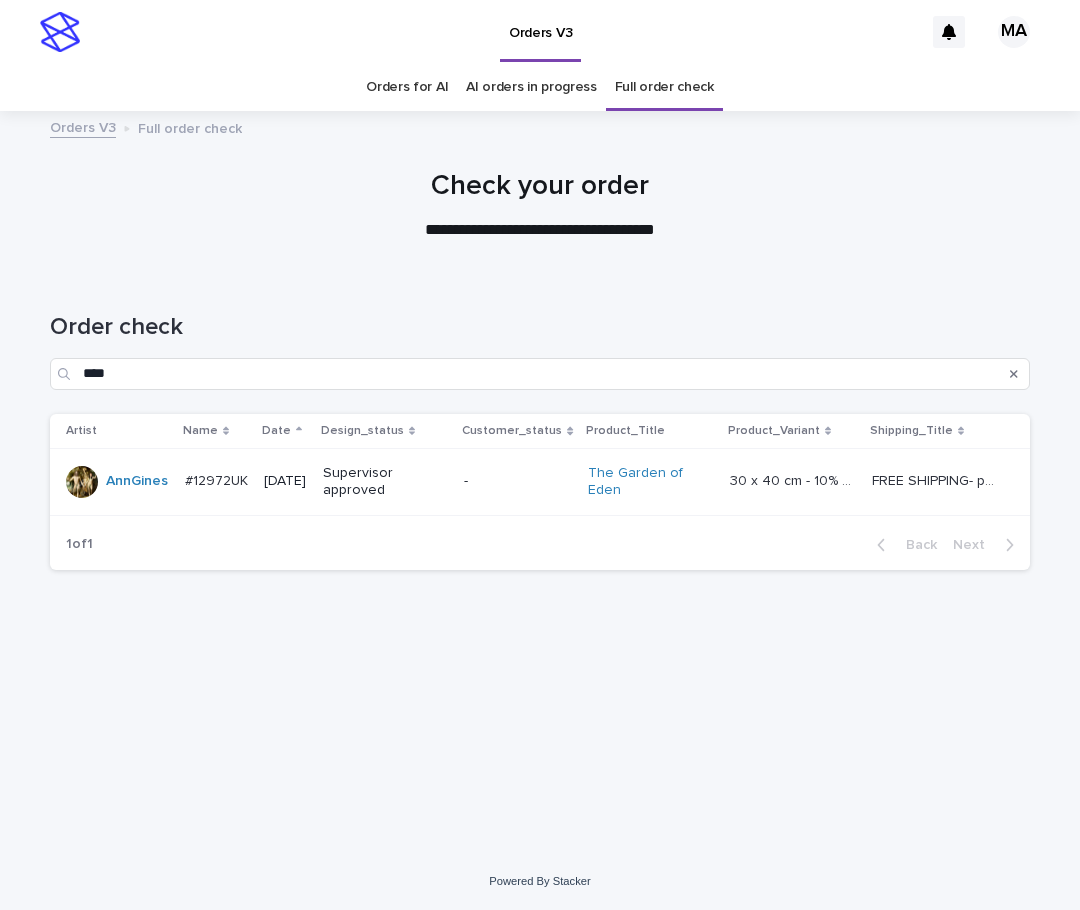 click at bounding box center [1014, 374] 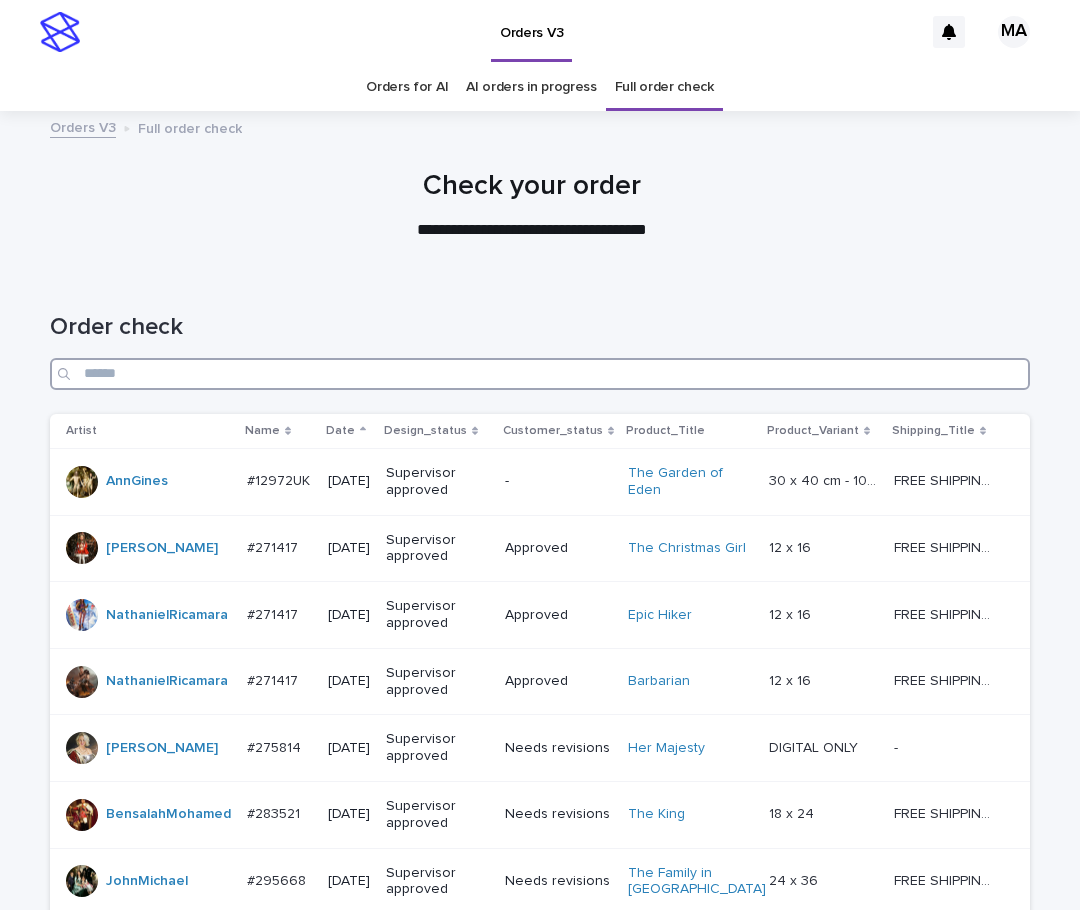 click at bounding box center (540, 374) 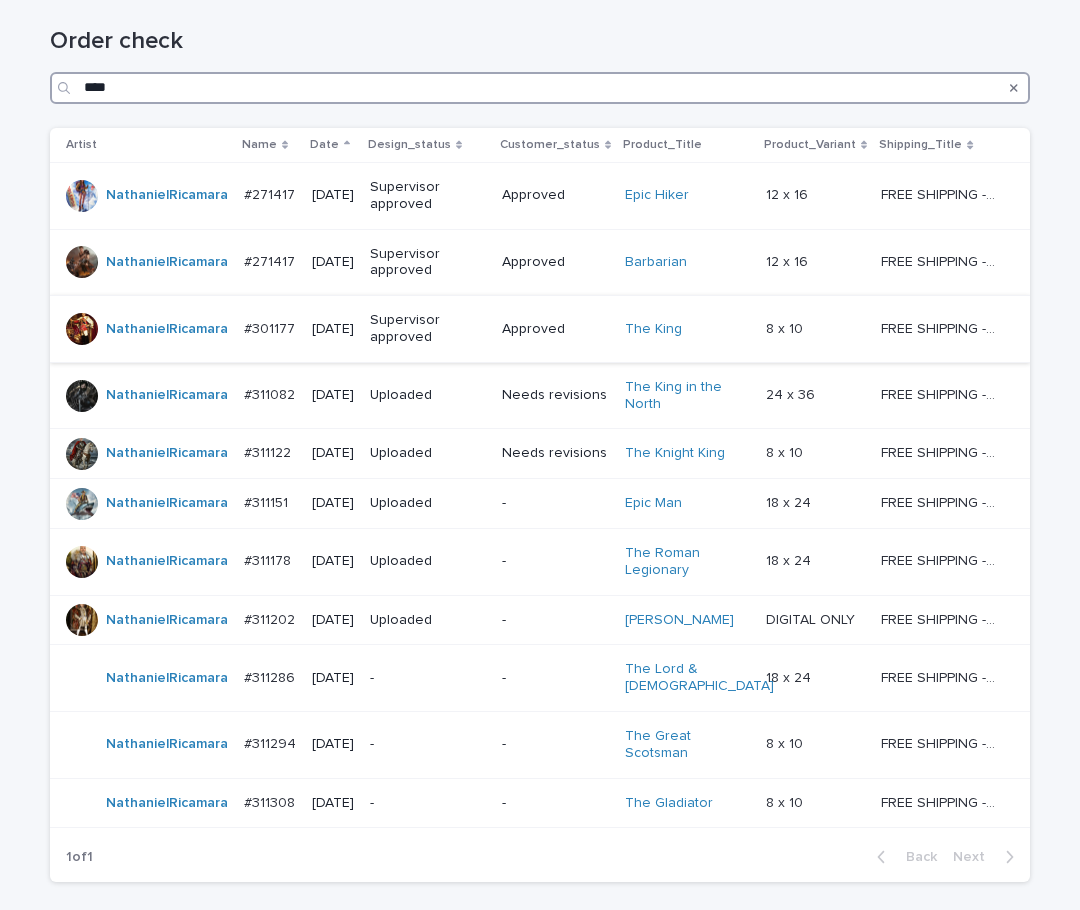 scroll, scrollTop: 246, scrollLeft: 0, axis: vertical 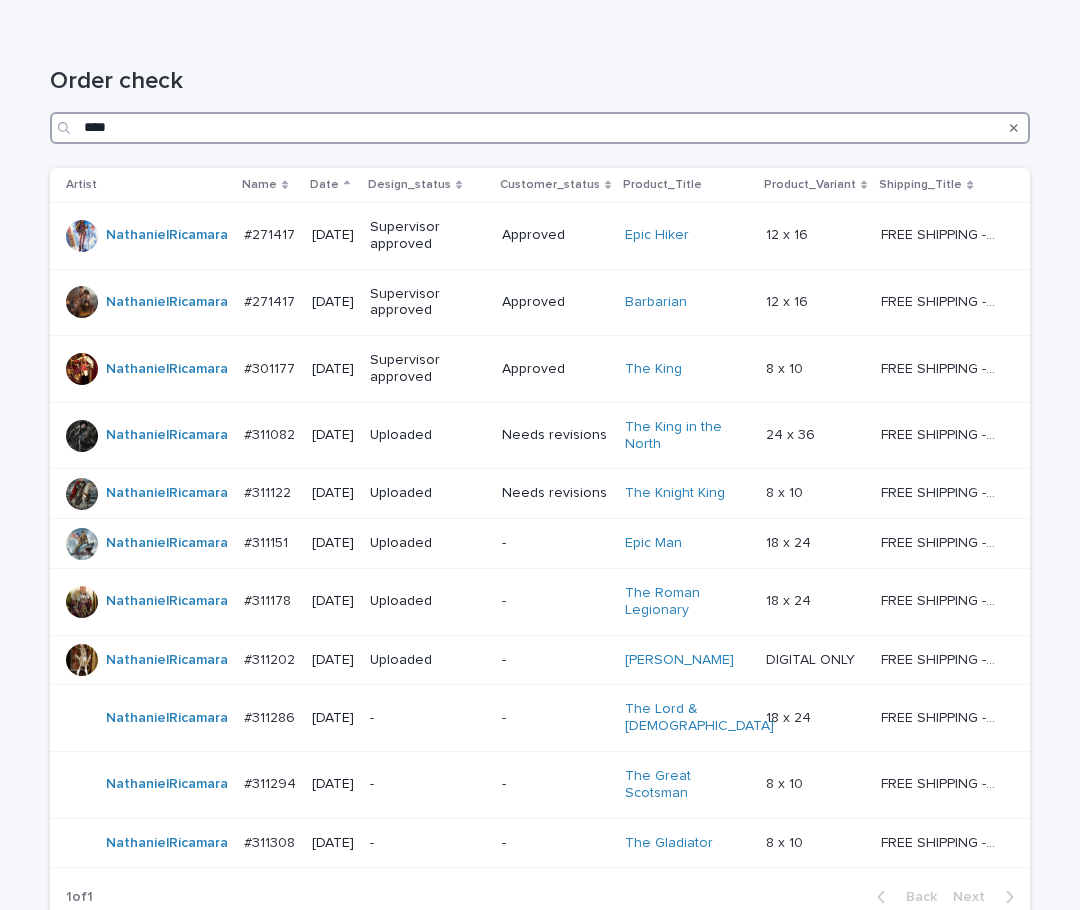 drag, startPoint x: 124, startPoint y: 127, endPoint x: 52, endPoint y: 129, distance: 72.02777 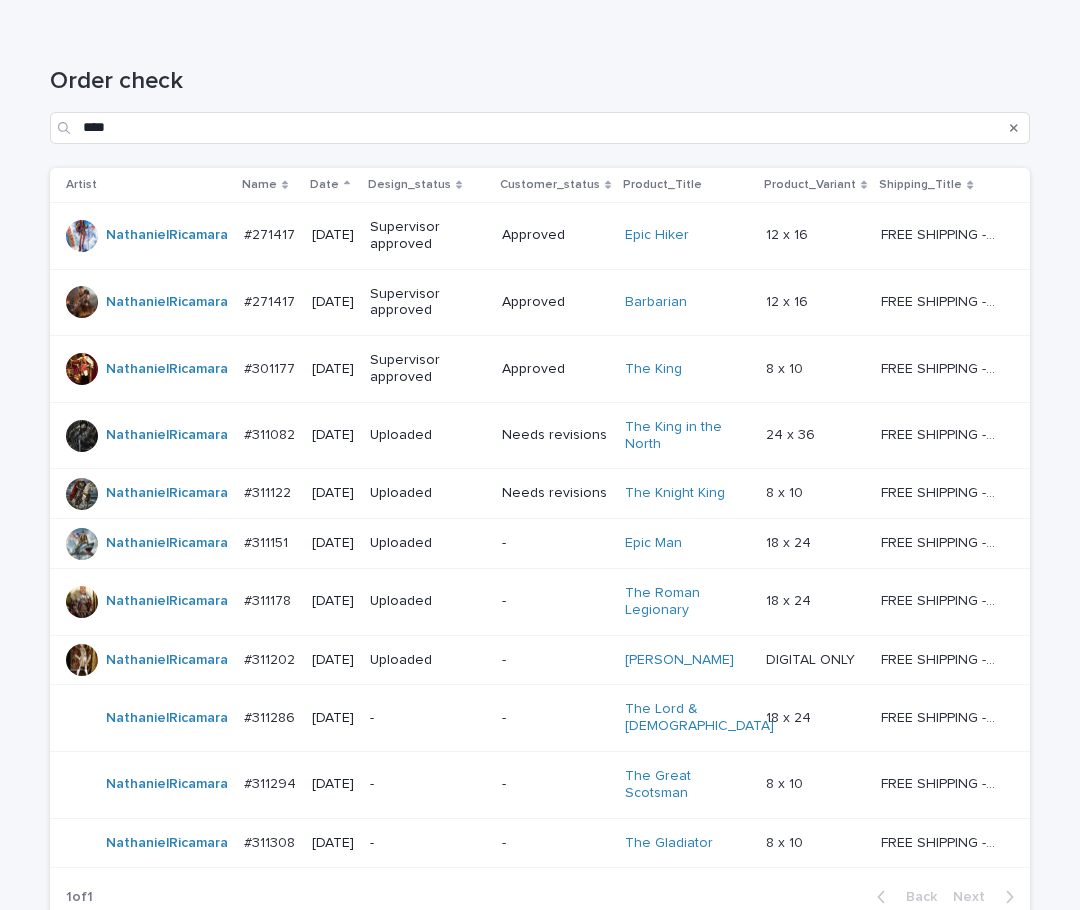 click 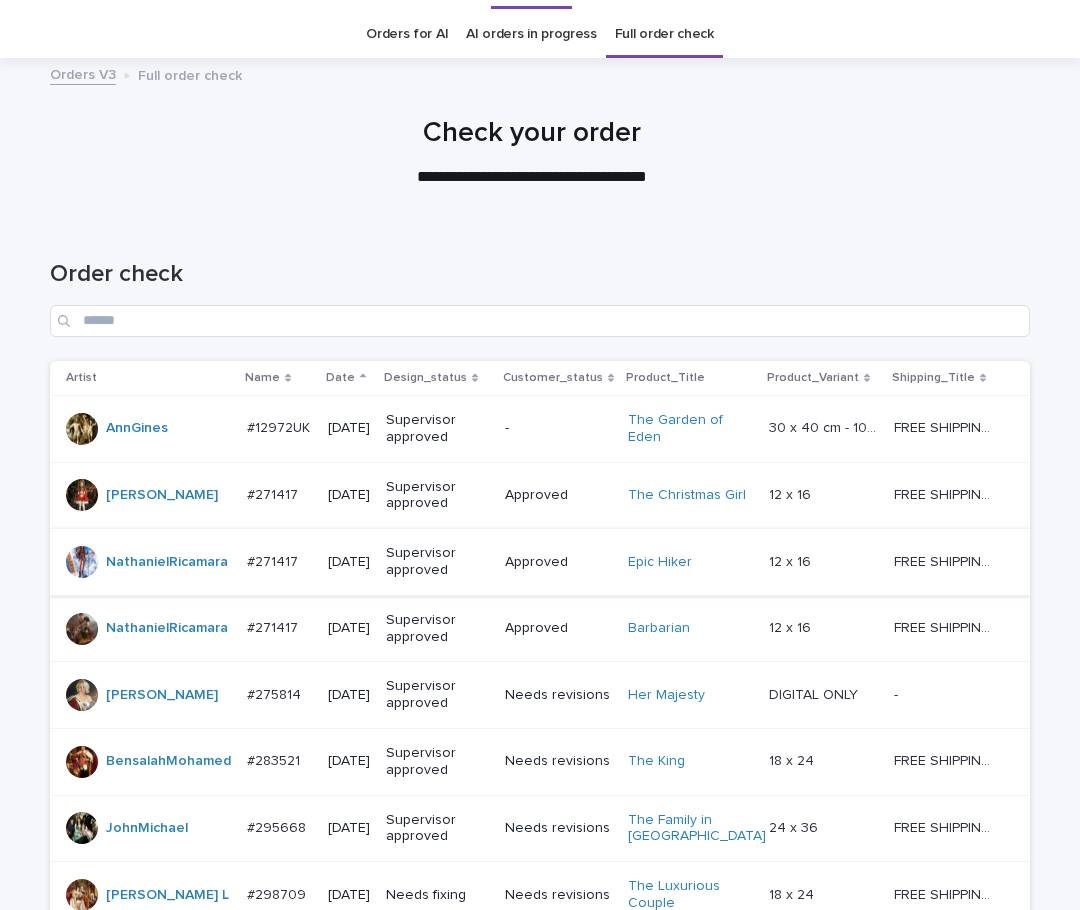scroll, scrollTop: 0, scrollLeft: 0, axis: both 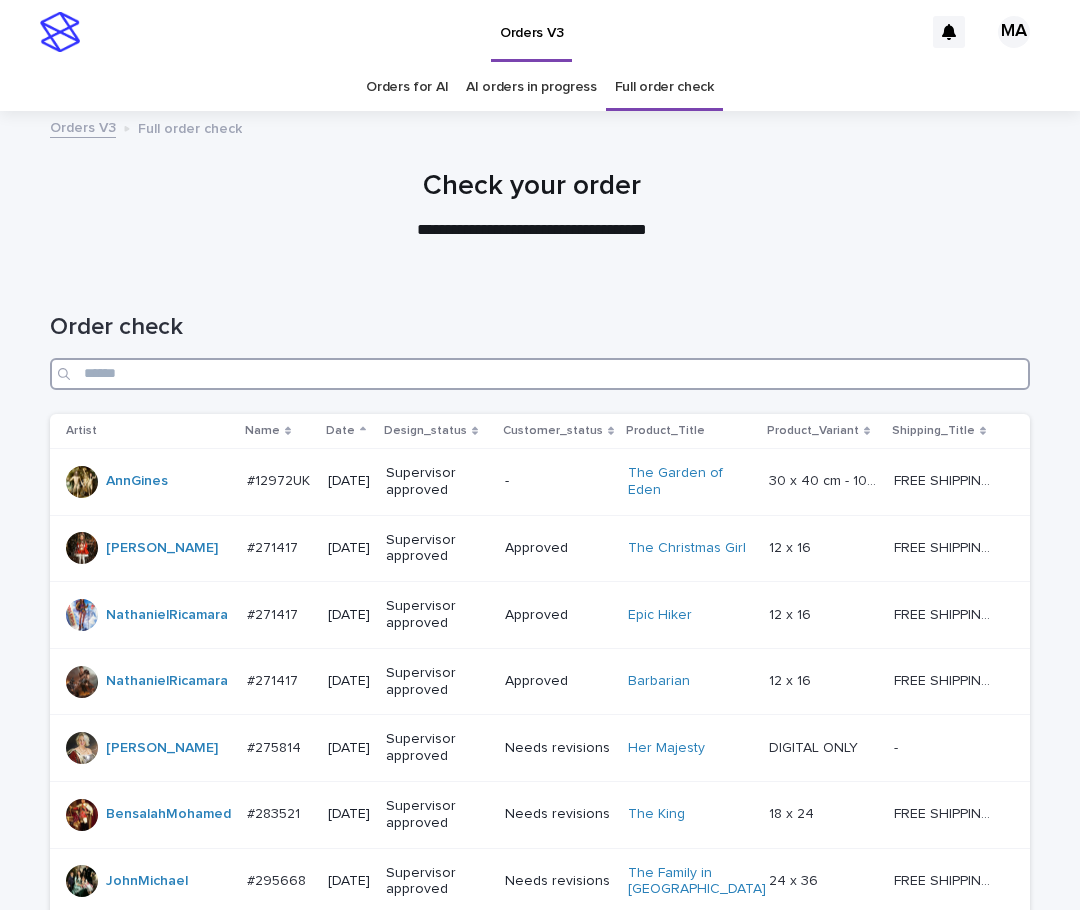 click at bounding box center [540, 374] 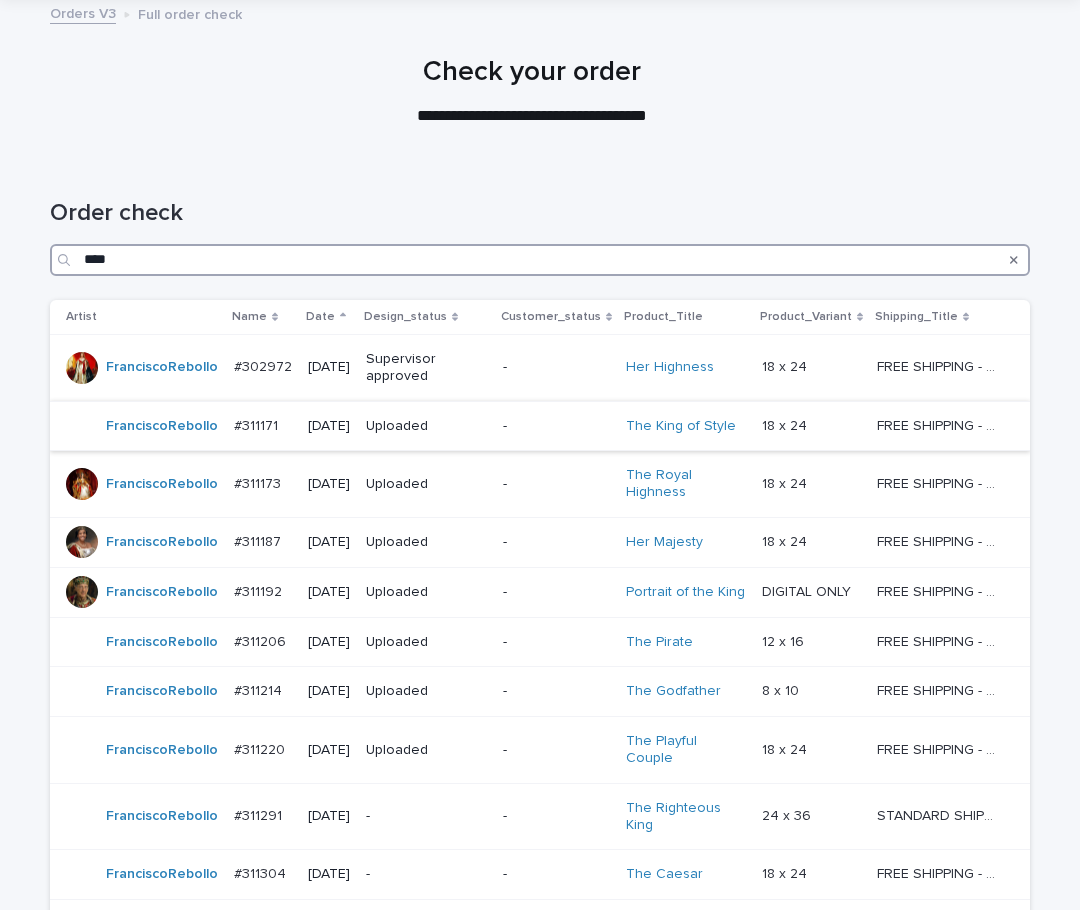 scroll, scrollTop: 96, scrollLeft: 0, axis: vertical 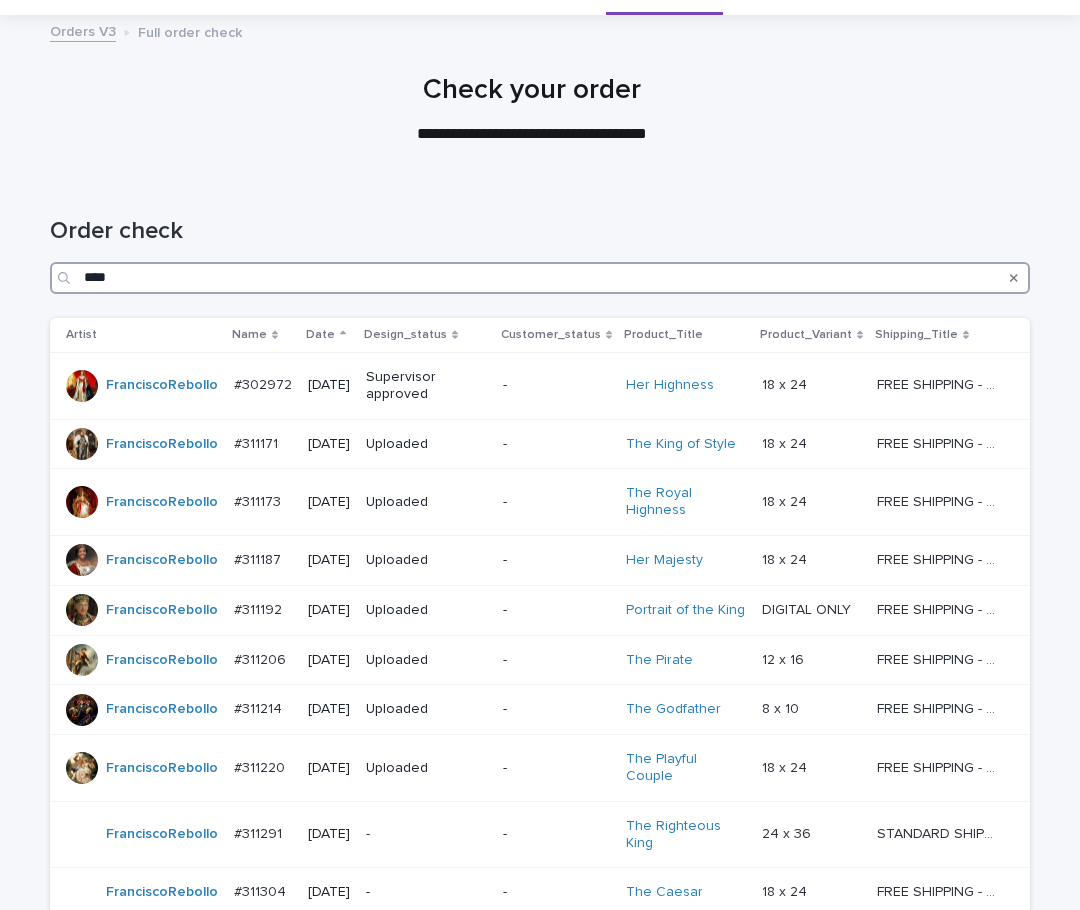 type on "****" 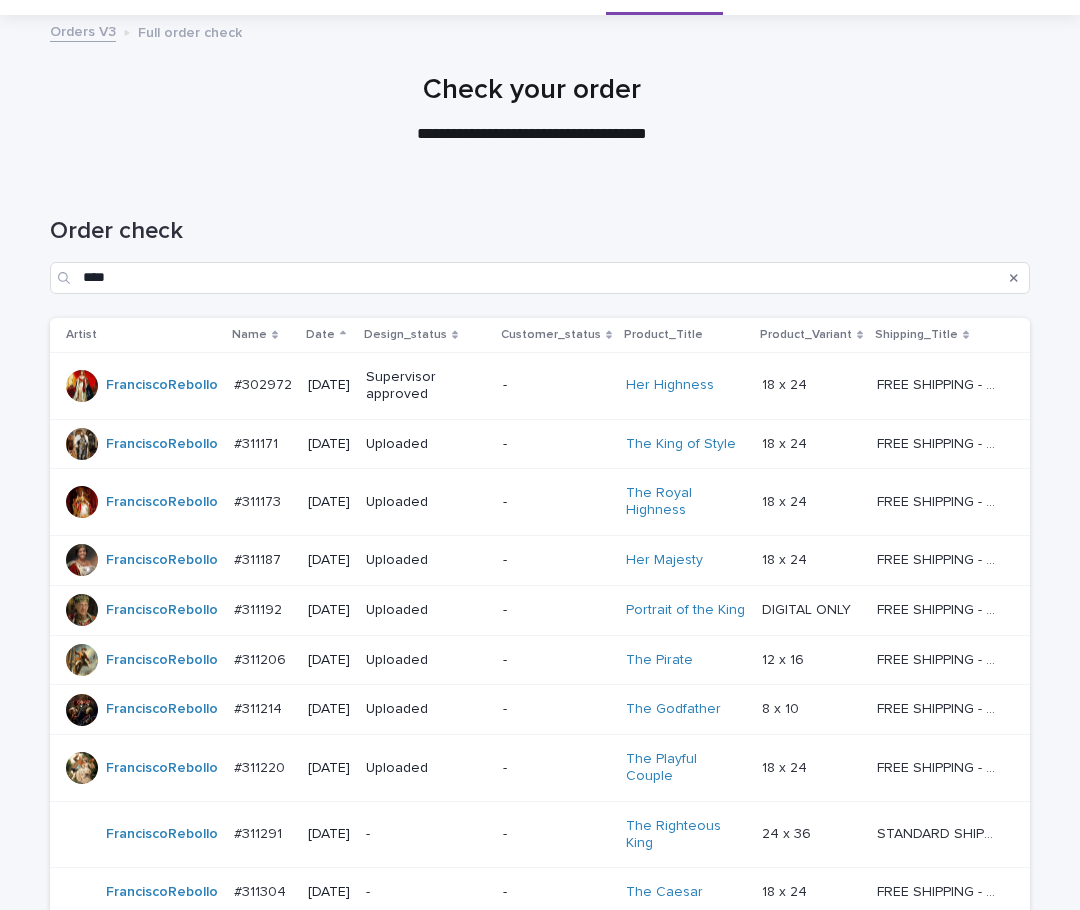 click at bounding box center (1014, 278) 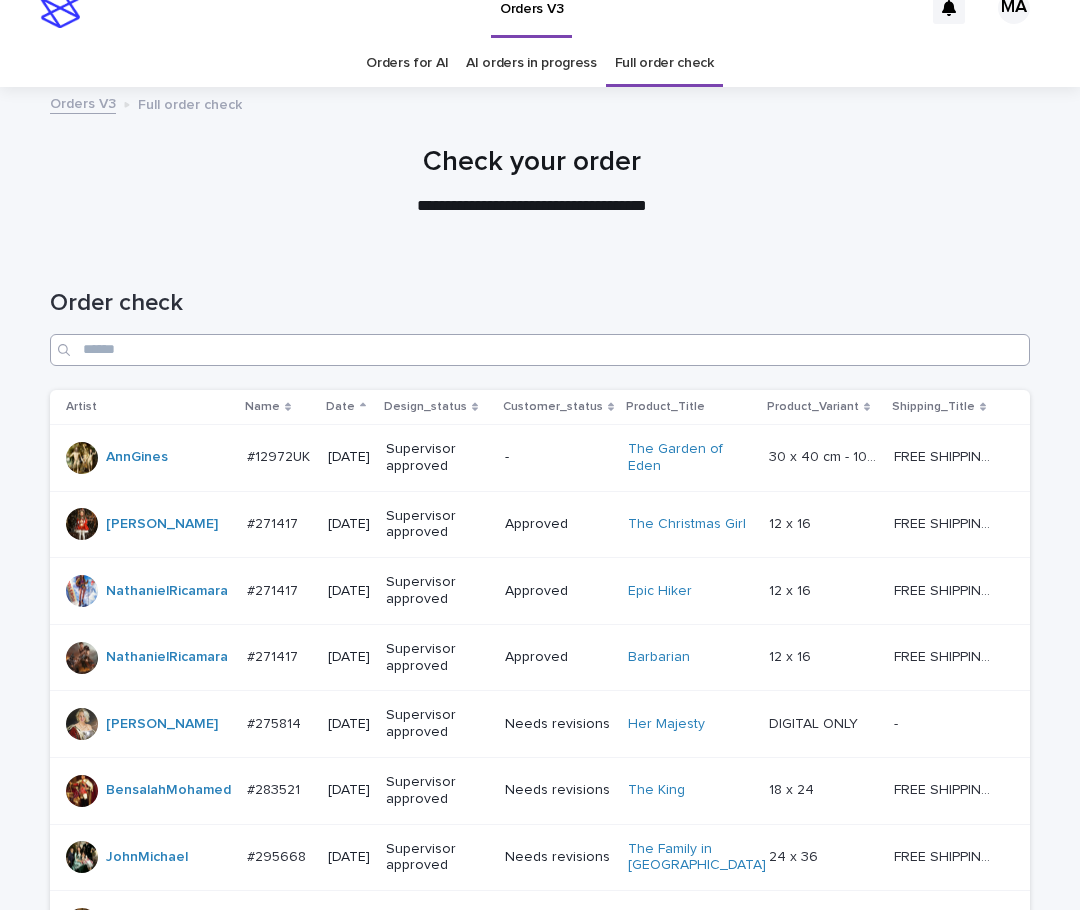 scroll, scrollTop: 0, scrollLeft: 0, axis: both 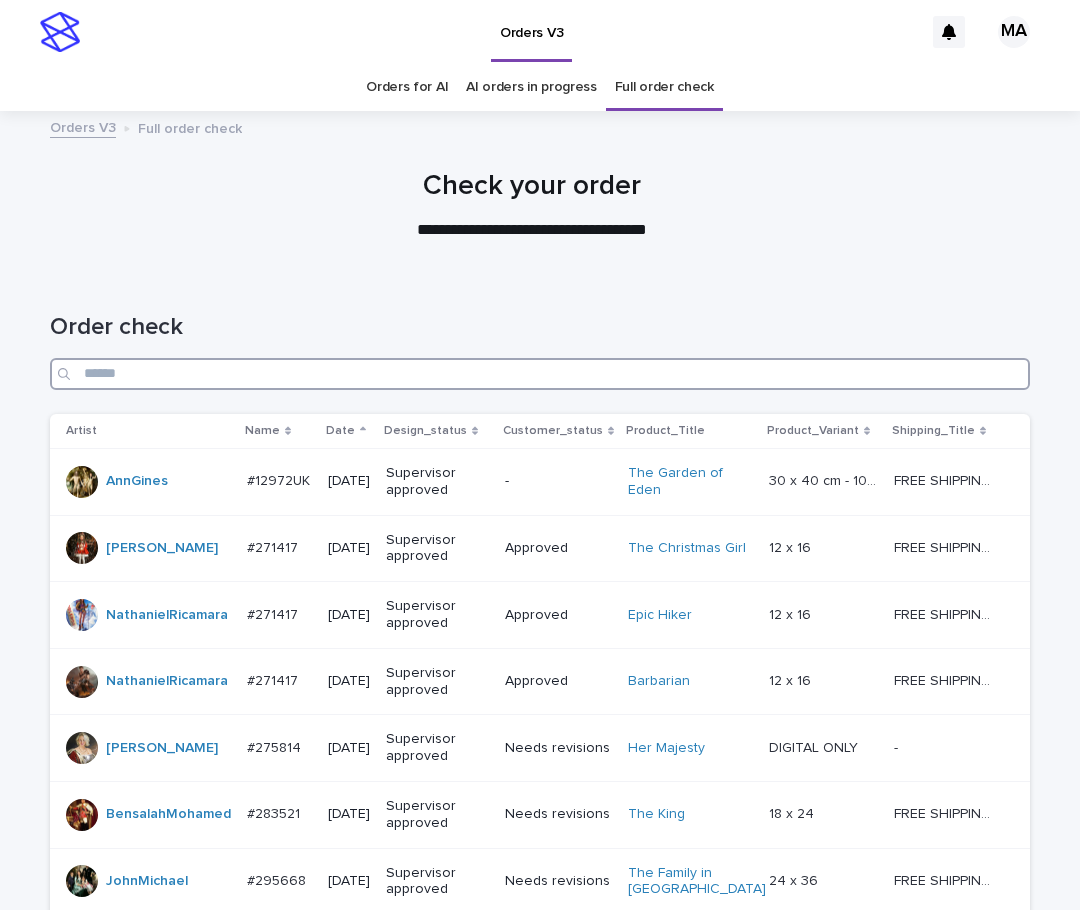 click at bounding box center (540, 374) 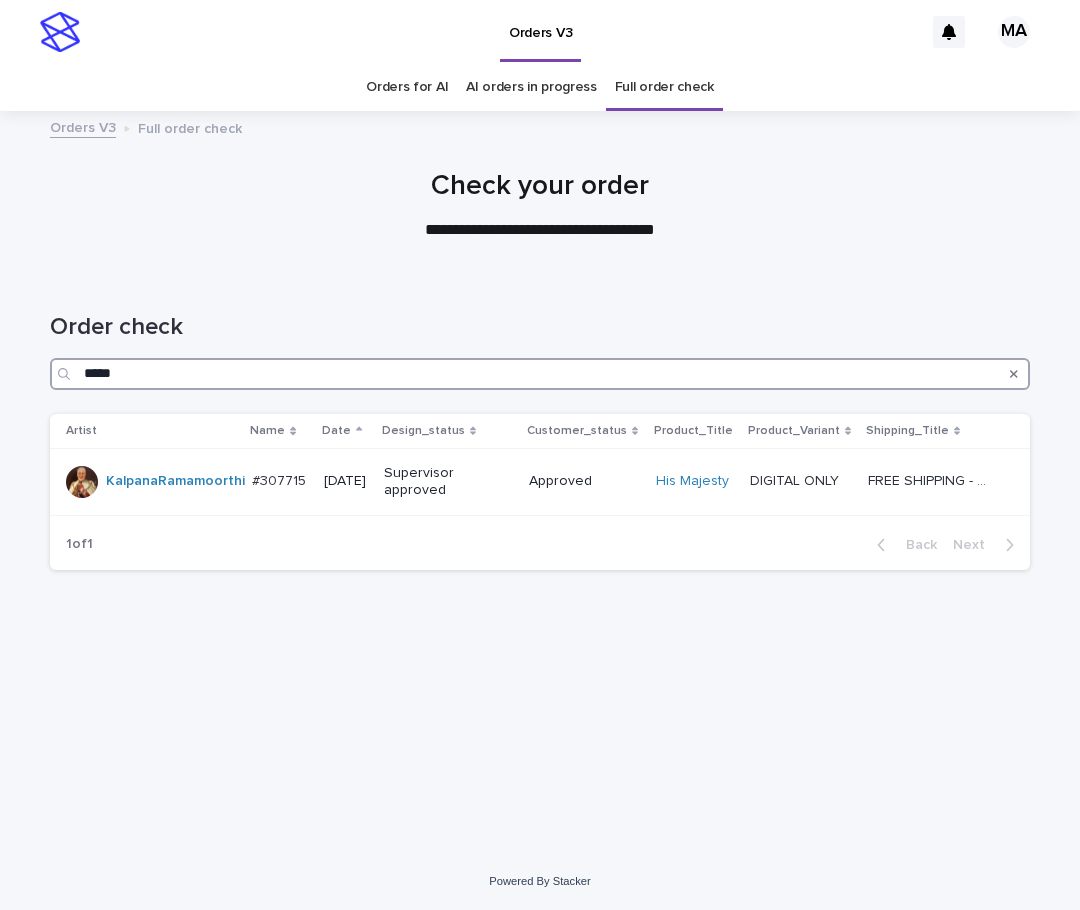 type on "*****" 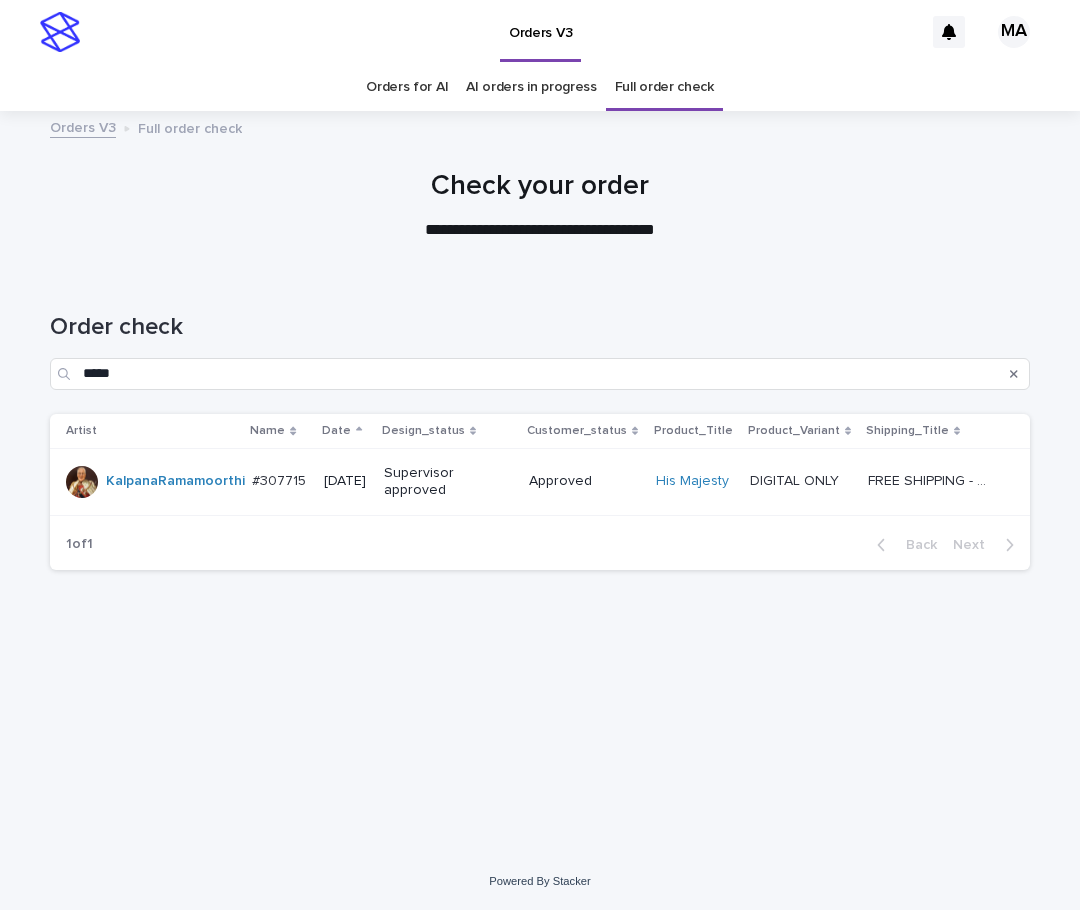 click at bounding box center [1014, 374] 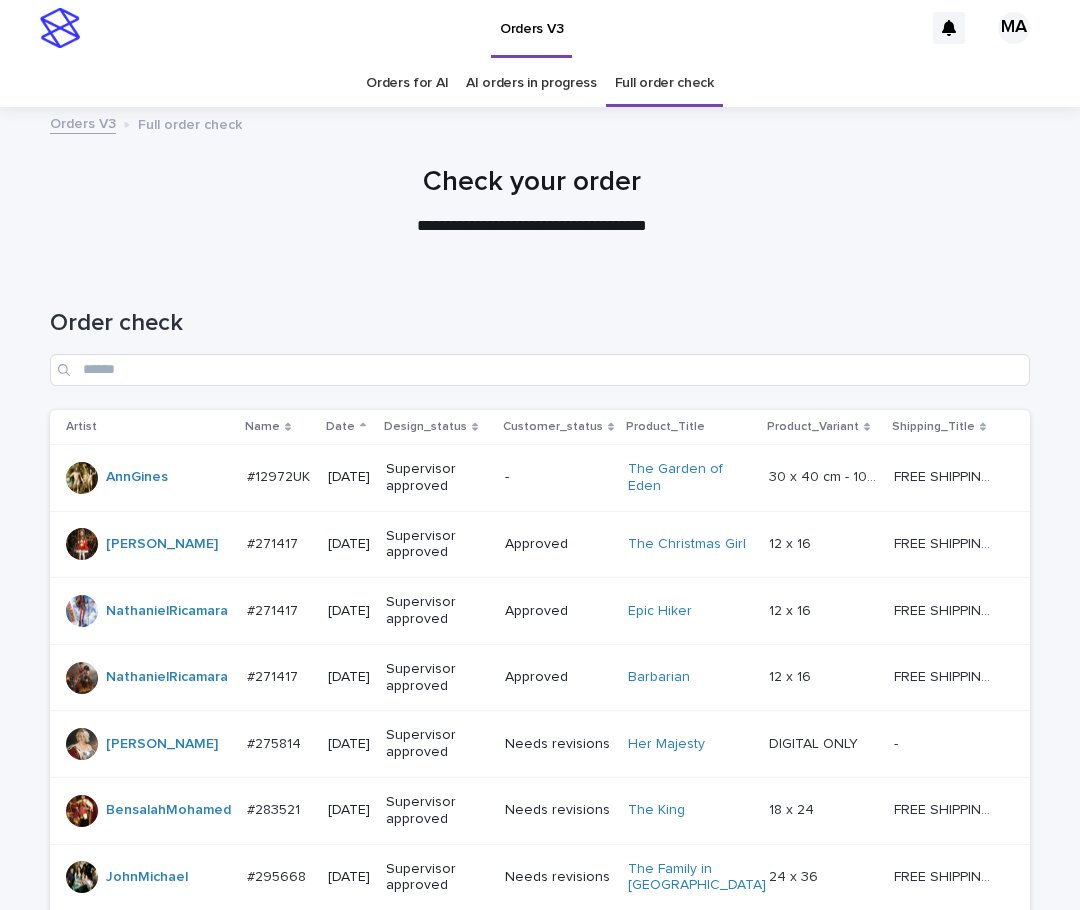 scroll, scrollTop: 0, scrollLeft: 0, axis: both 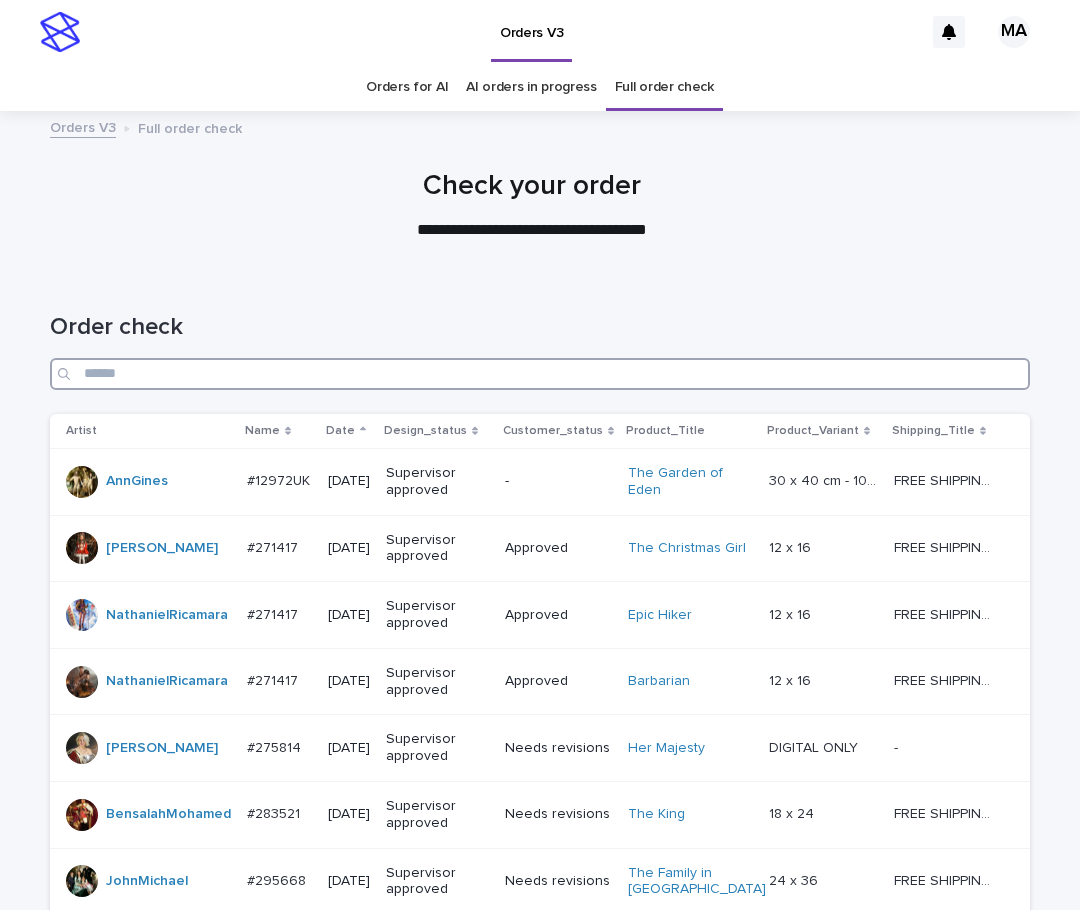 click at bounding box center (540, 374) 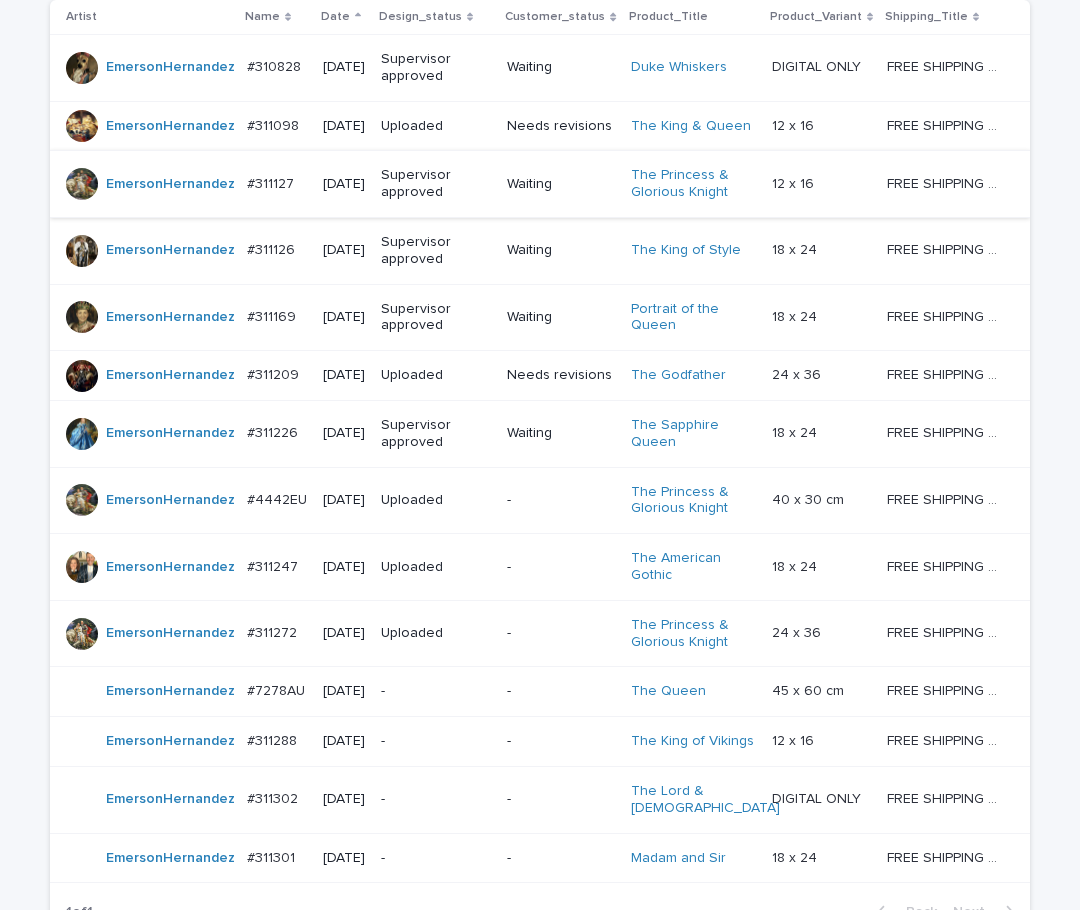 scroll, scrollTop: 295, scrollLeft: 0, axis: vertical 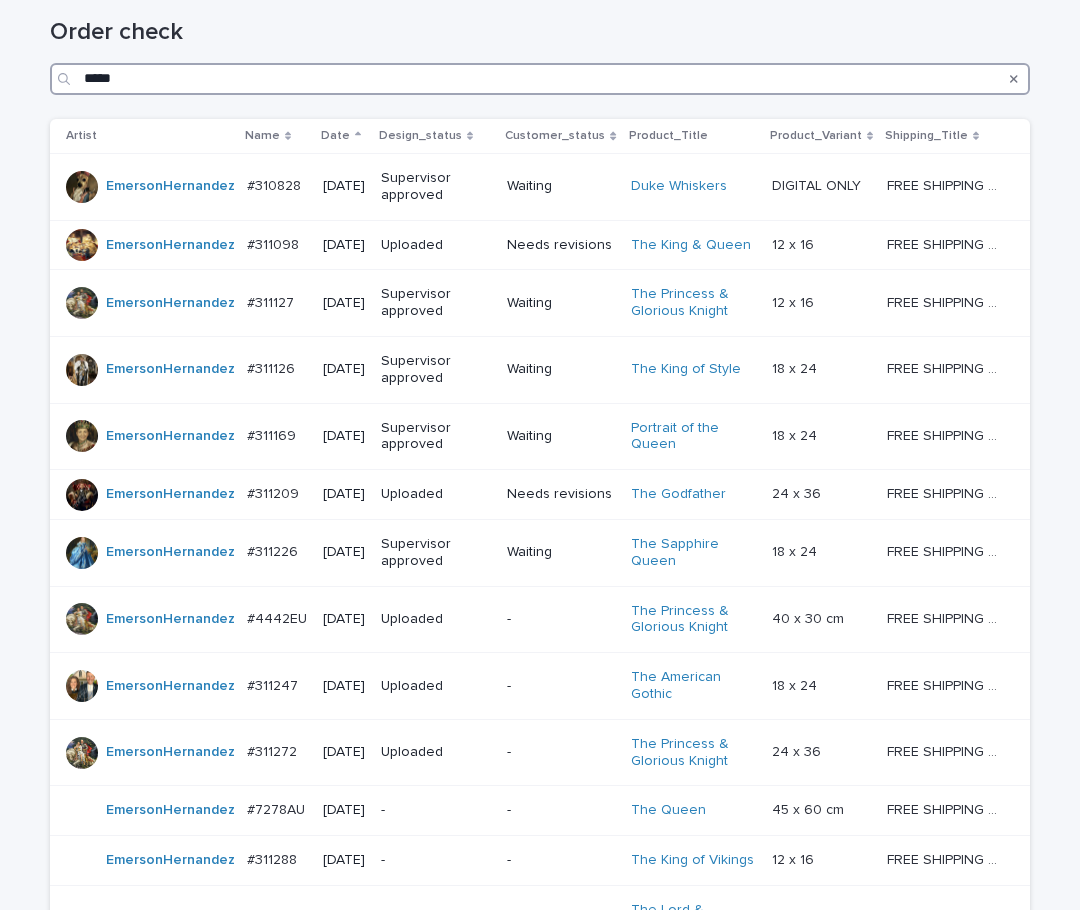 type on "*****" 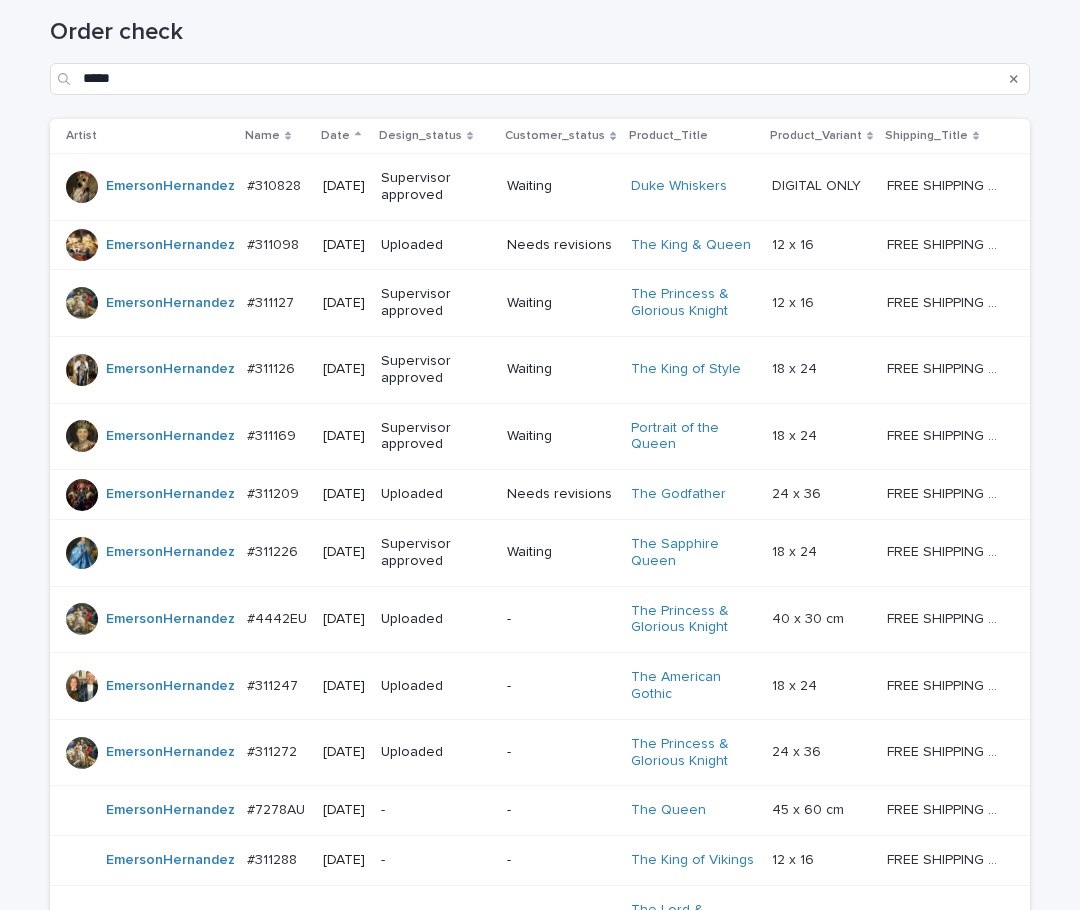 click at bounding box center (1014, 79) 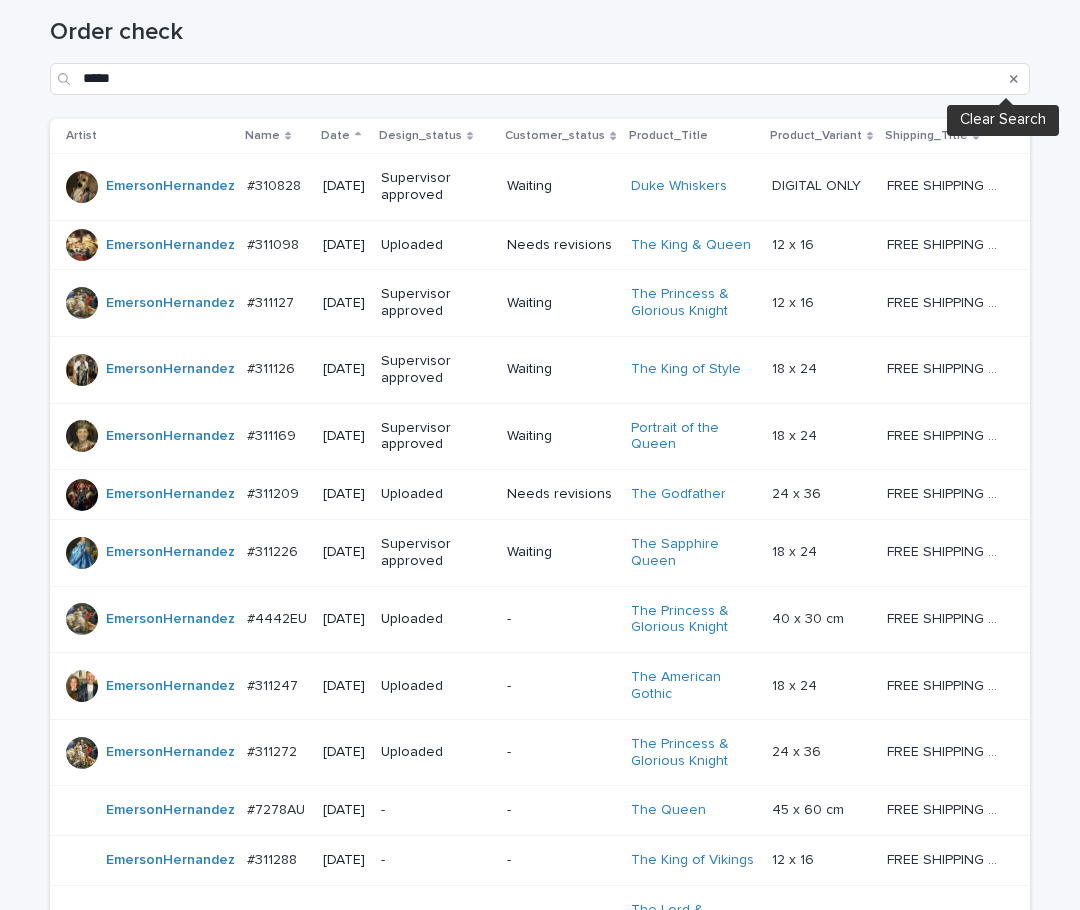 click 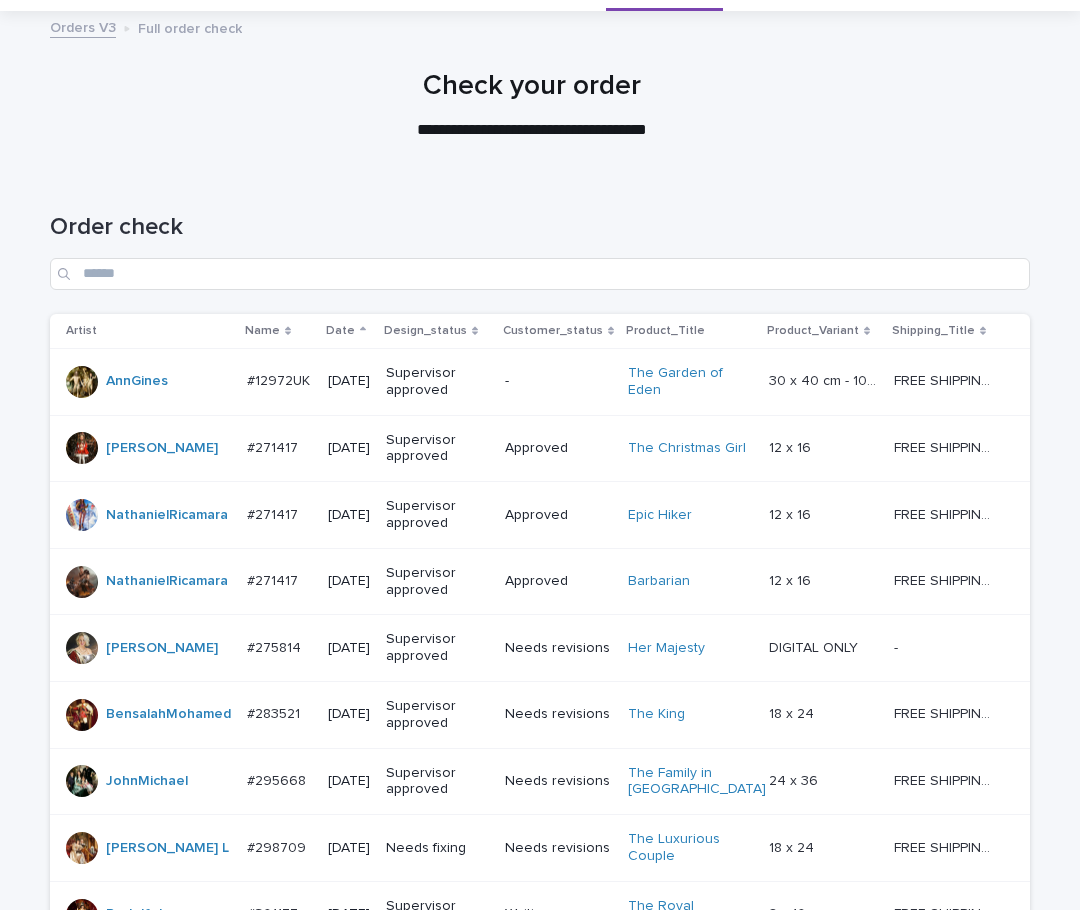 scroll, scrollTop: 0, scrollLeft: 0, axis: both 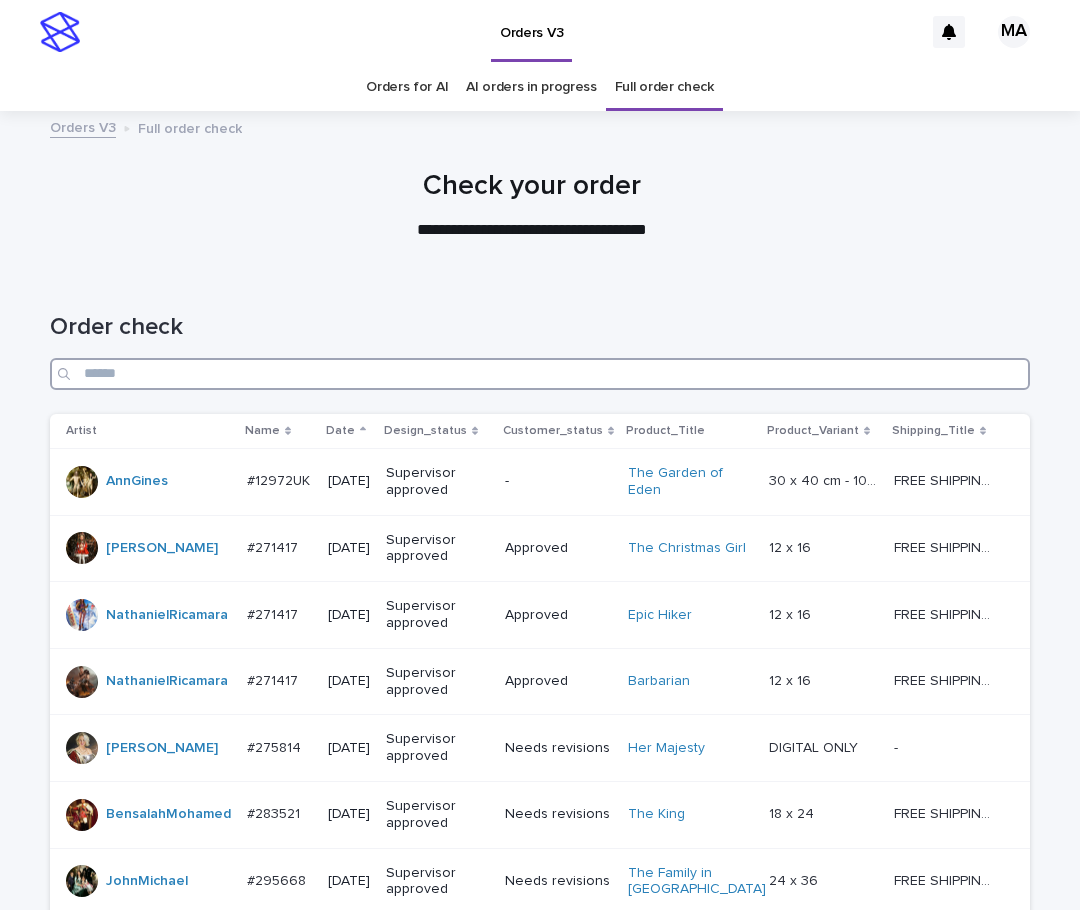 click at bounding box center [540, 374] 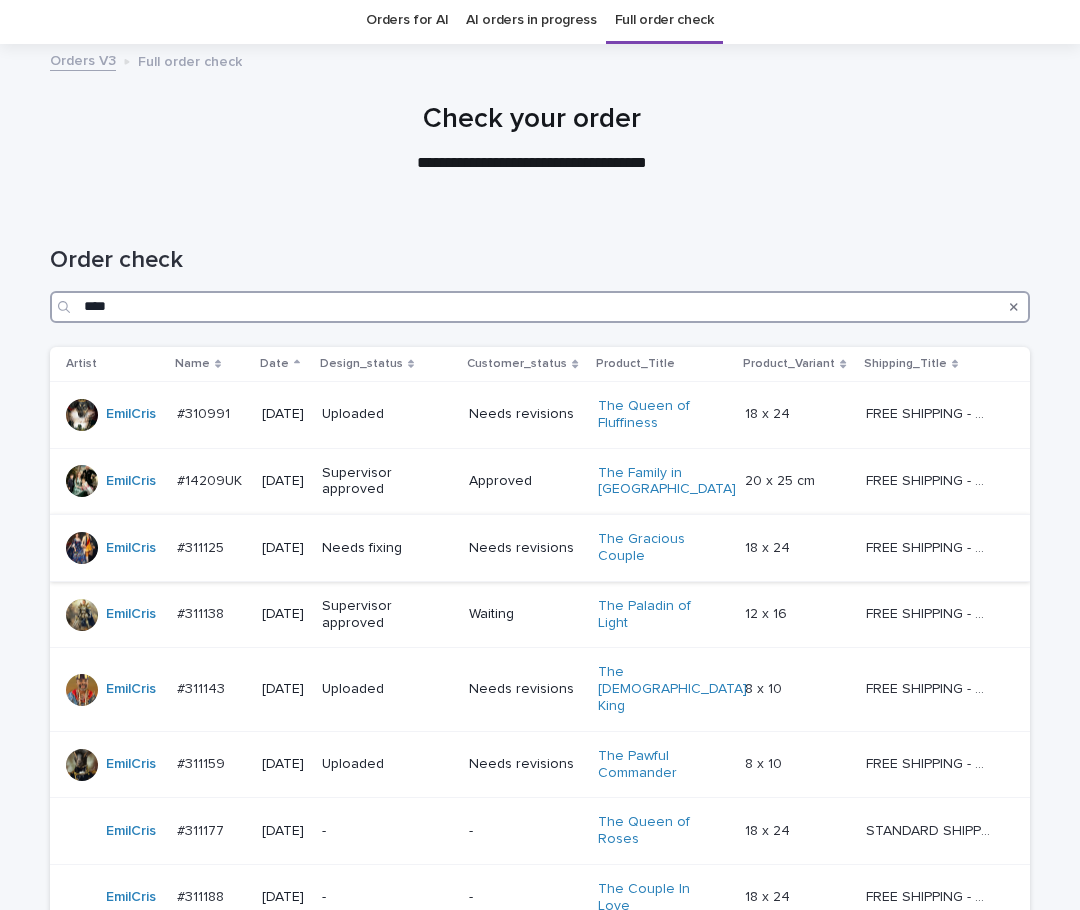 scroll, scrollTop: 0, scrollLeft: 0, axis: both 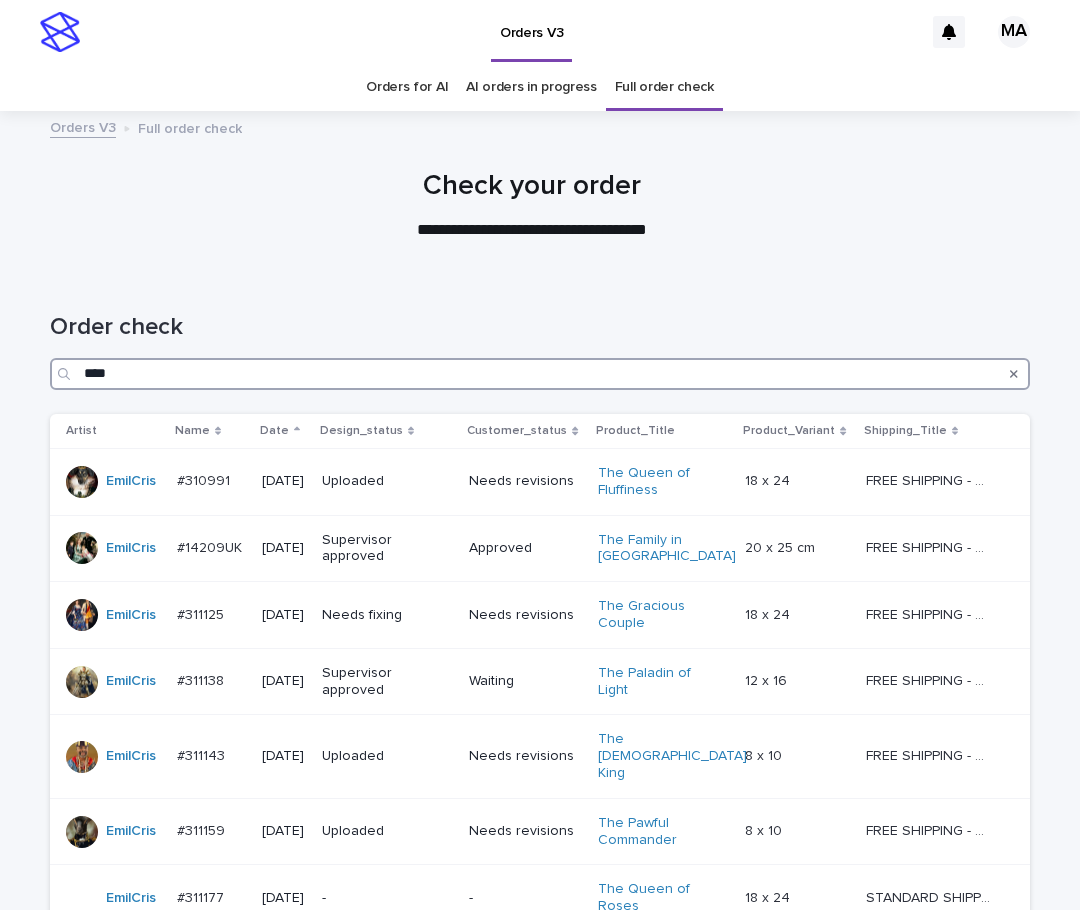 type on "****" 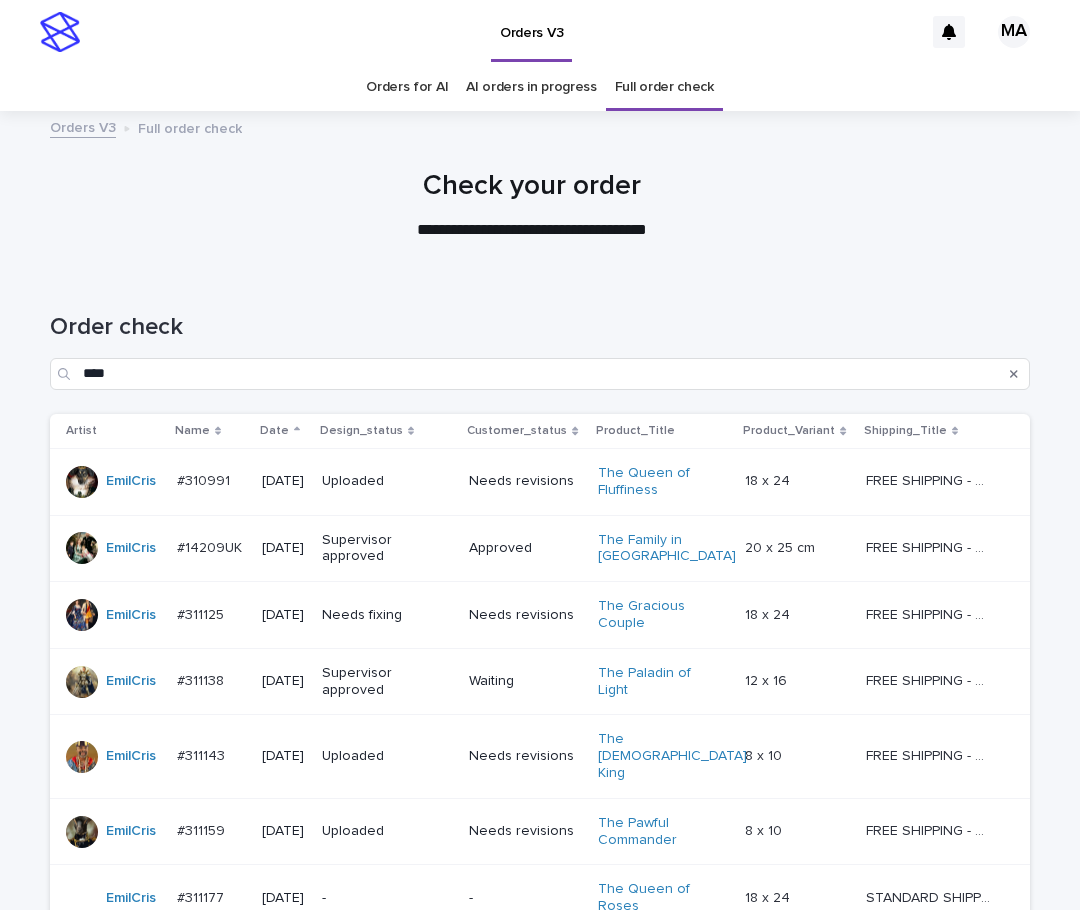 click at bounding box center [1014, 374] 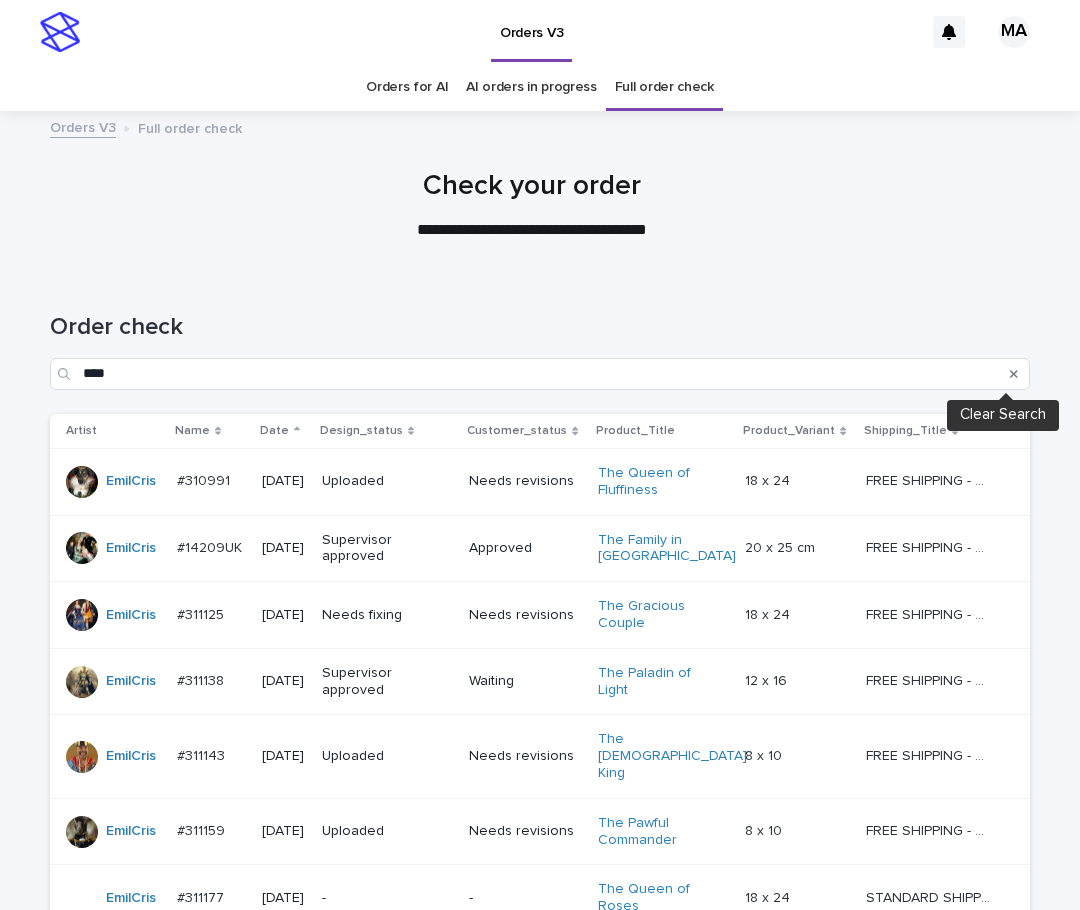 click 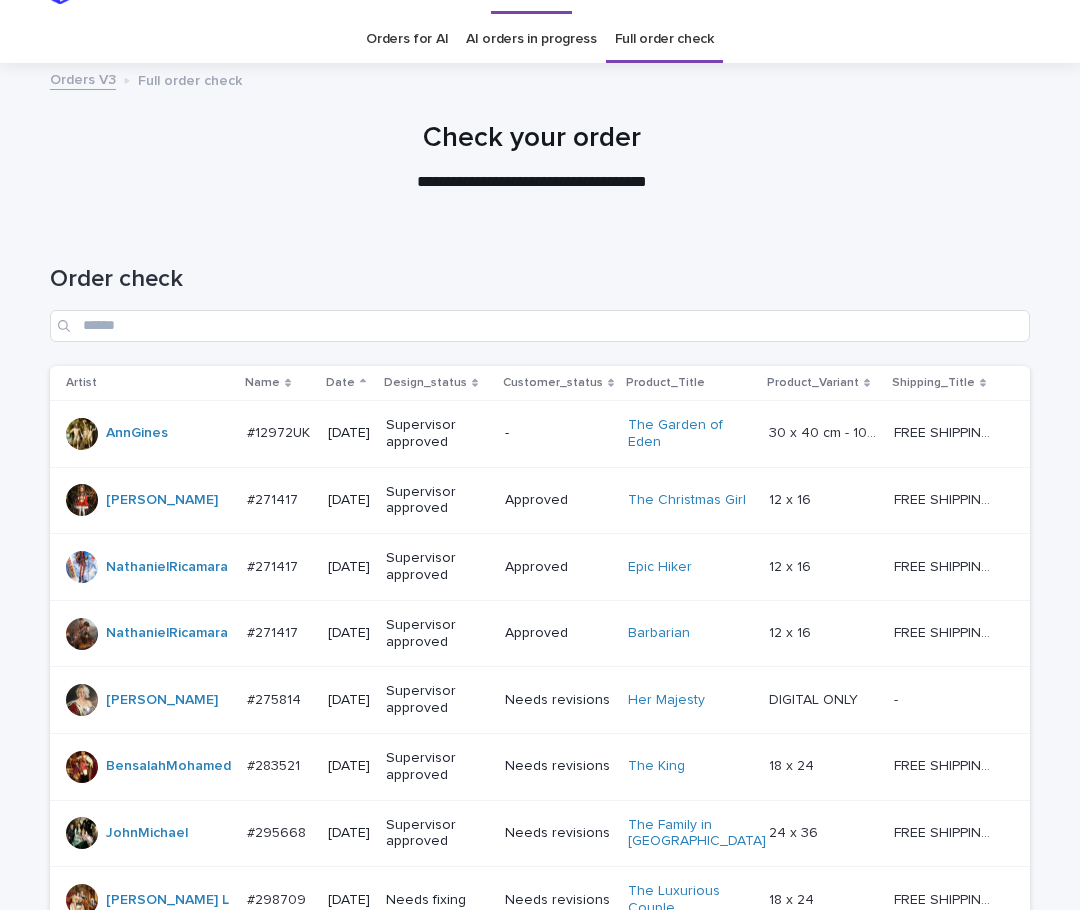 scroll, scrollTop: 0, scrollLeft: 0, axis: both 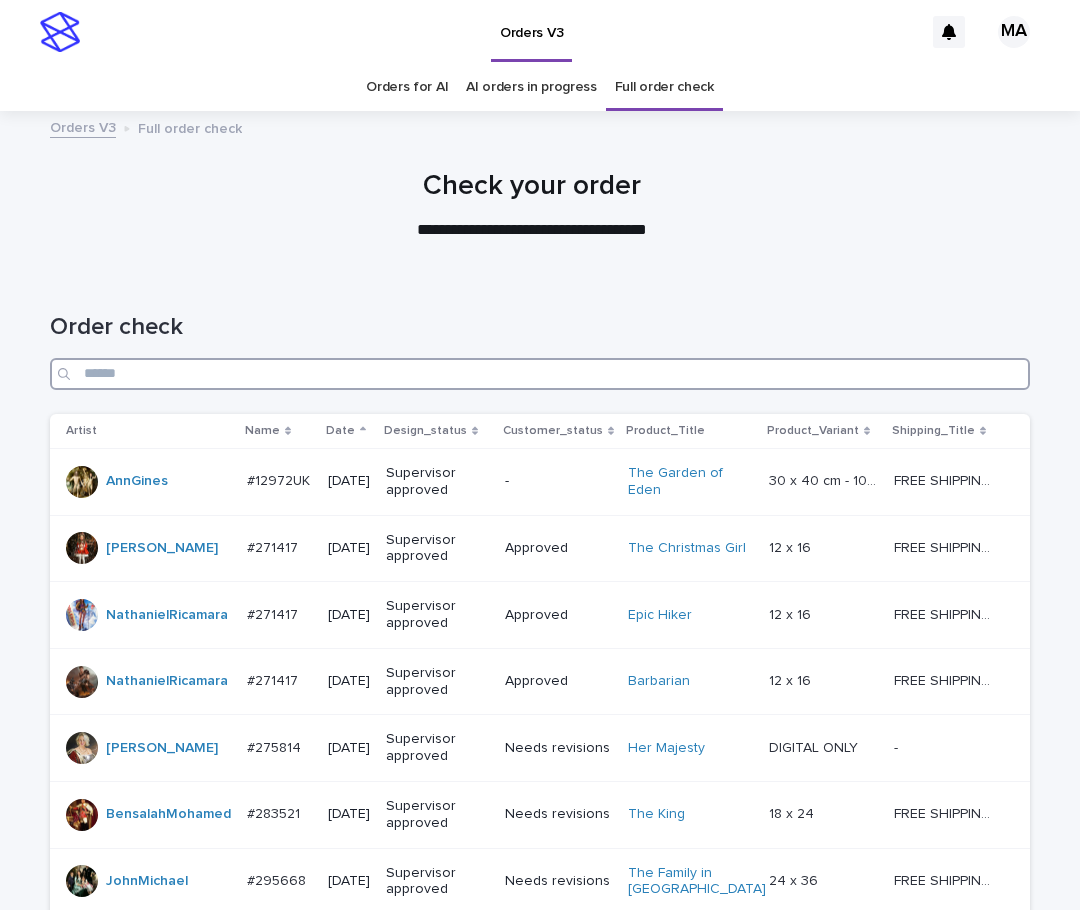 click at bounding box center (540, 374) 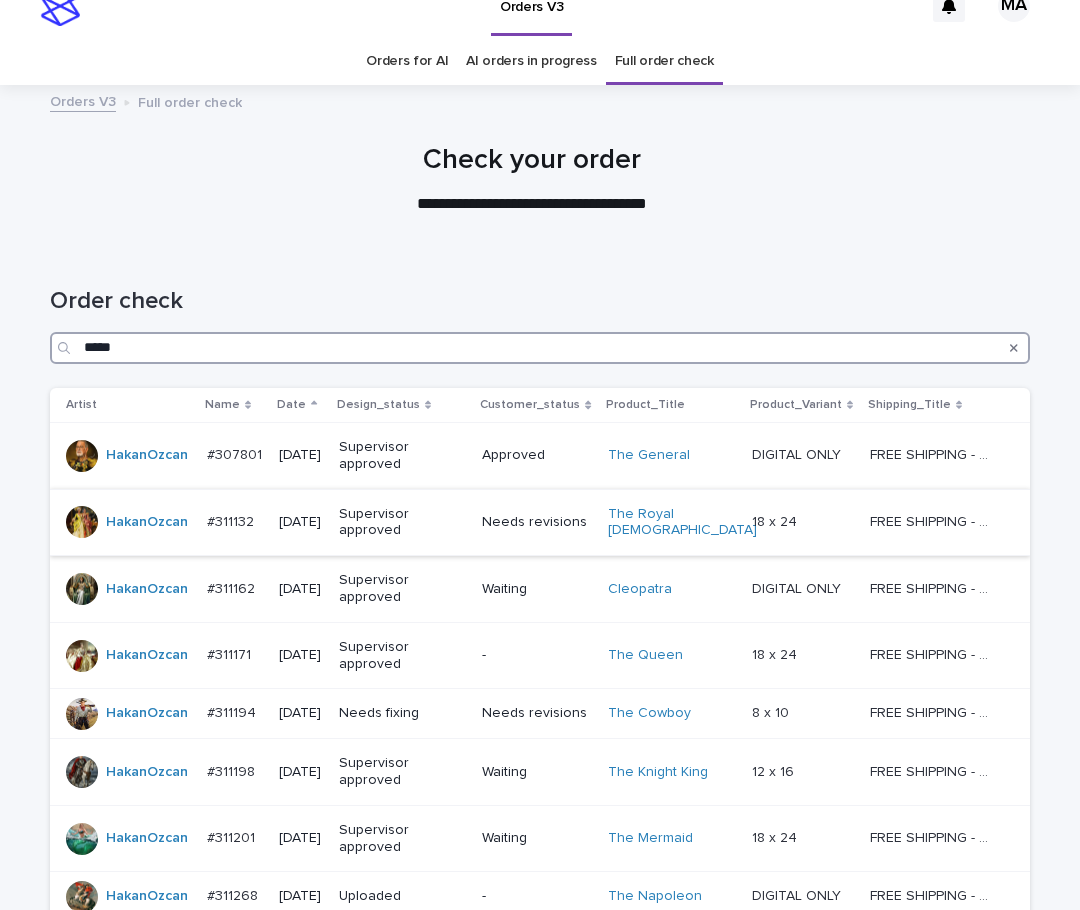 scroll, scrollTop: 0, scrollLeft: 0, axis: both 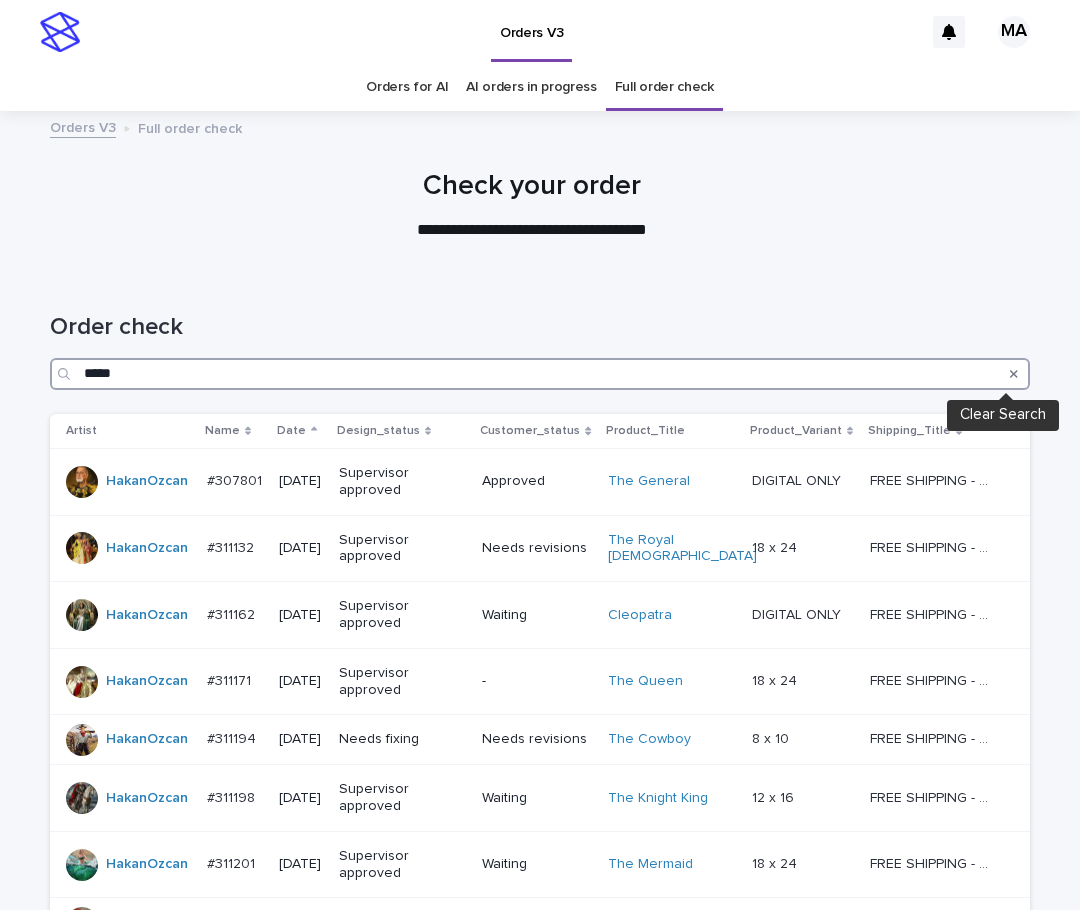type on "*****" 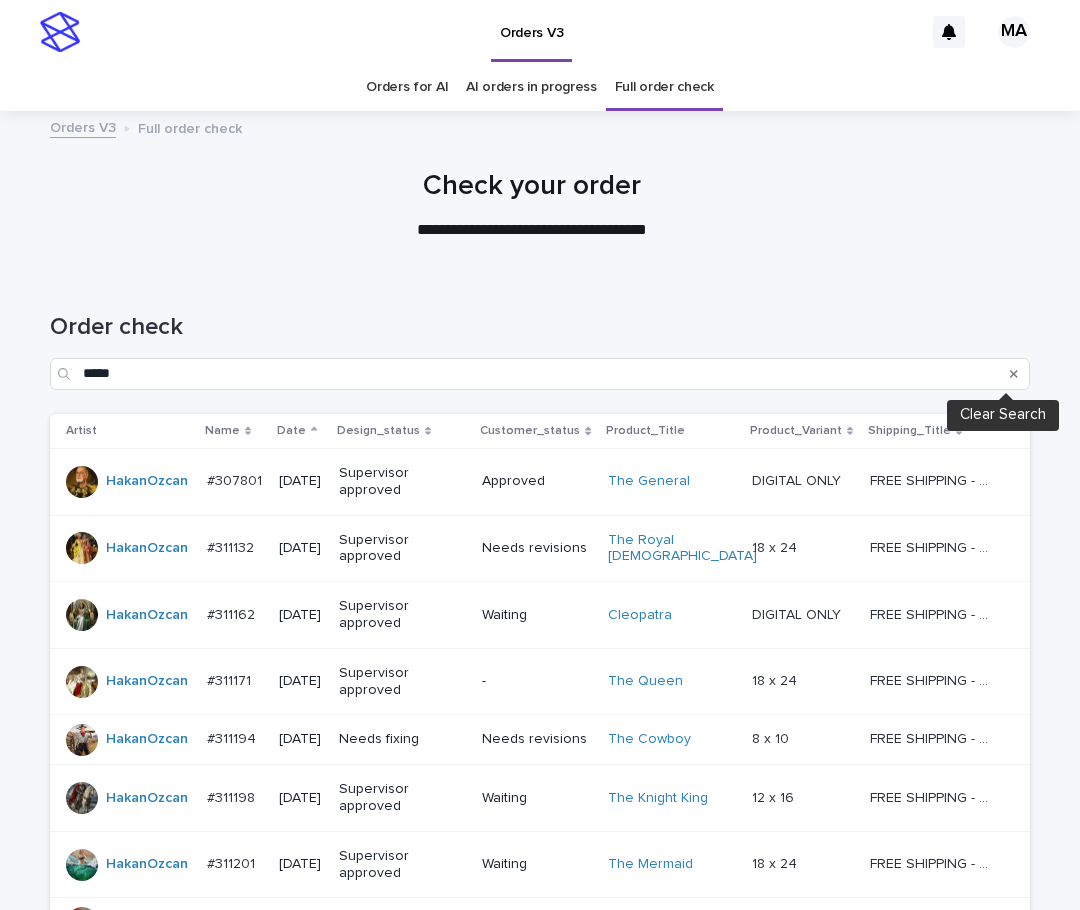 click 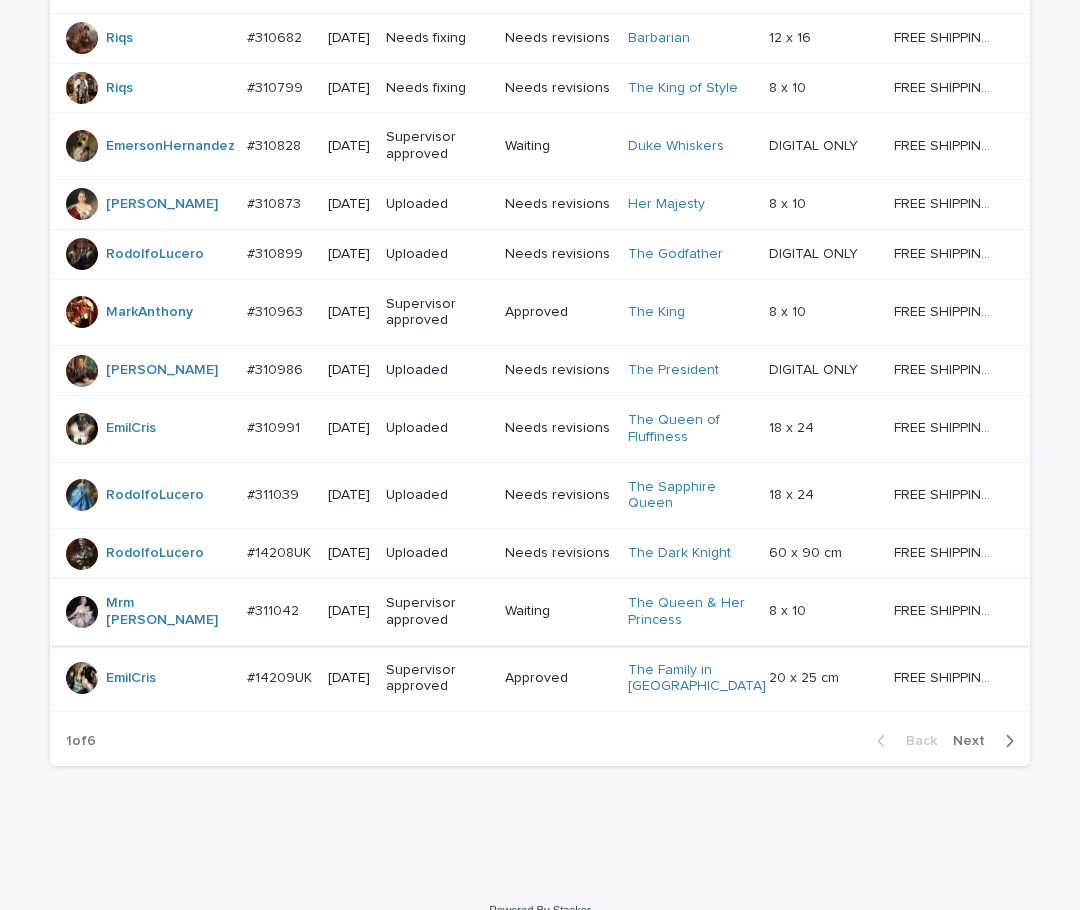 scroll, scrollTop: 1613, scrollLeft: 0, axis: vertical 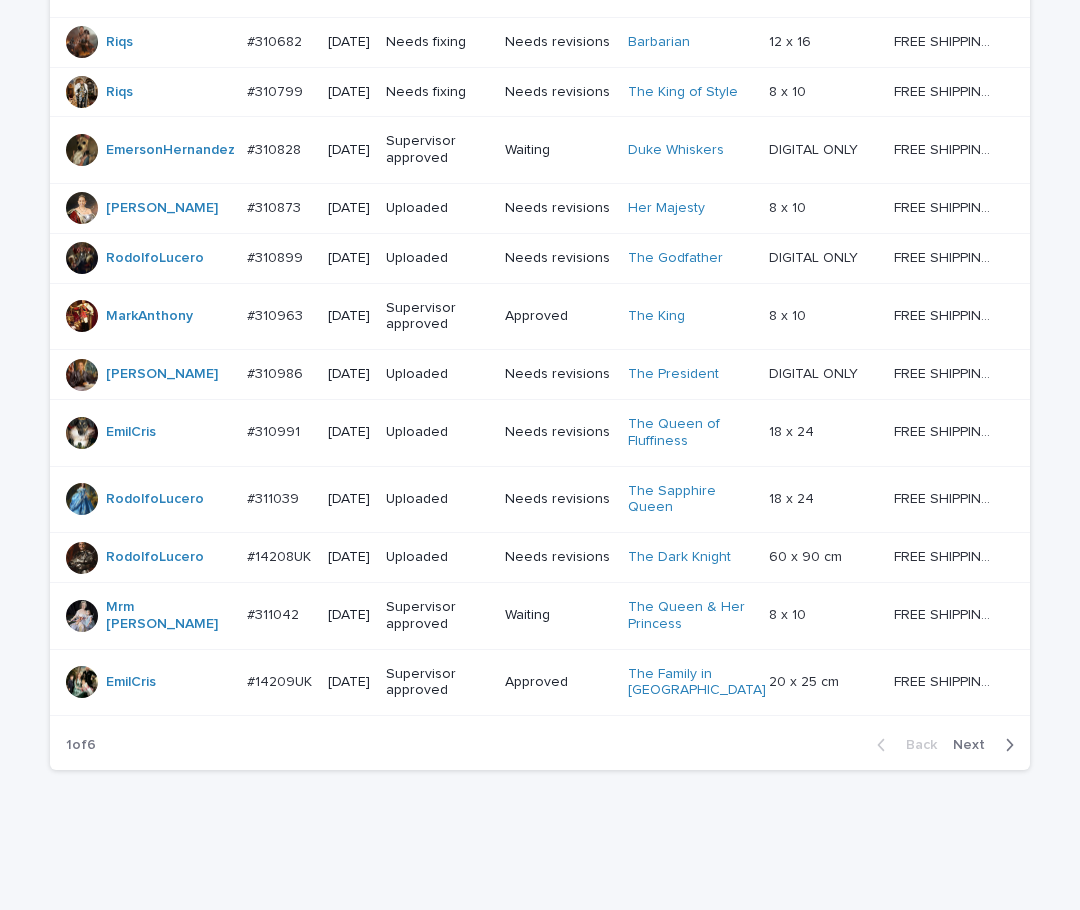 click on "Uploaded" at bounding box center (437, 209) 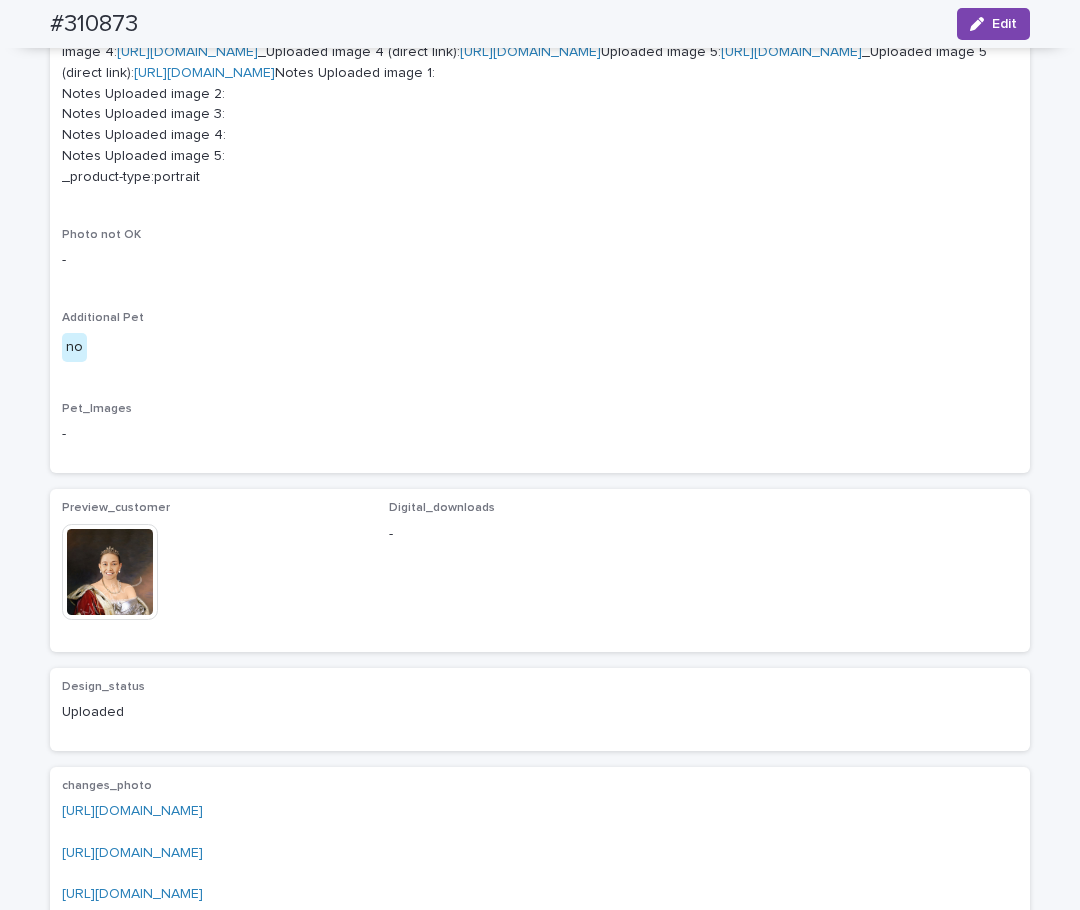 scroll, scrollTop: 1260, scrollLeft: 0, axis: vertical 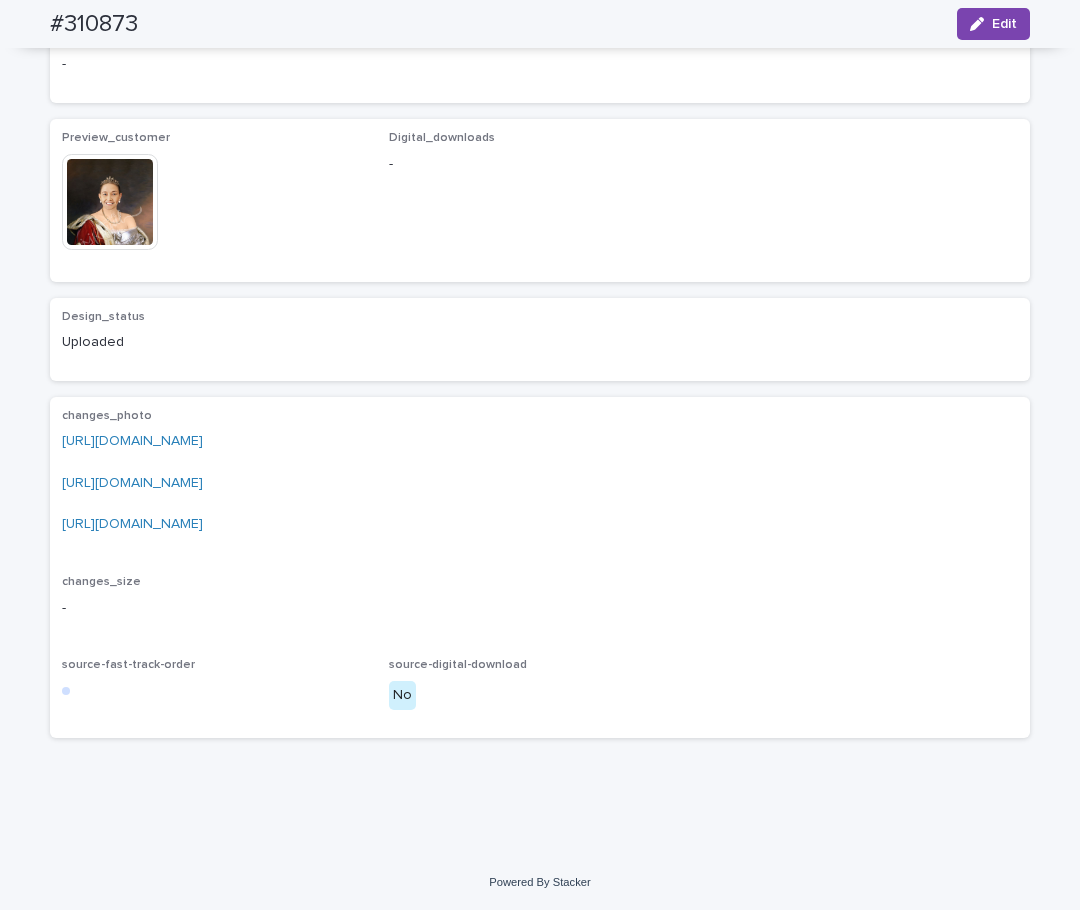 click at bounding box center (110, 202) 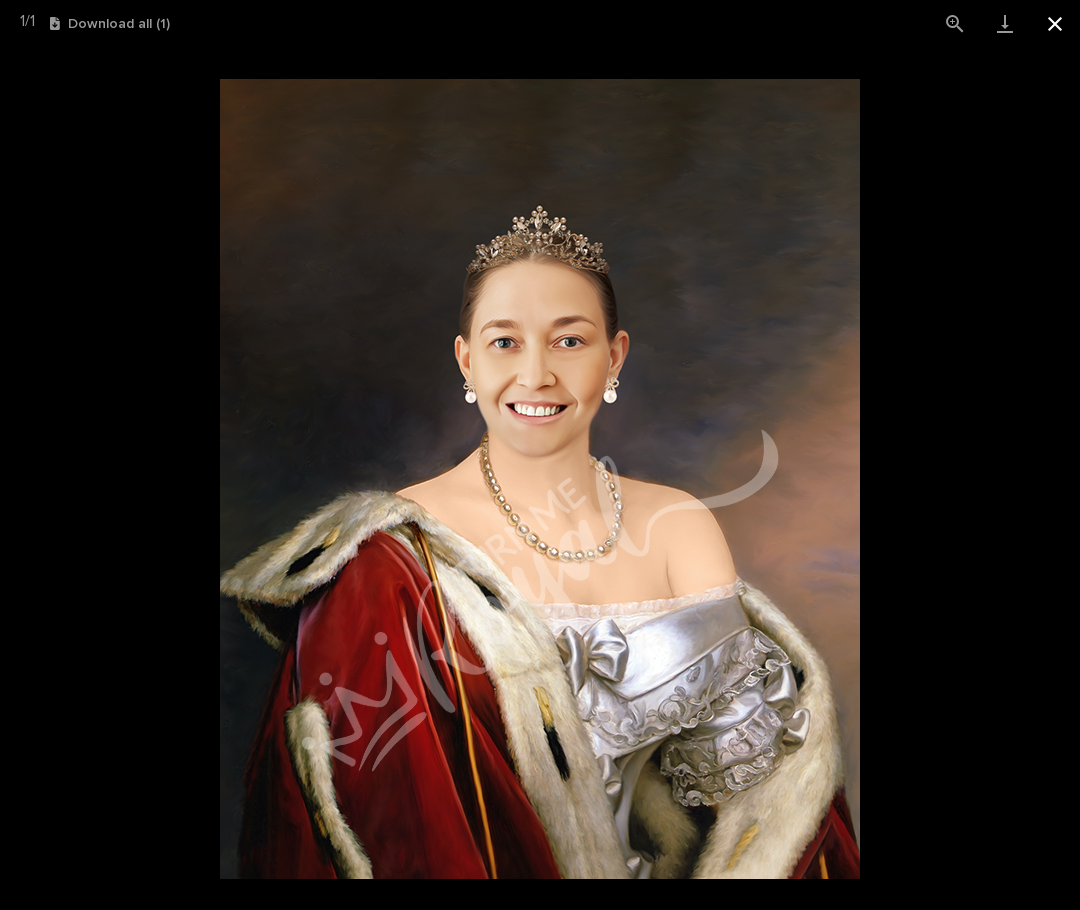 click at bounding box center (1055, 23) 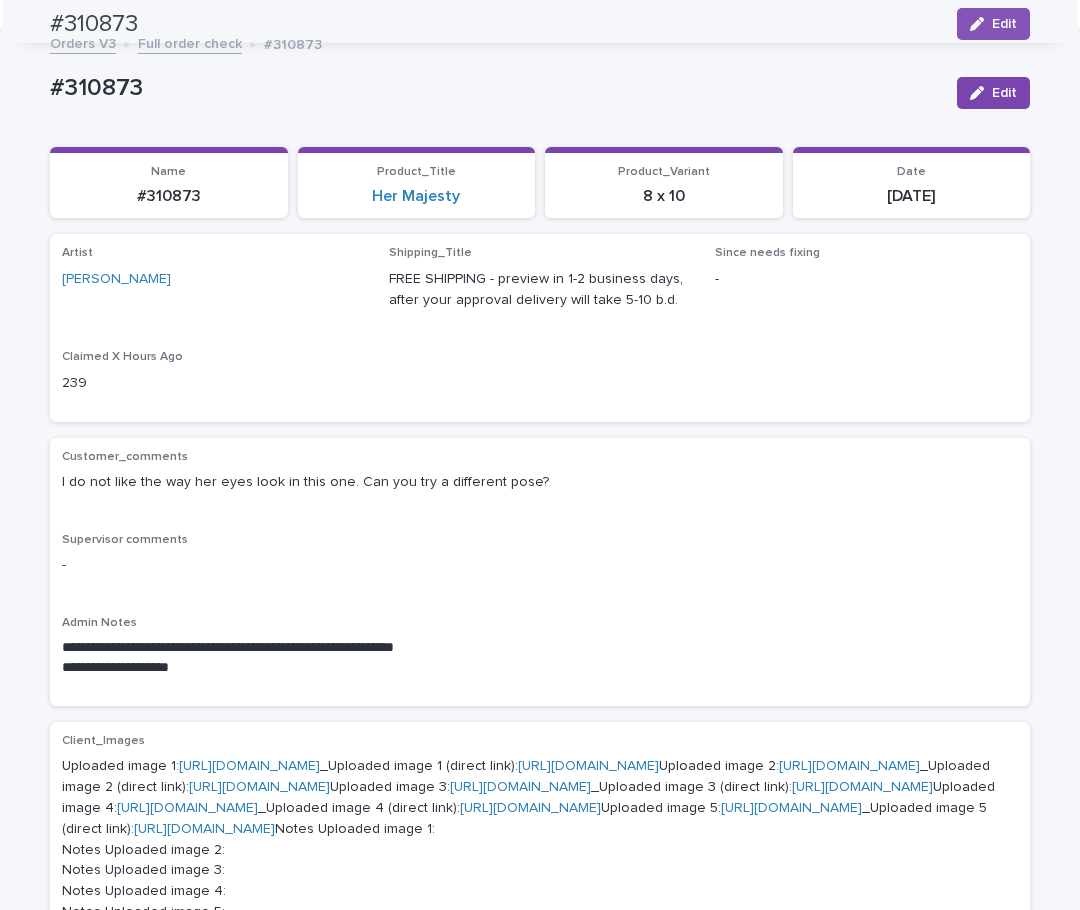 scroll, scrollTop: 0, scrollLeft: 0, axis: both 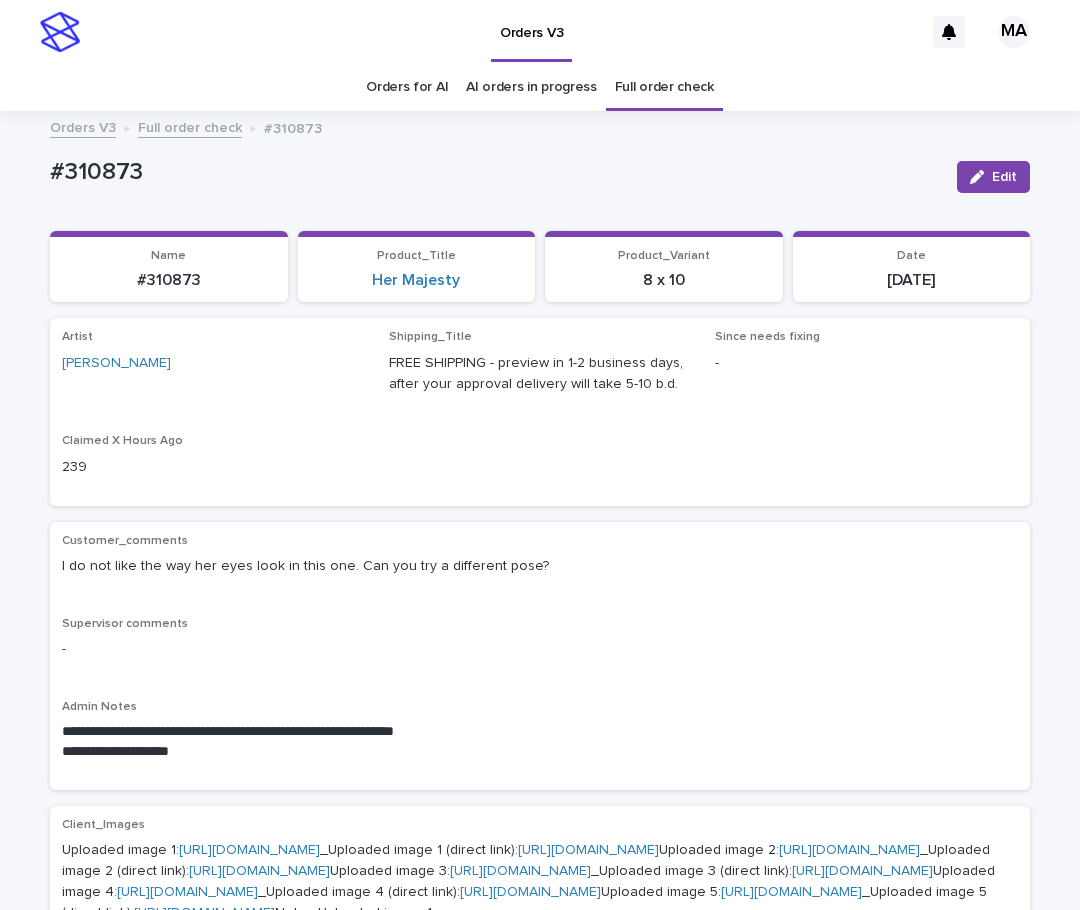 click on "Full order check" at bounding box center (190, 126) 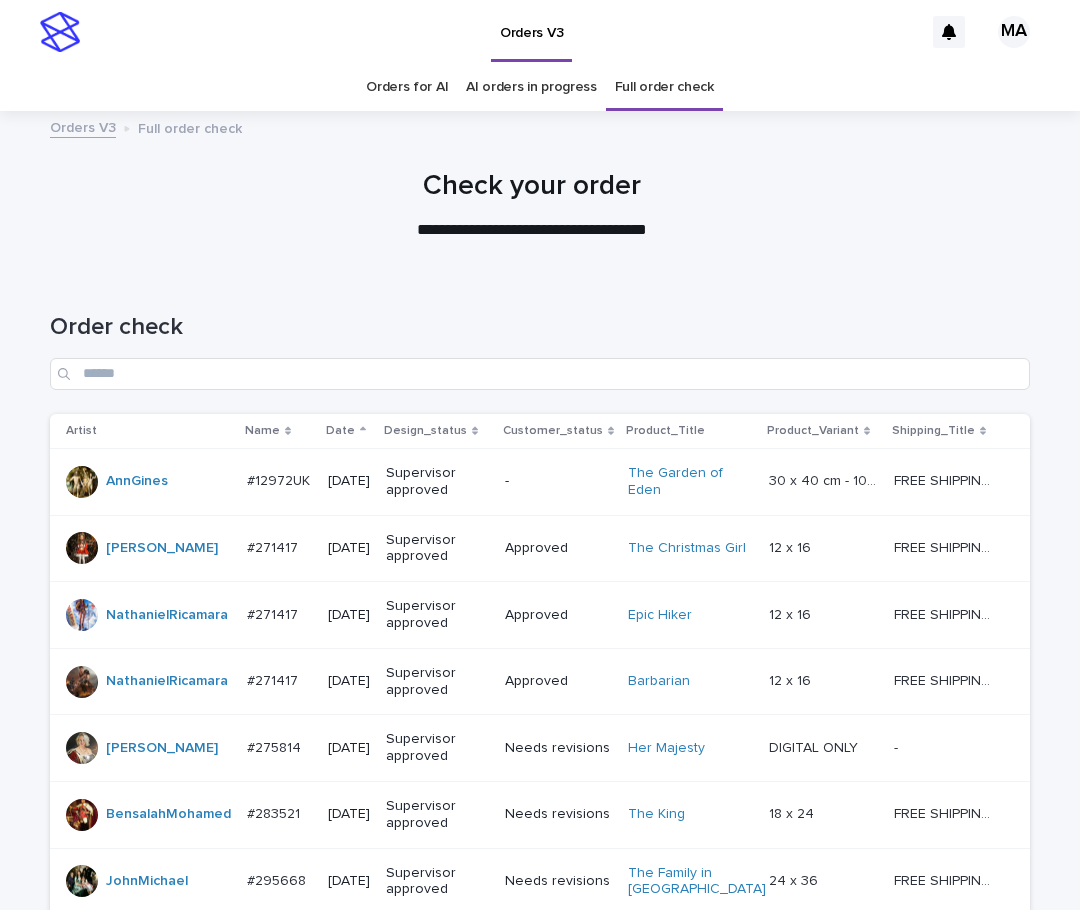 scroll, scrollTop: 19, scrollLeft: 0, axis: vertical 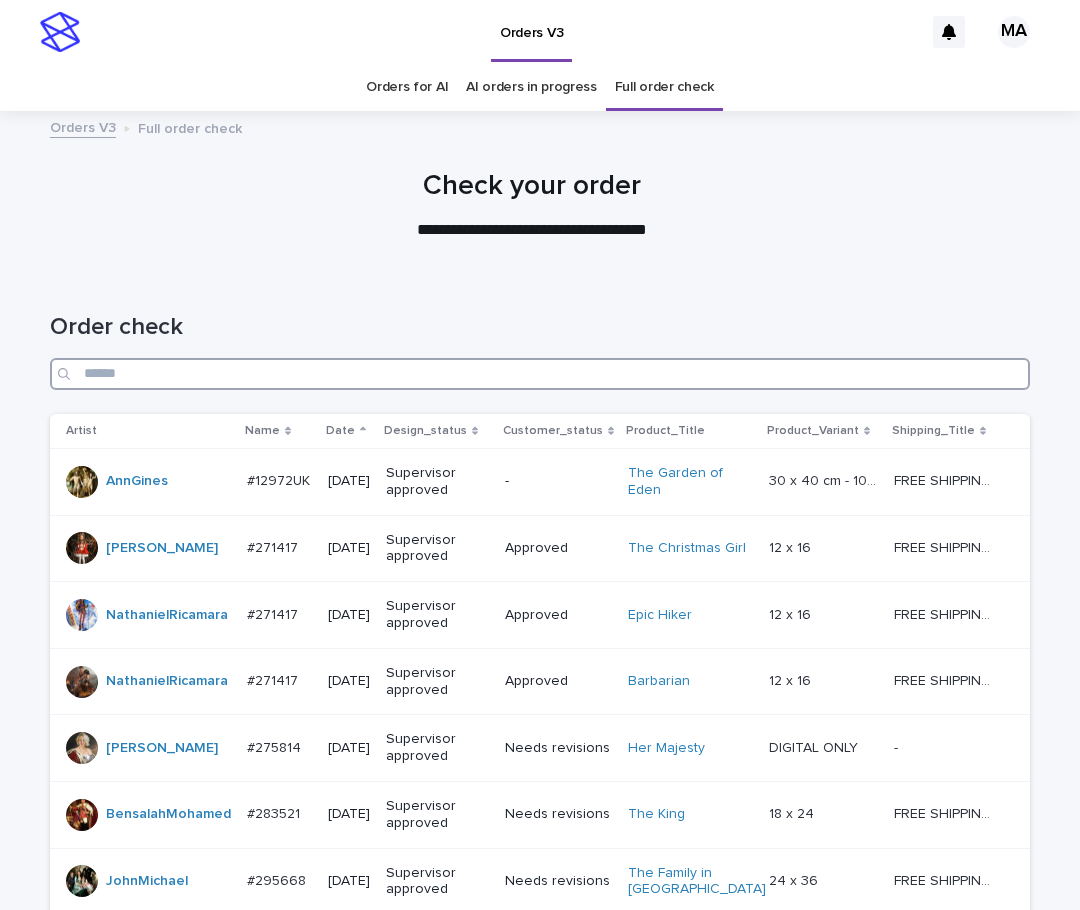 click at bounding box center (540, 374) 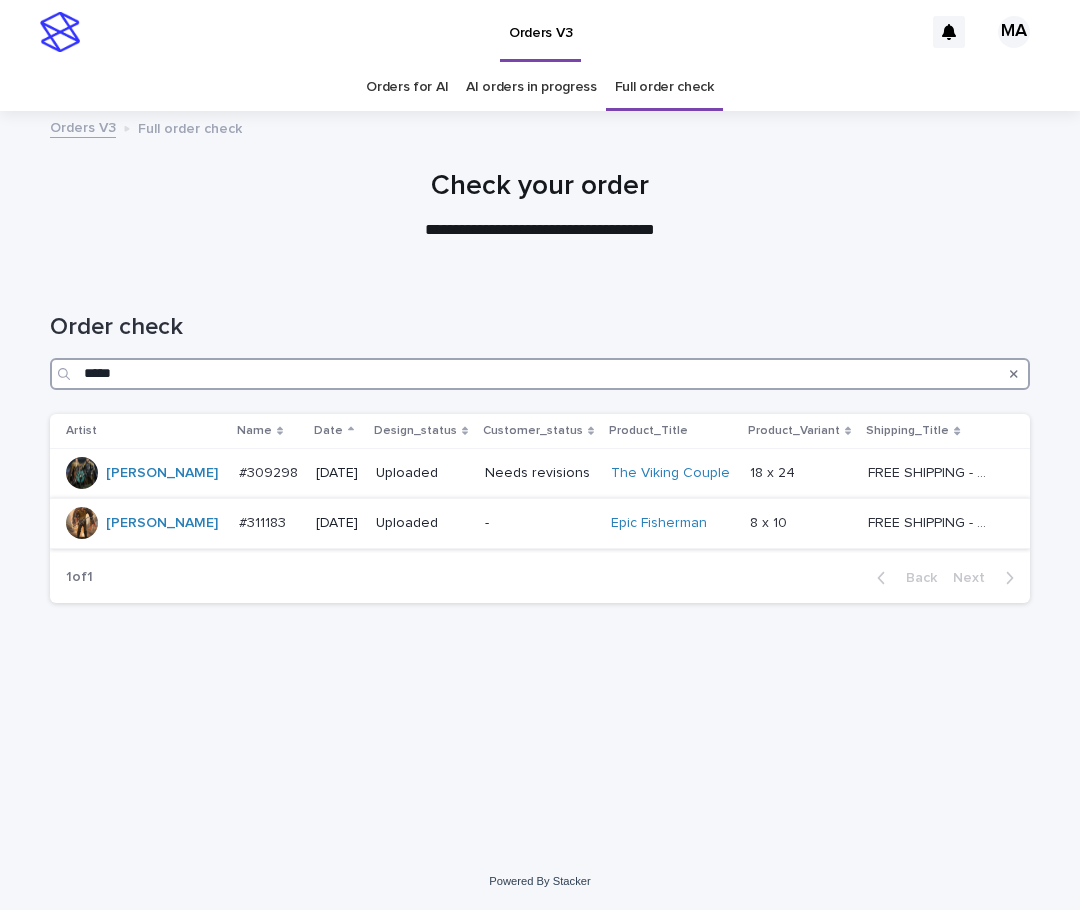 type on "*****" 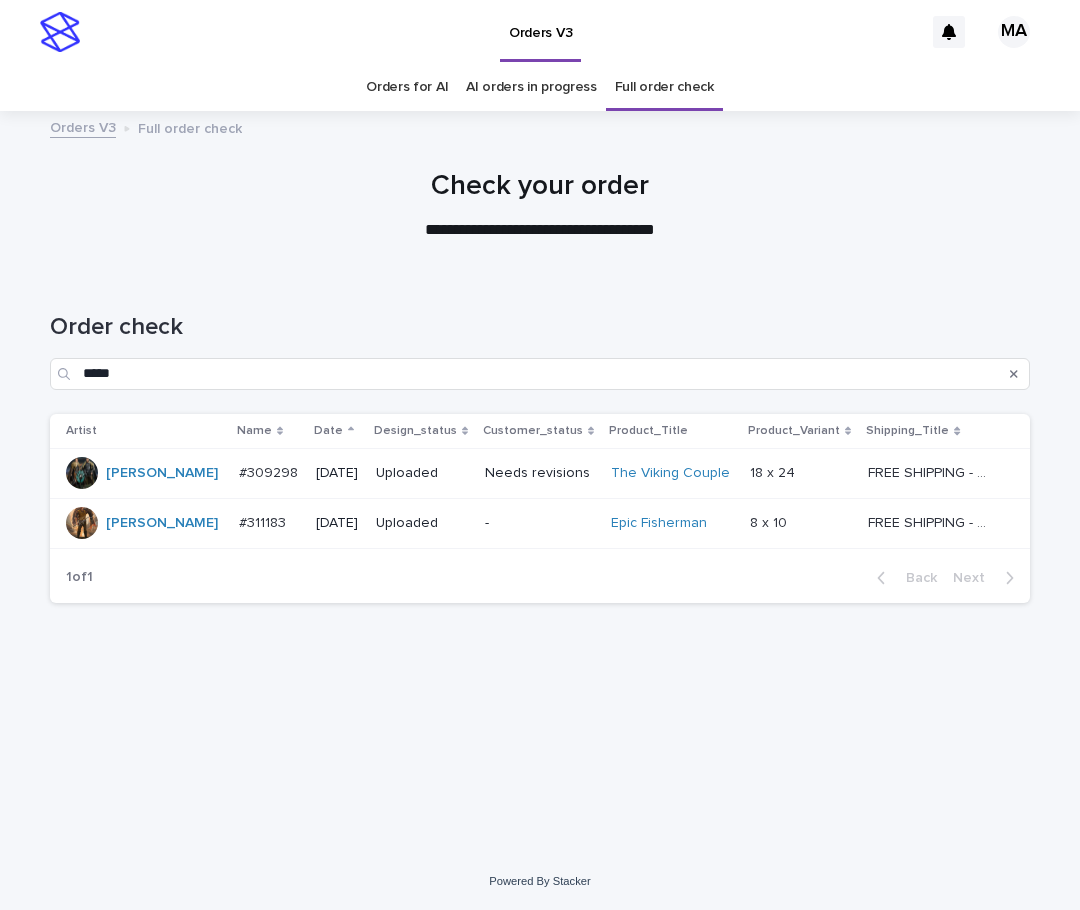 click on "-" at bounding box center [540, 523] 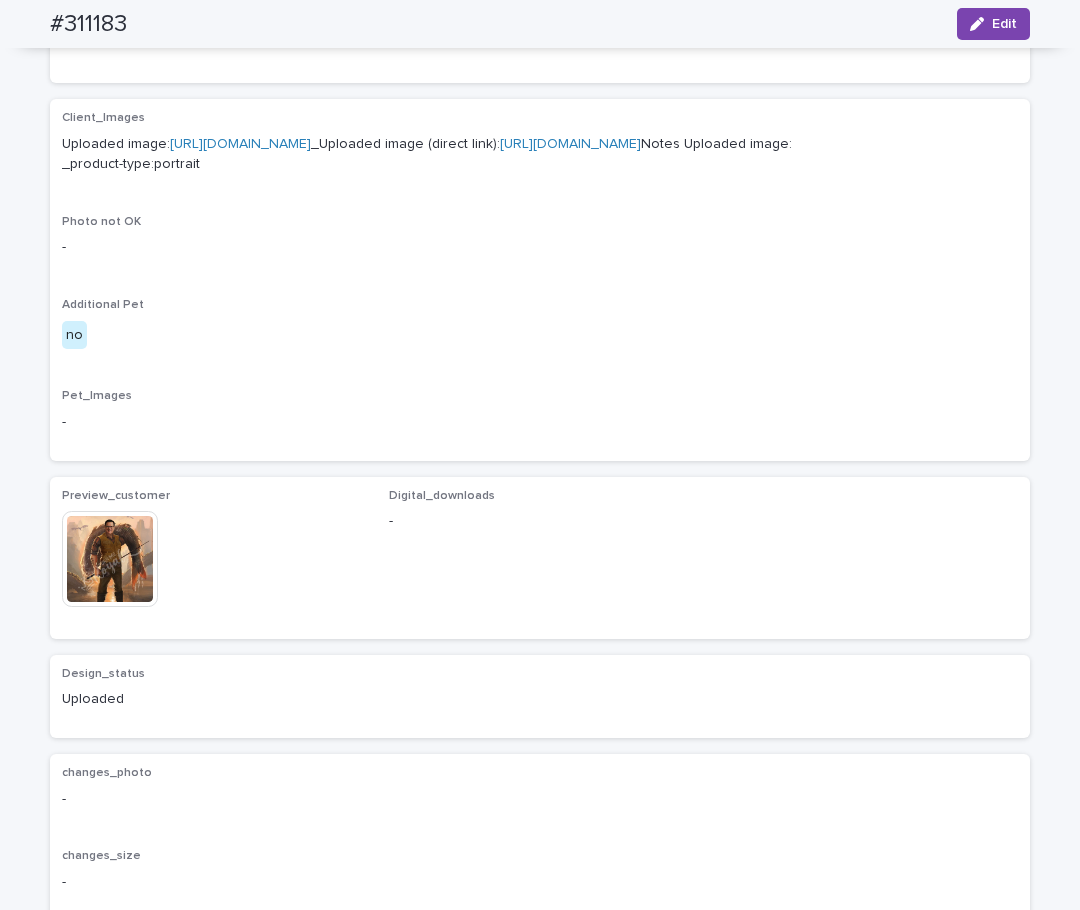 scroll, scrollTop: 840, scrollLeft: 0, axis: vertical 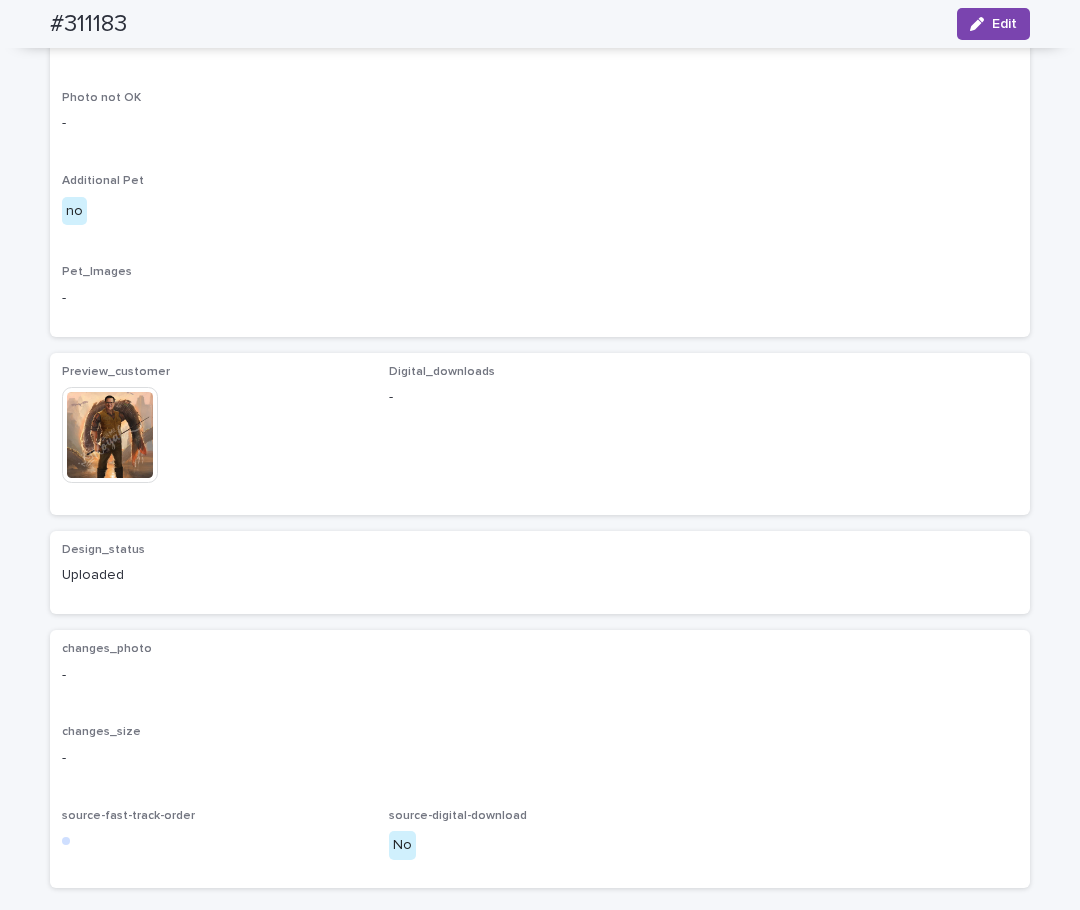 click at bounding box center [110, 435] 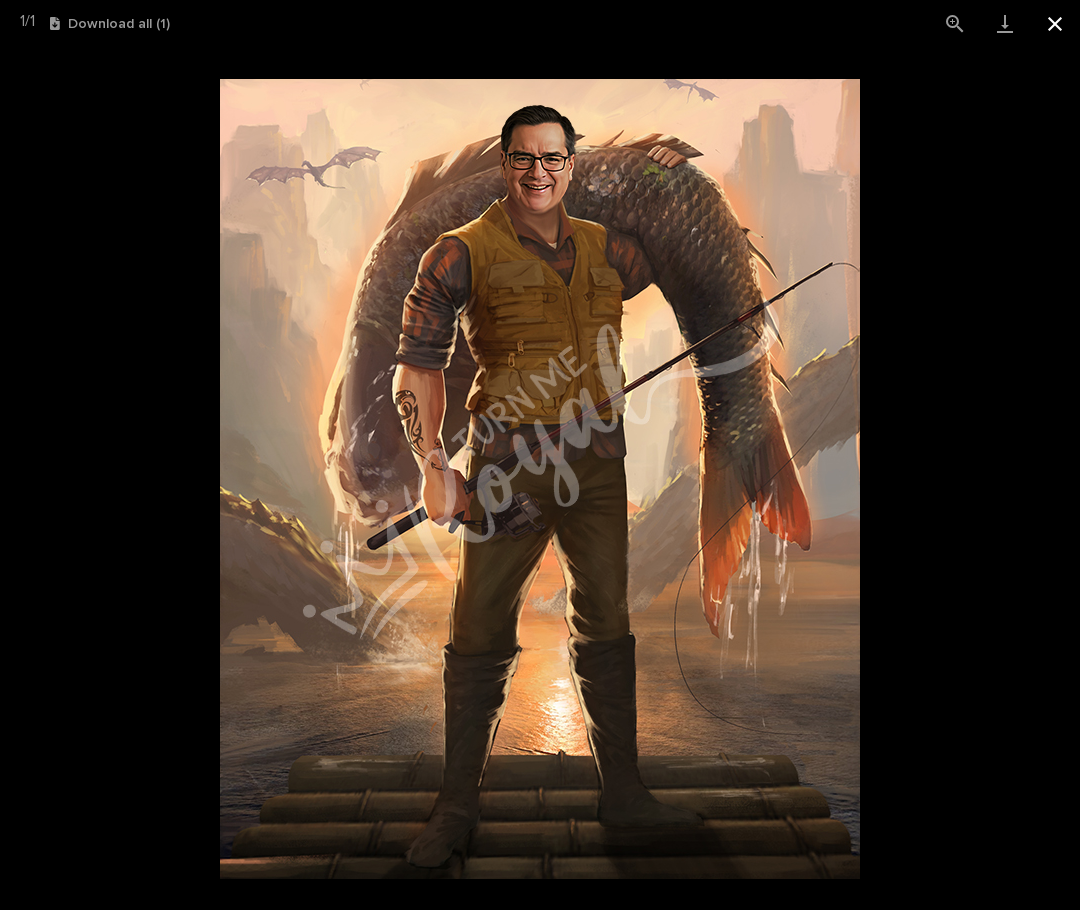 click at bounding box center [1055, 23] 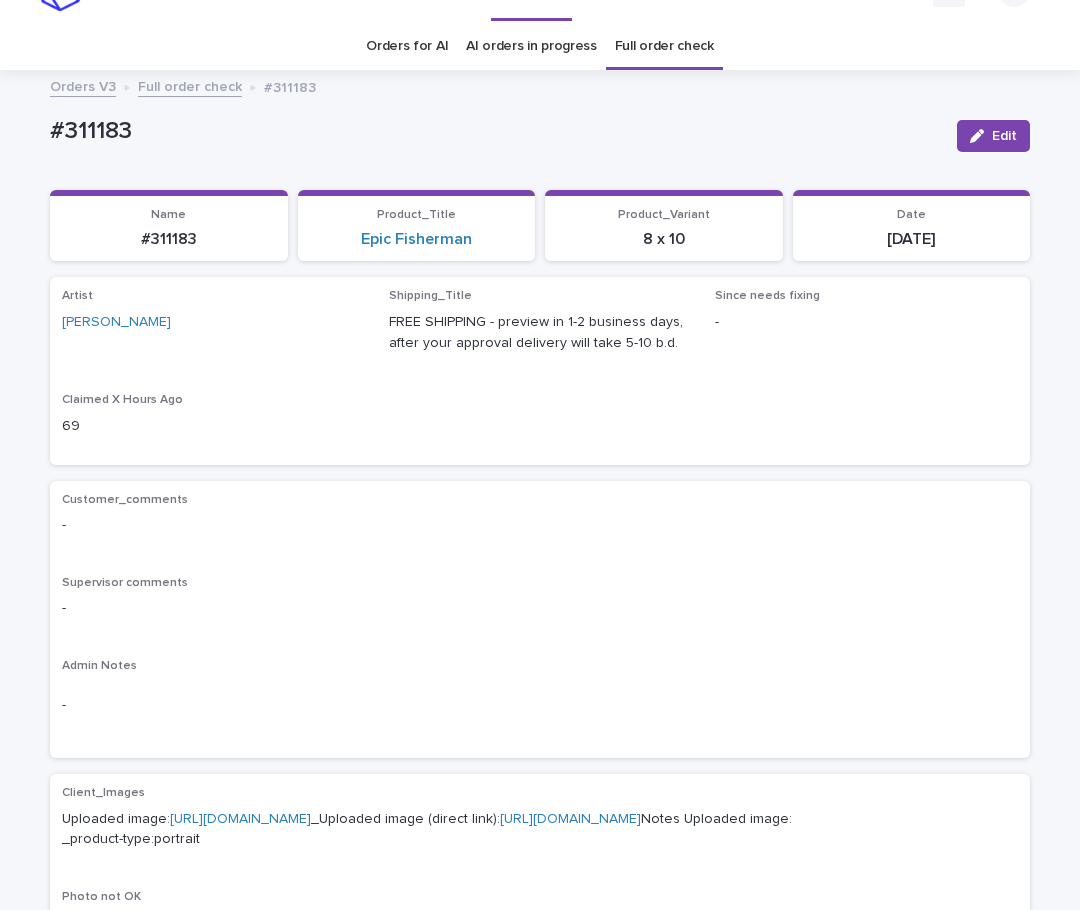 scroll, scrollTop: 0, scrollLeft: 0, axis: both 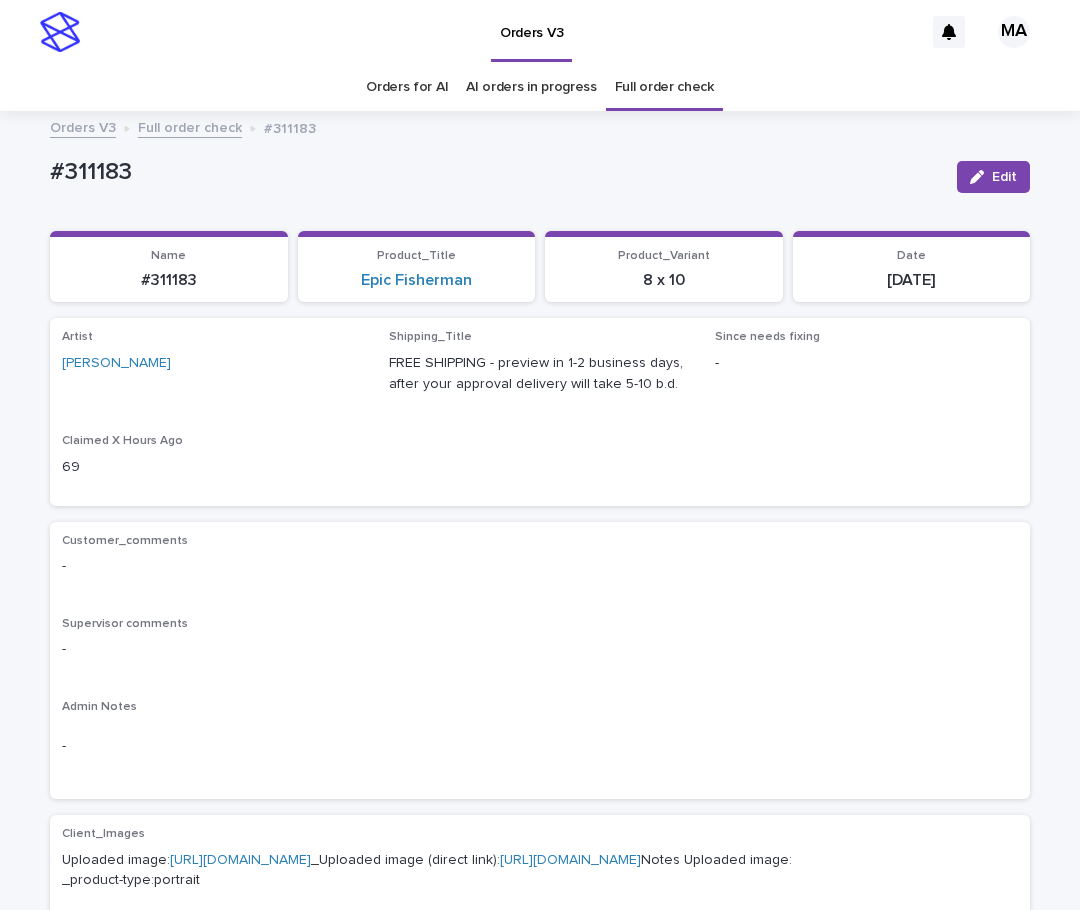 click on "Full order check" at bounding box center (190, 126) 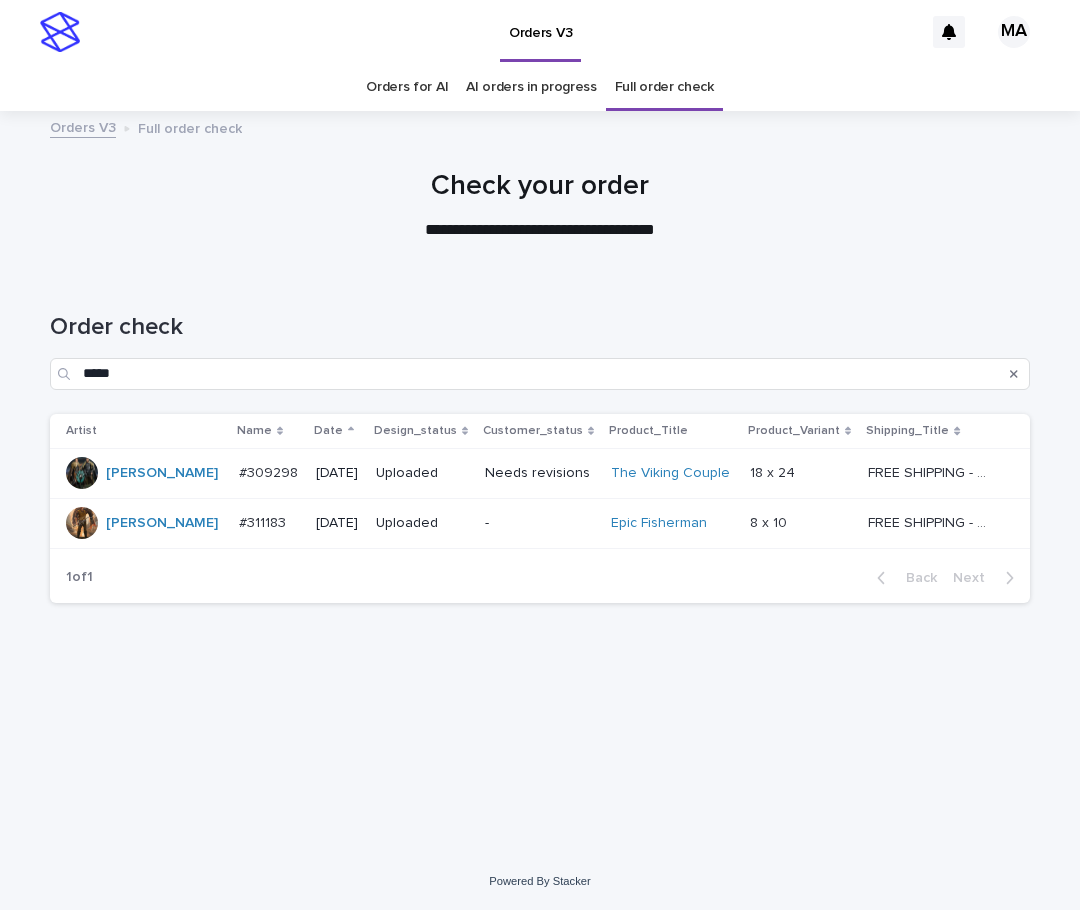 click 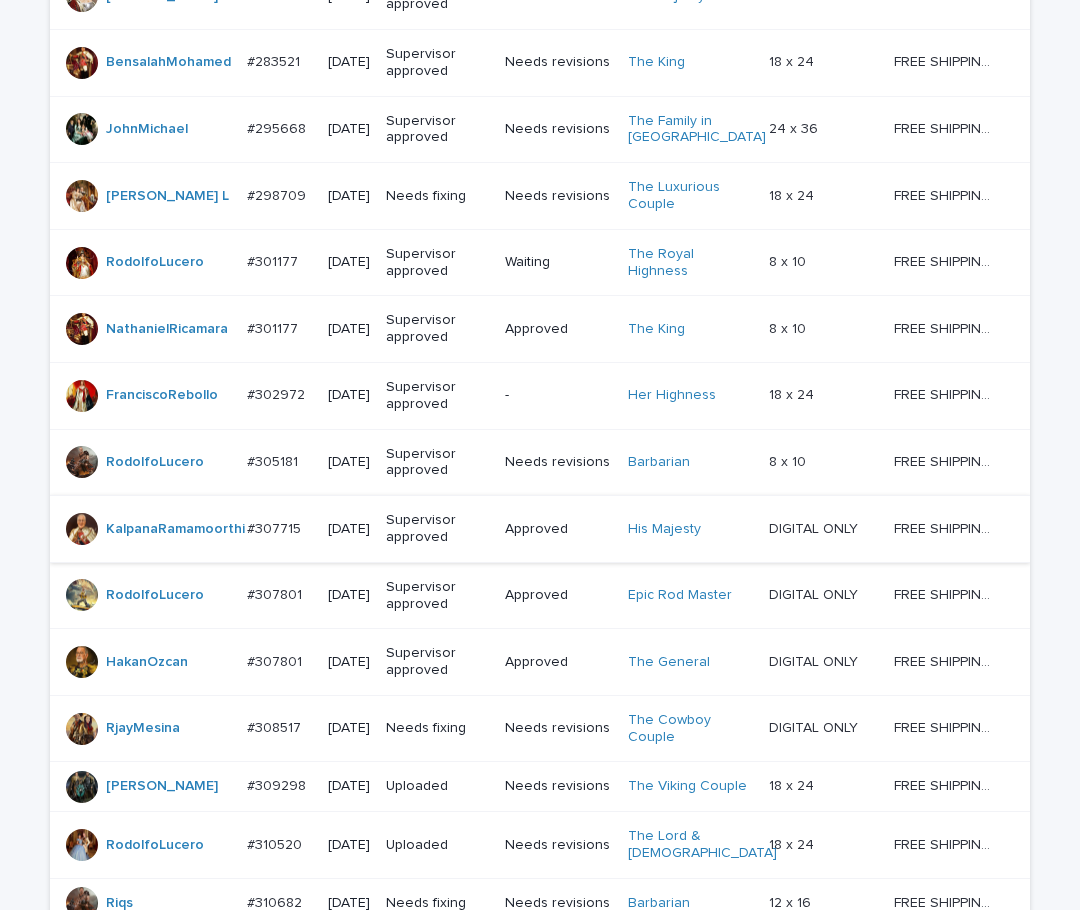 scroll, scrollTop: 756, scrollLeft: 0, axis: vertical 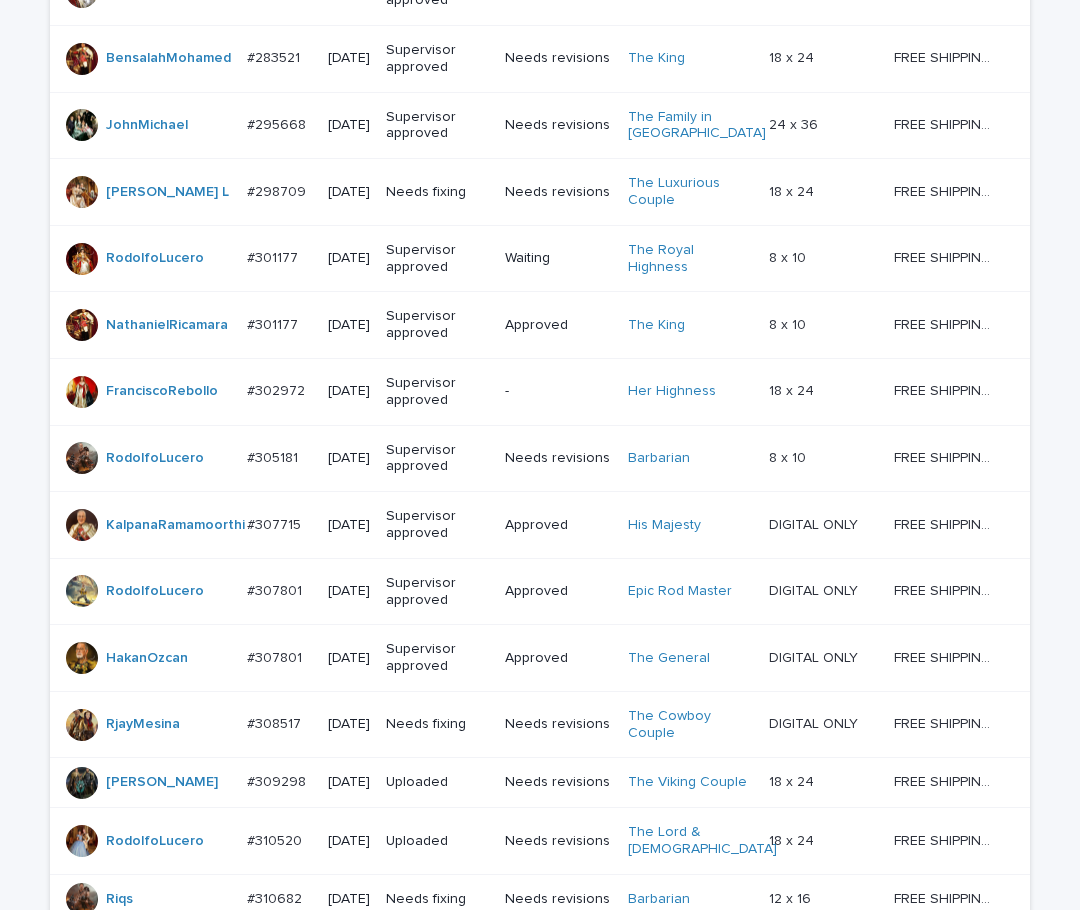 click on "Approved" at bounding box center [558, 658] 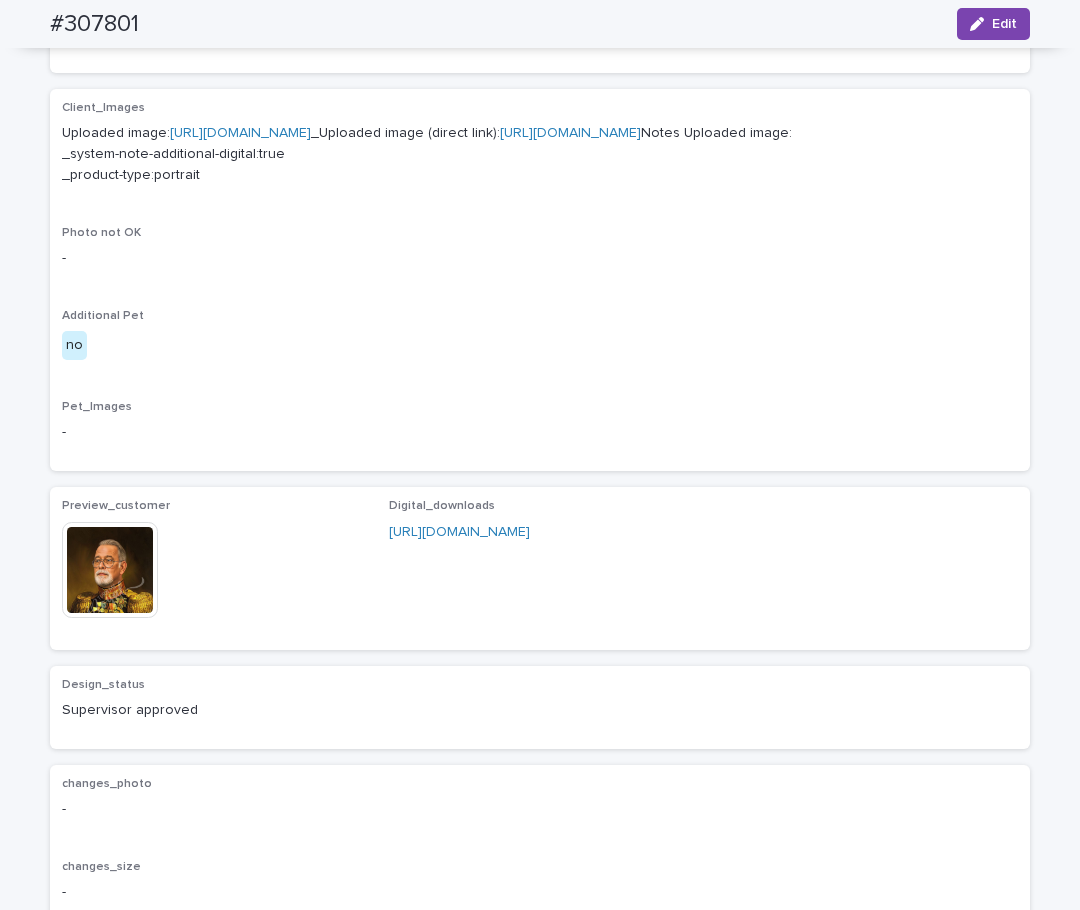 scroll, scrollTop: 756, scrollLeft: 0, axis: vertical 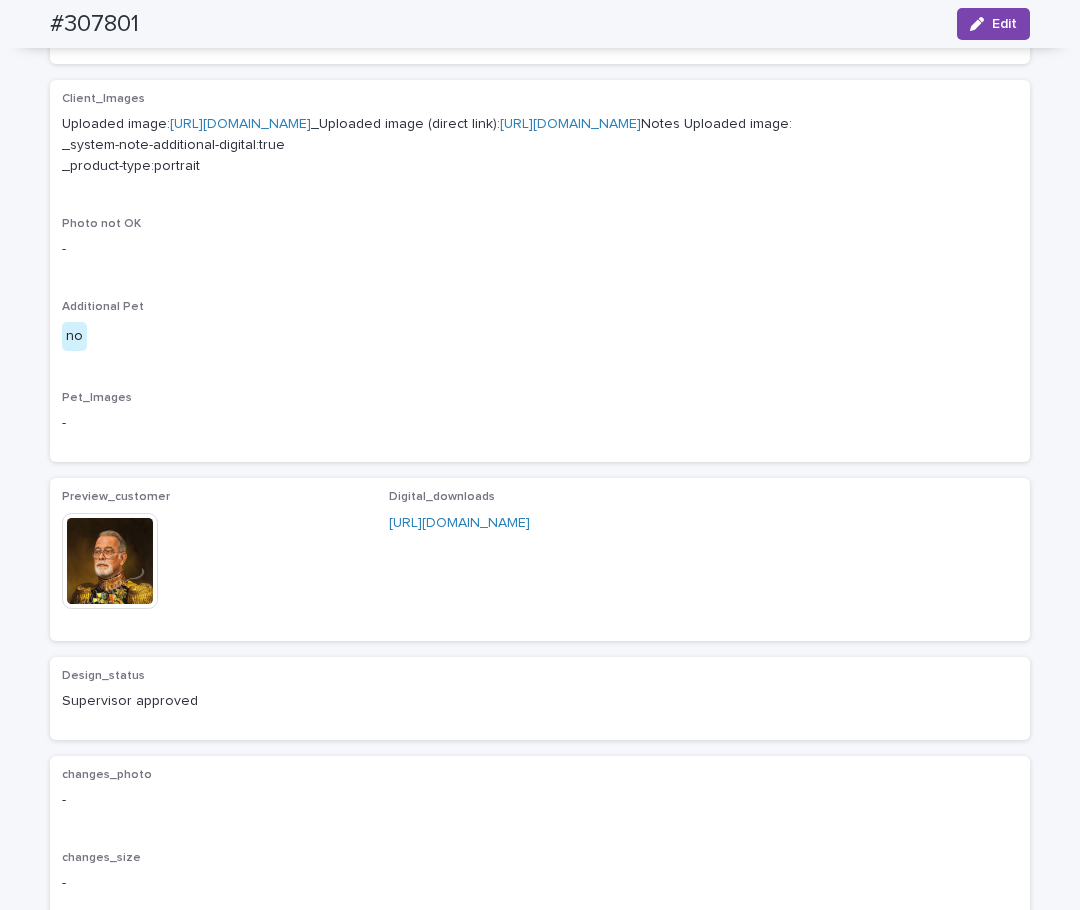 click at bounding box center [110, 561] 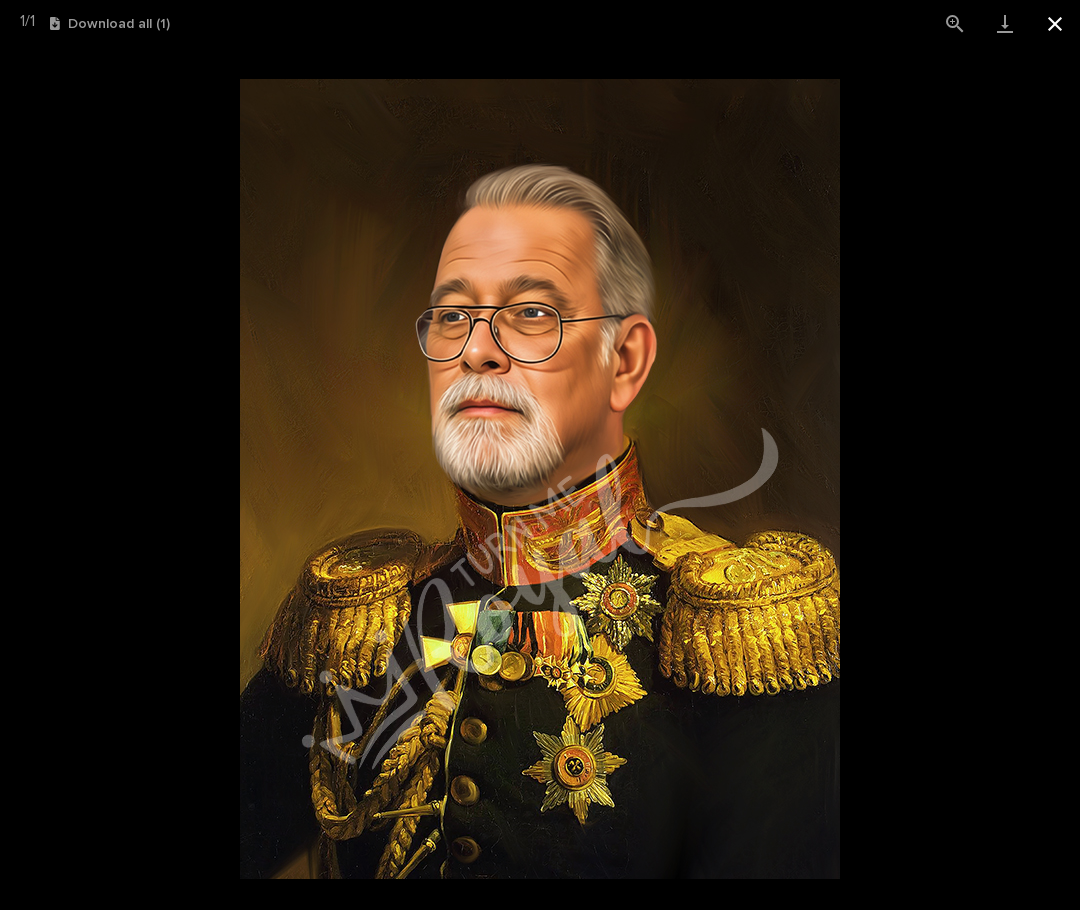 click at bounding box center [1055, 23] 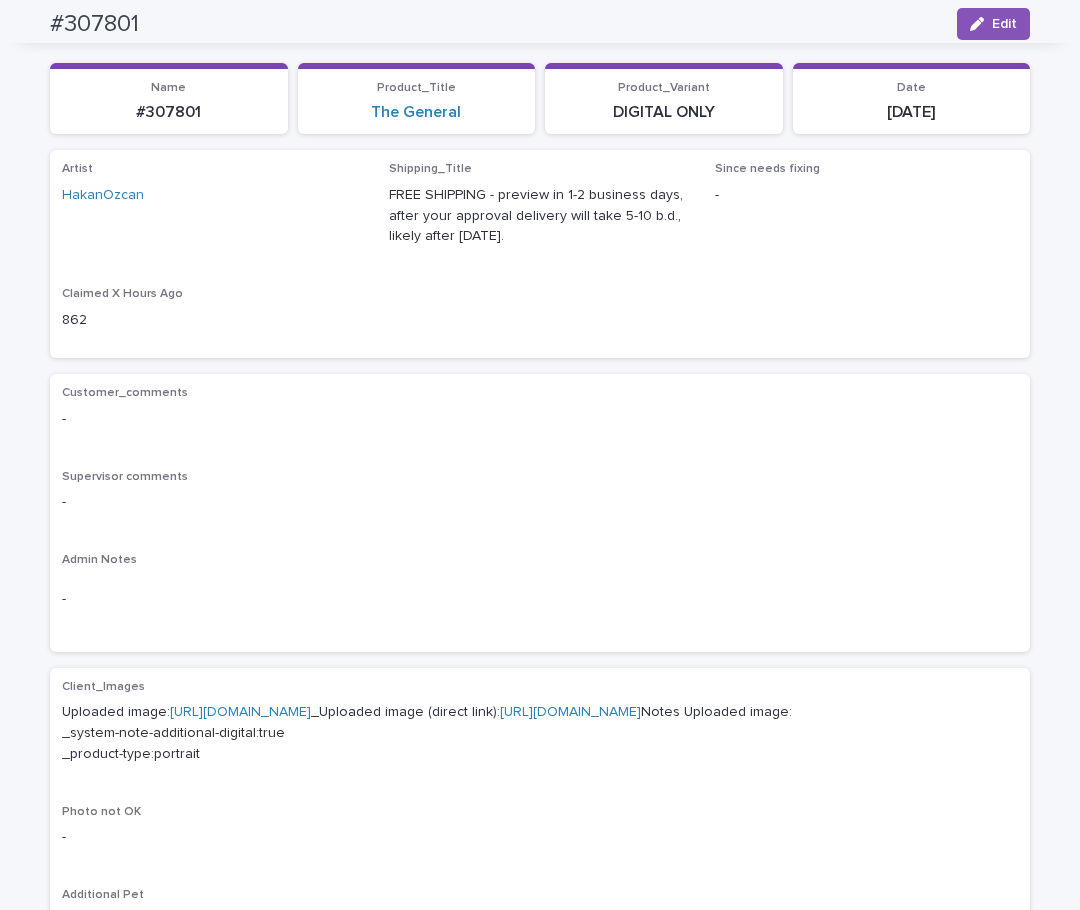 scroll, scrollTop: 0, scrollLeft: 0, axis: both 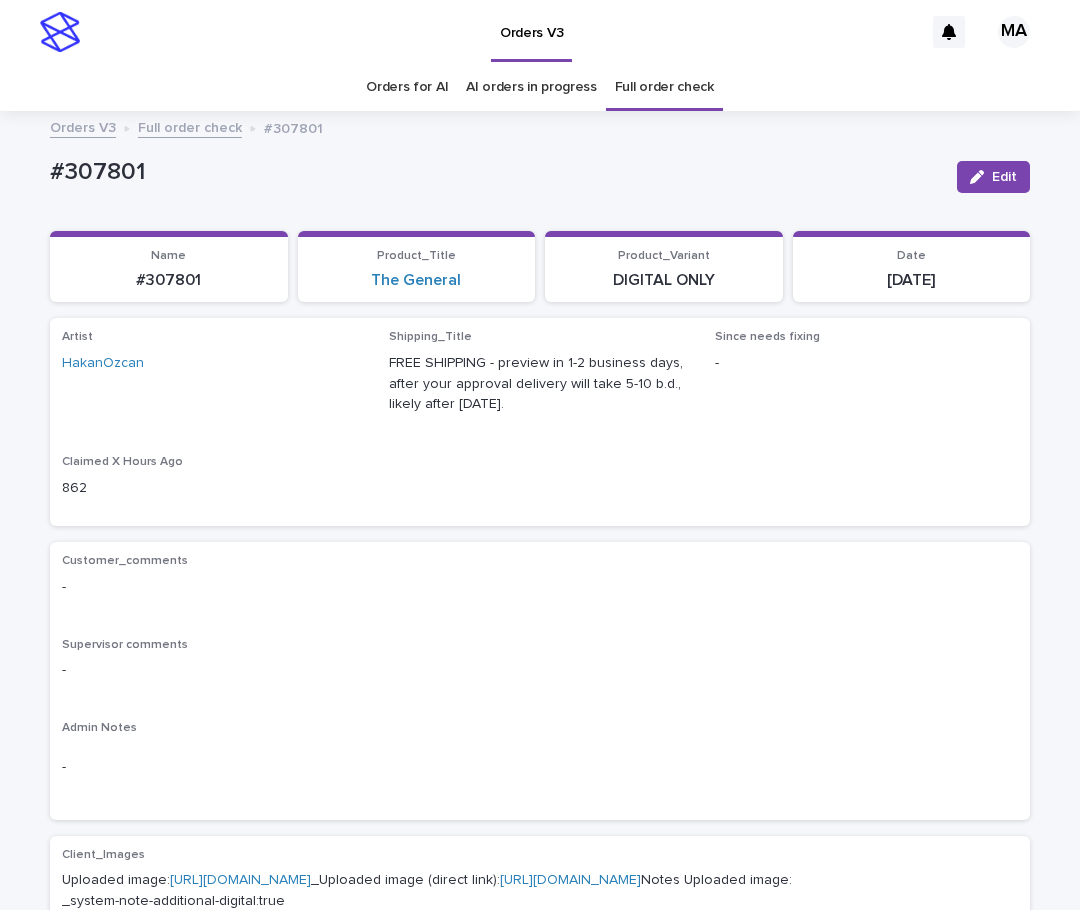 click on "Full order check" at bounding box center [190, 126] 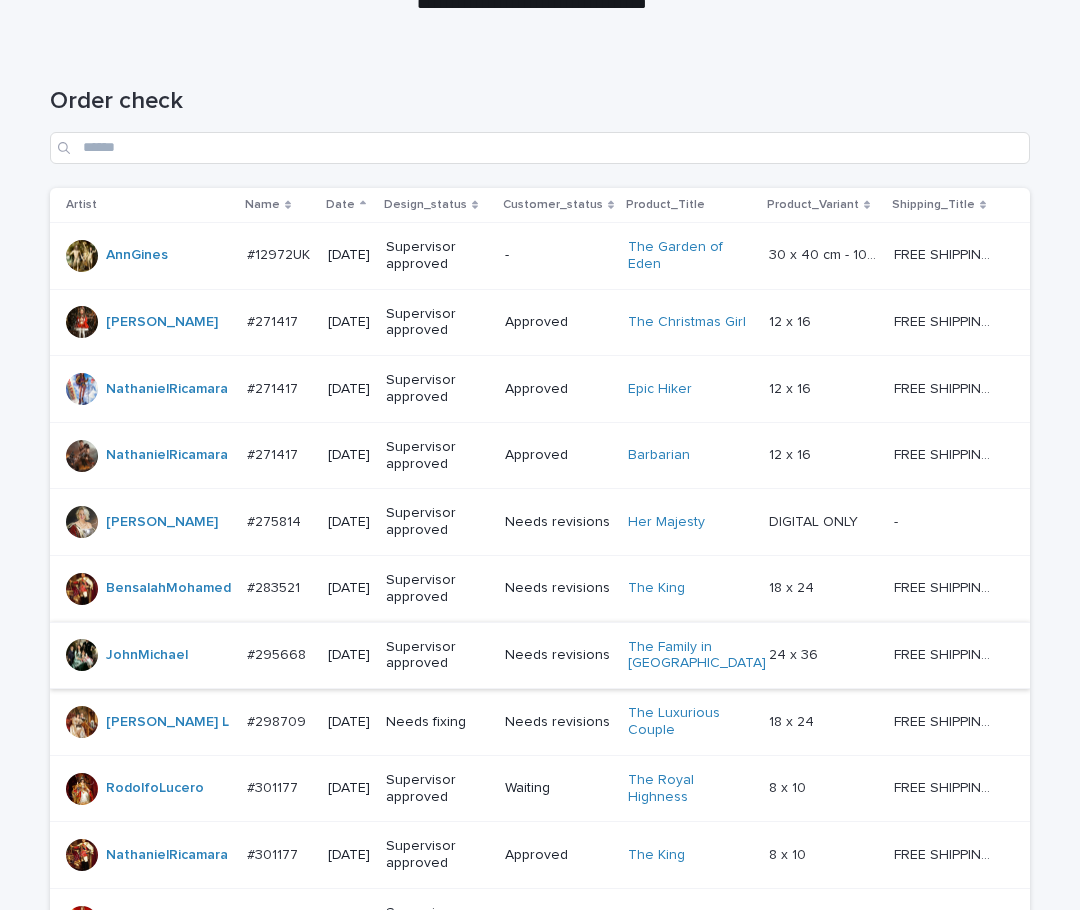 scroll, scrollTop: 148, scrollLeft: 0, axis: vertical 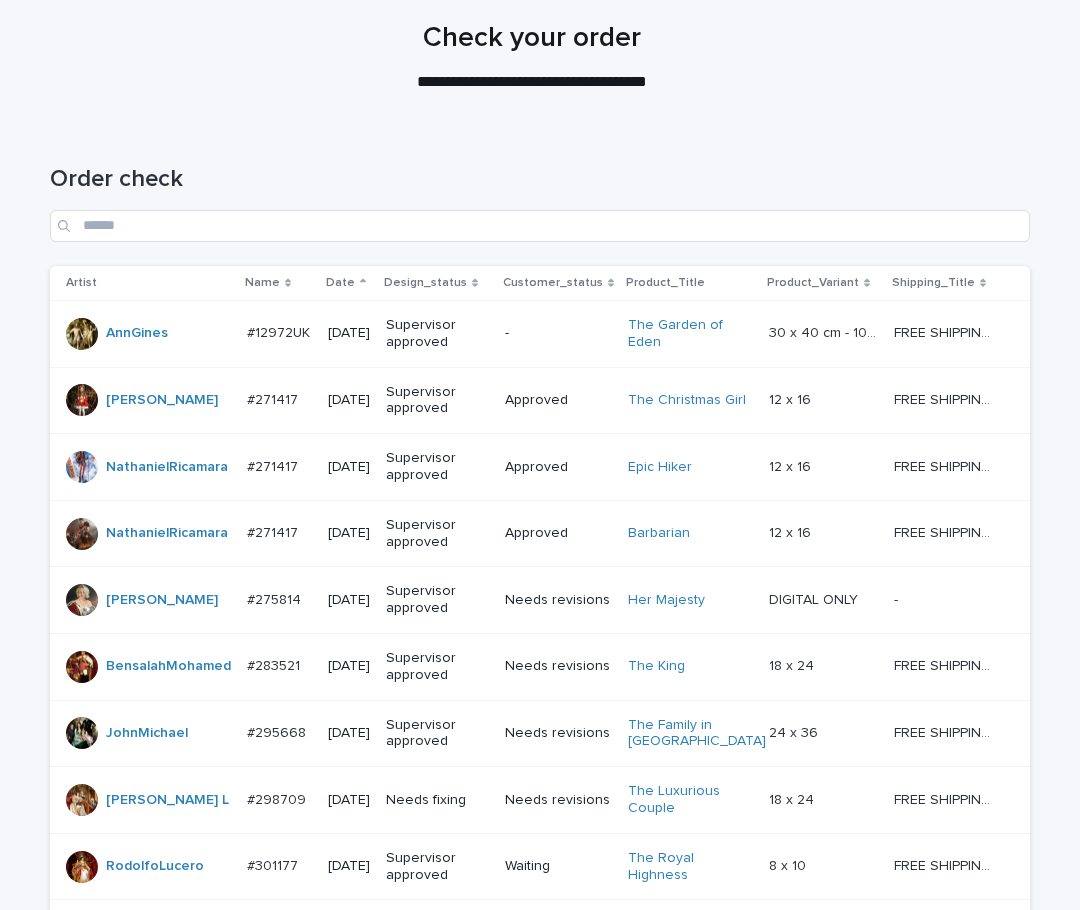 click on "Approved" at bounding box center (558, 400) 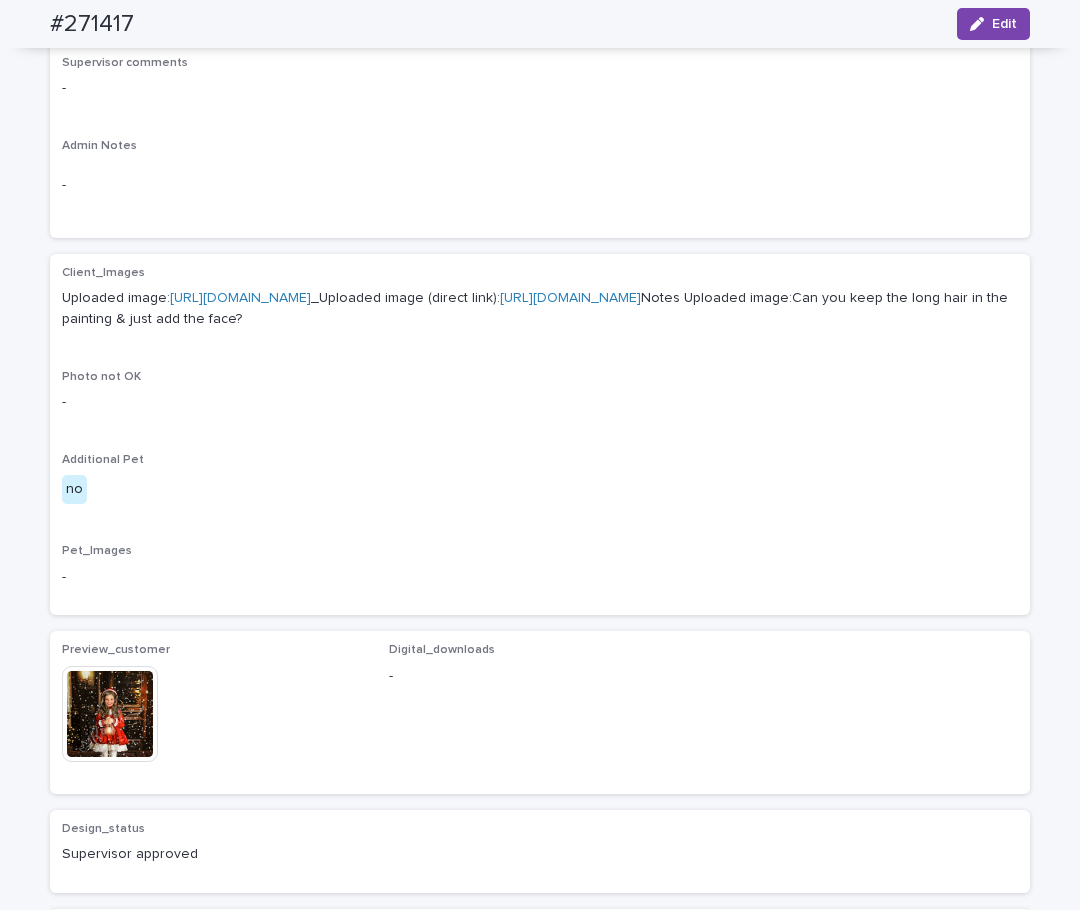 scroll, scrollTop: 588, scrollLeft: 0, axis: vertical 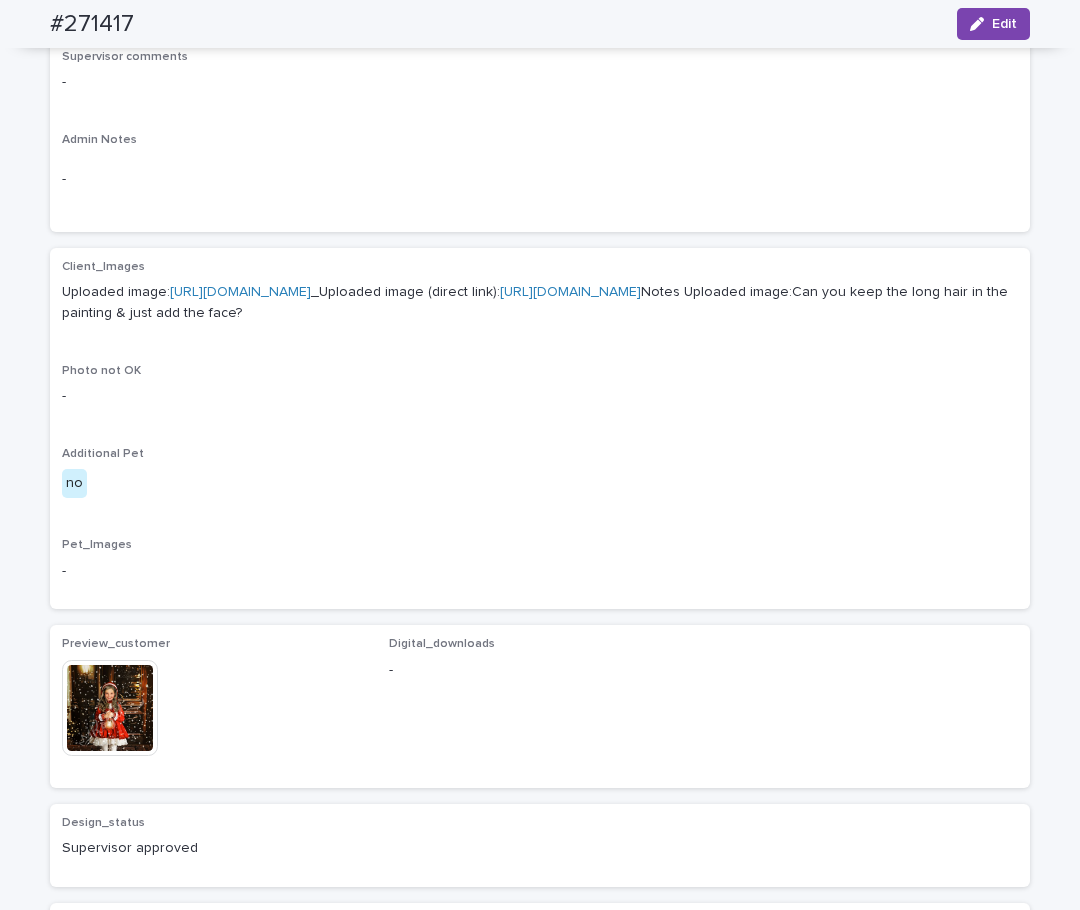 click at bounding box center [110, 708] 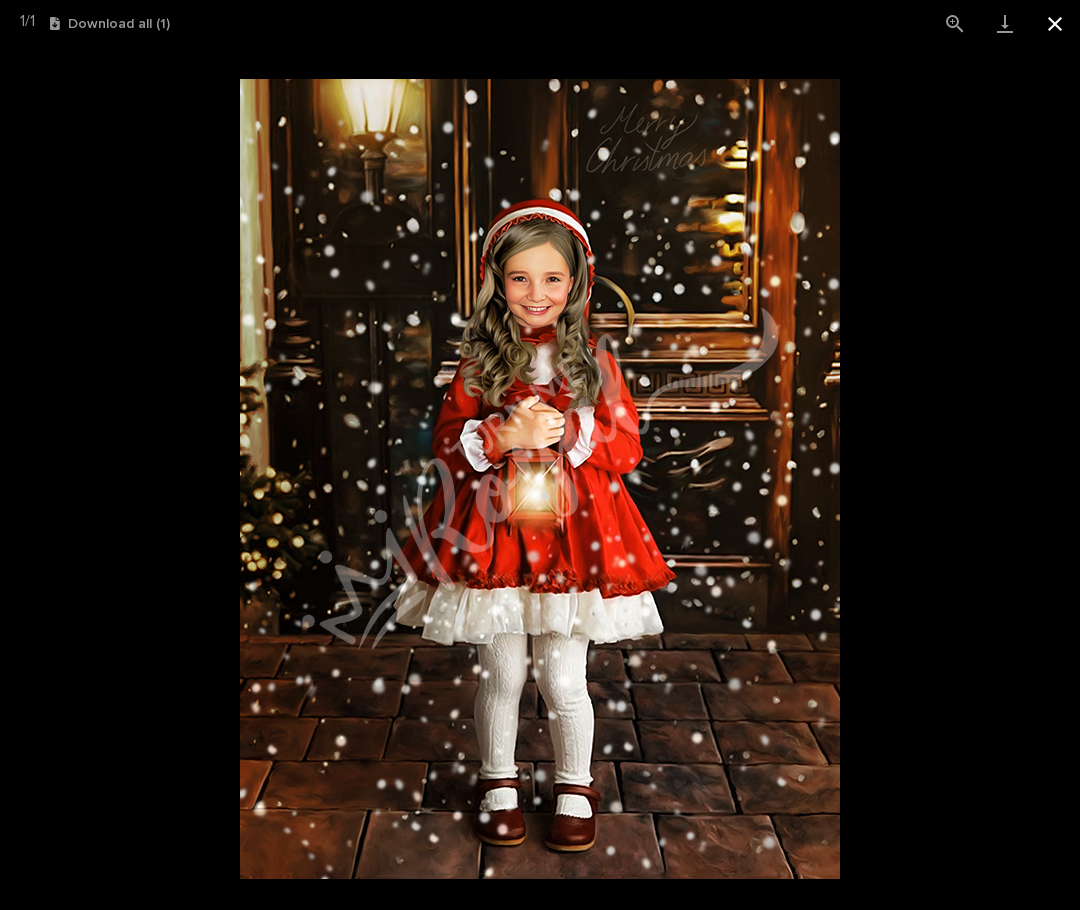 click at bounding box center (1055, 23) 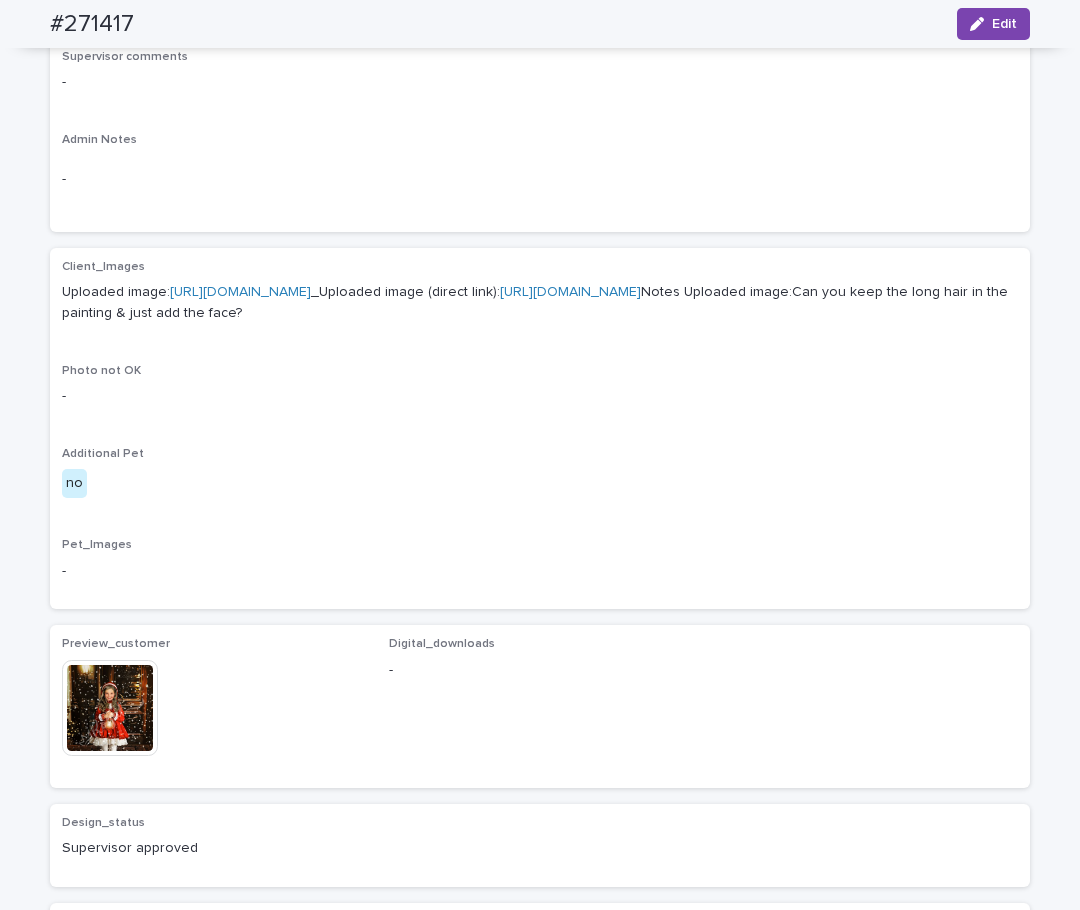 click on "https://cdn.shopify.com-uploadkit.app/s/files/1/0033/4807/0511/files/download.html?id=e11cfb23-3d37-4f5e-b252-d52a065c0f83&uu=5e1d2590-f18c-44e5-9b97-20246b2480bf&mo=&fi=SU1HXzgwMTUuSlBH&wi=917&he=769&mi=aW1hZ2UvanBlZw==&up=a8b4&image=true" at bounding box center (240, 292) 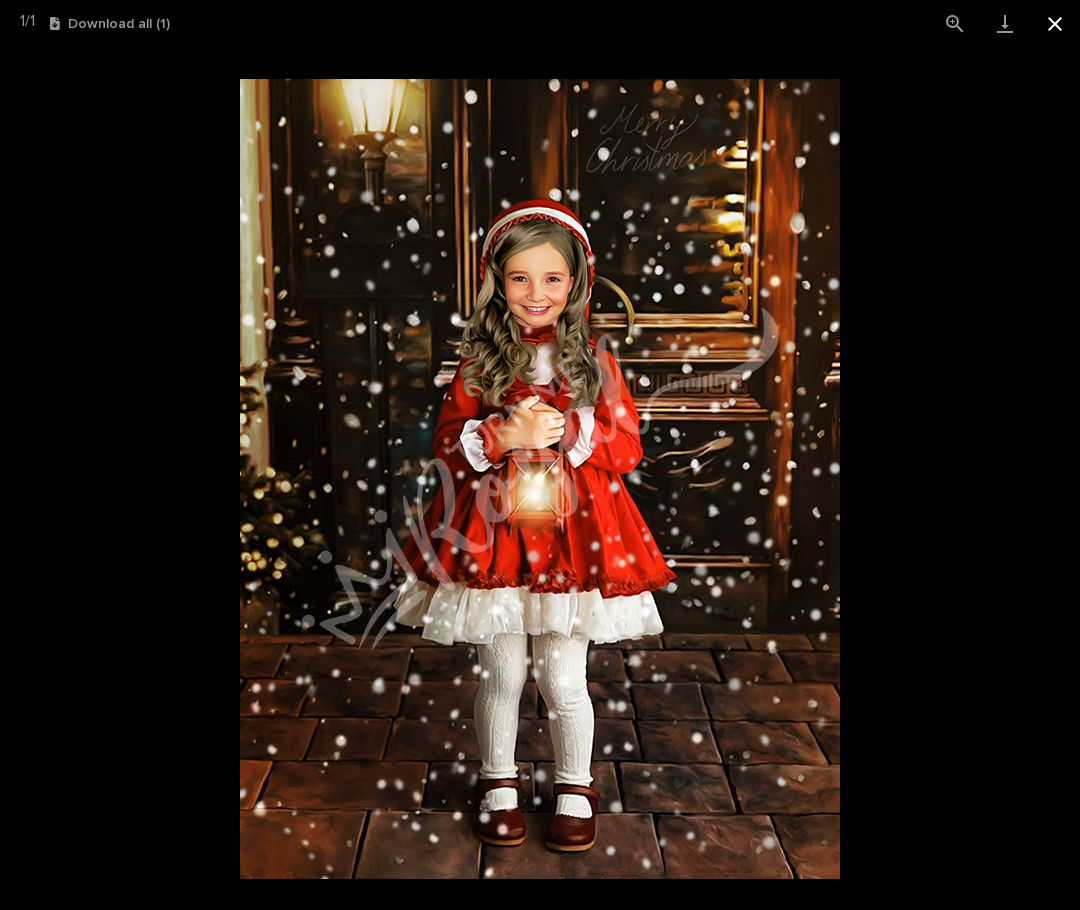 click at bounding box center [1055, 23] 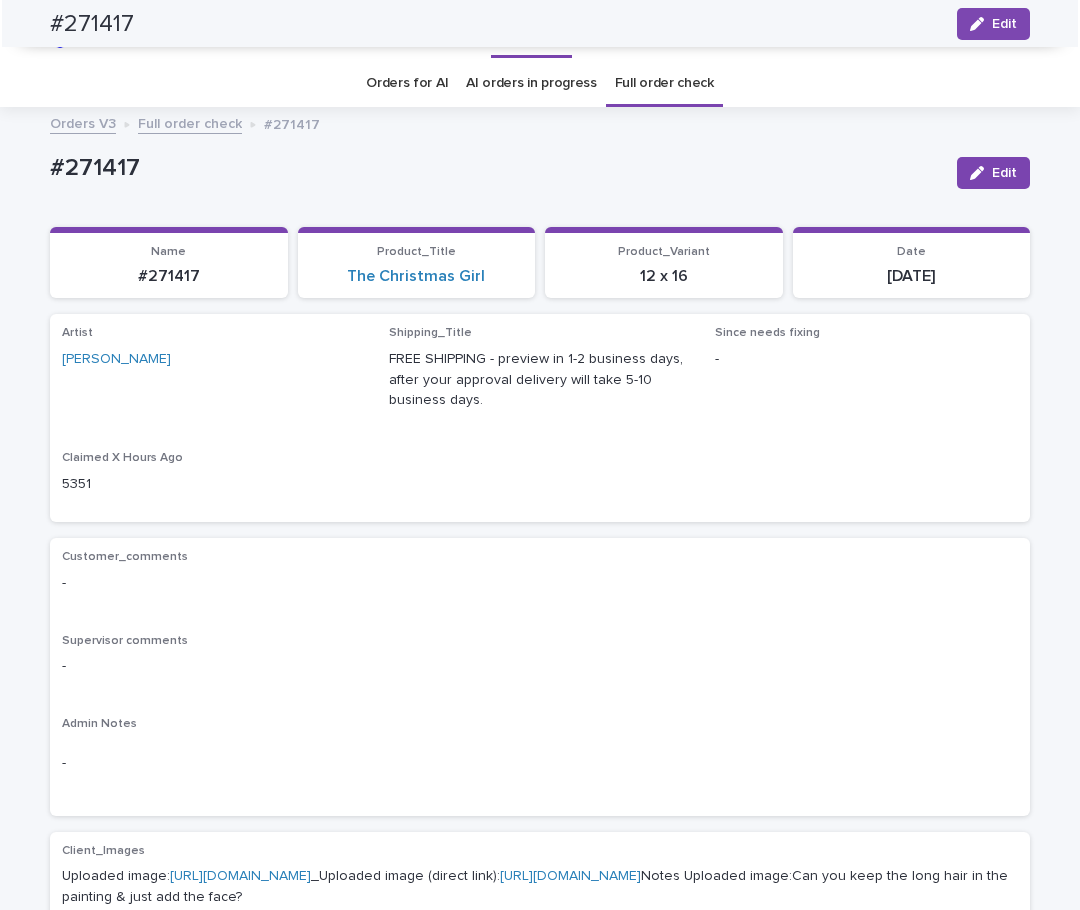scroll, scrollTop: 0, scrollLeft: 0, axis: both 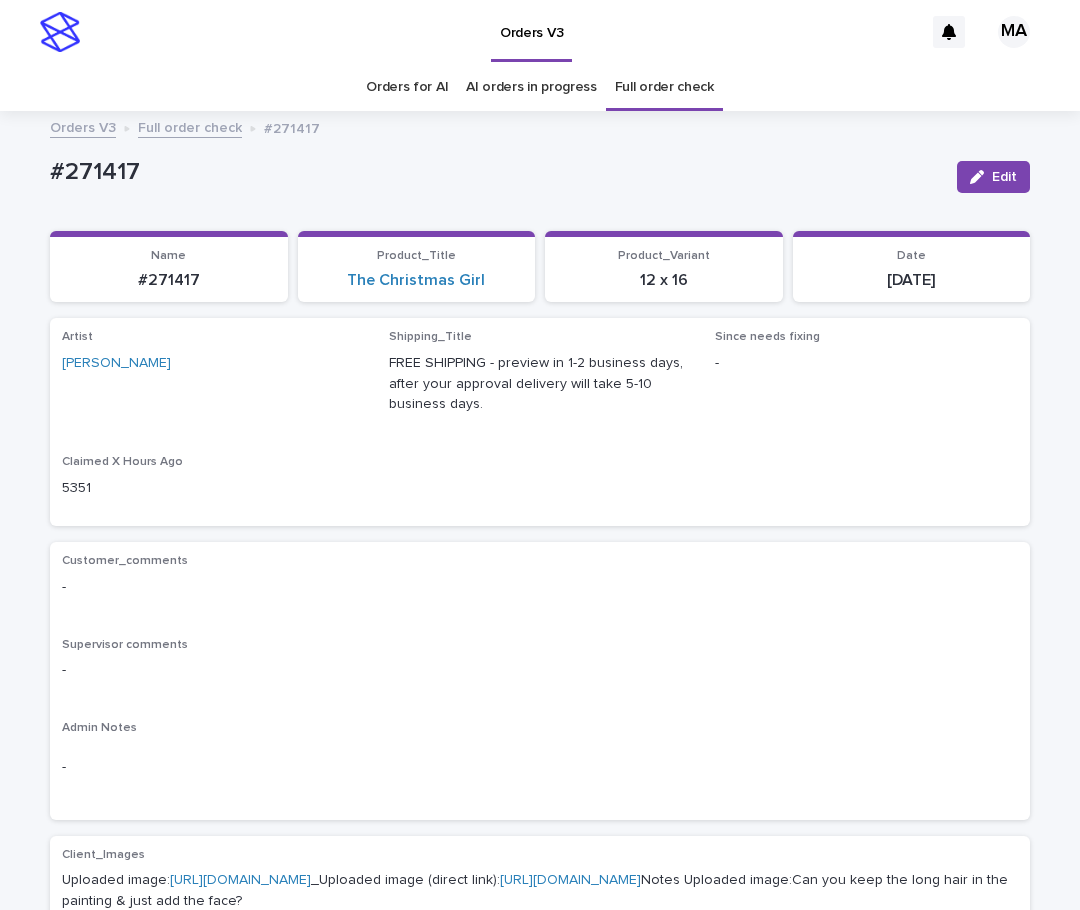 click on "Full order check" at bounding box center (190, 126) 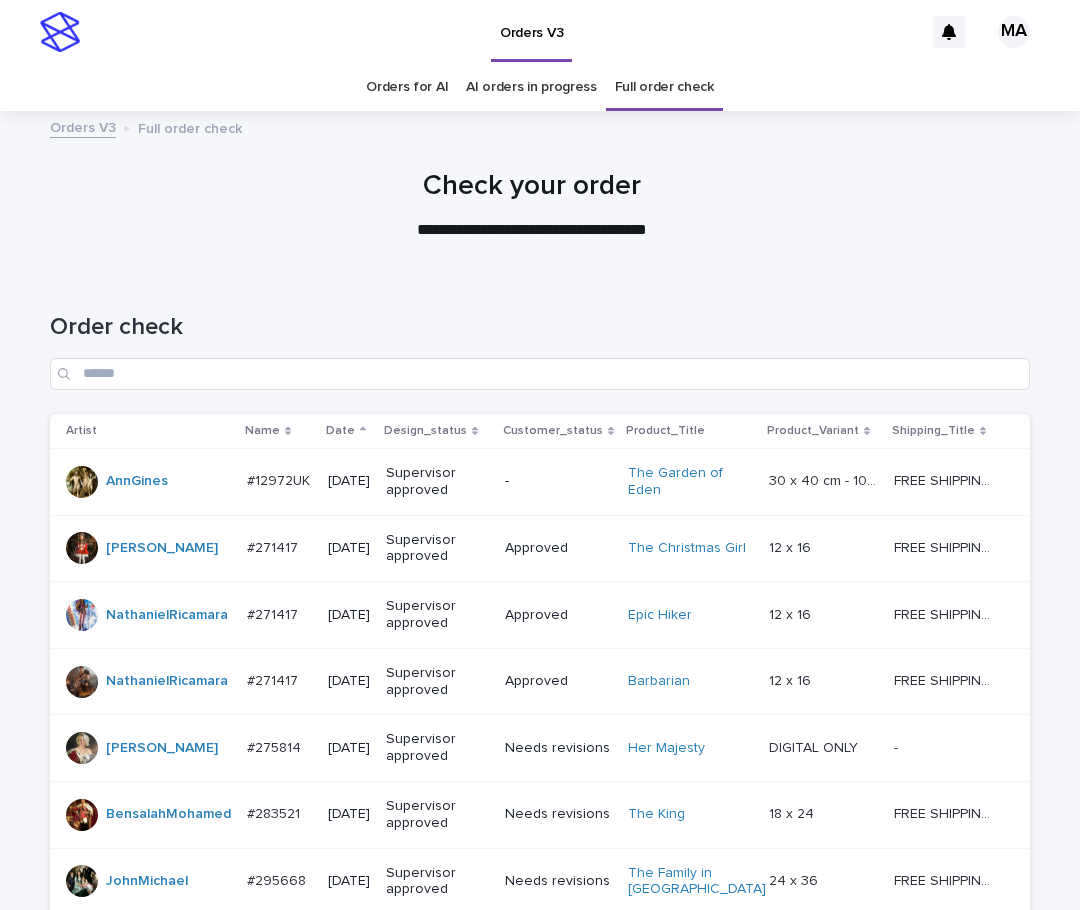 click on "Order check" at bounding box center (540, 343) 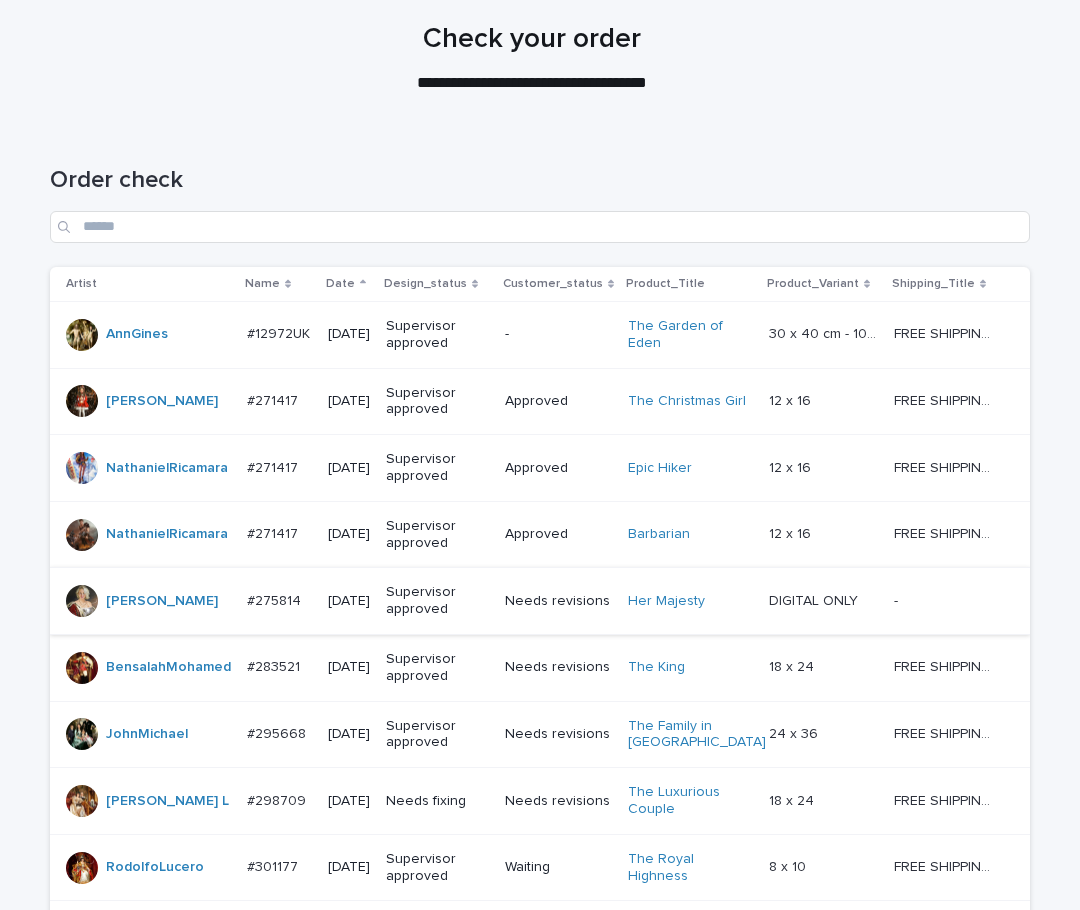 scroll, scrollTop: 148, scrollLeft: 0, axis: vertical 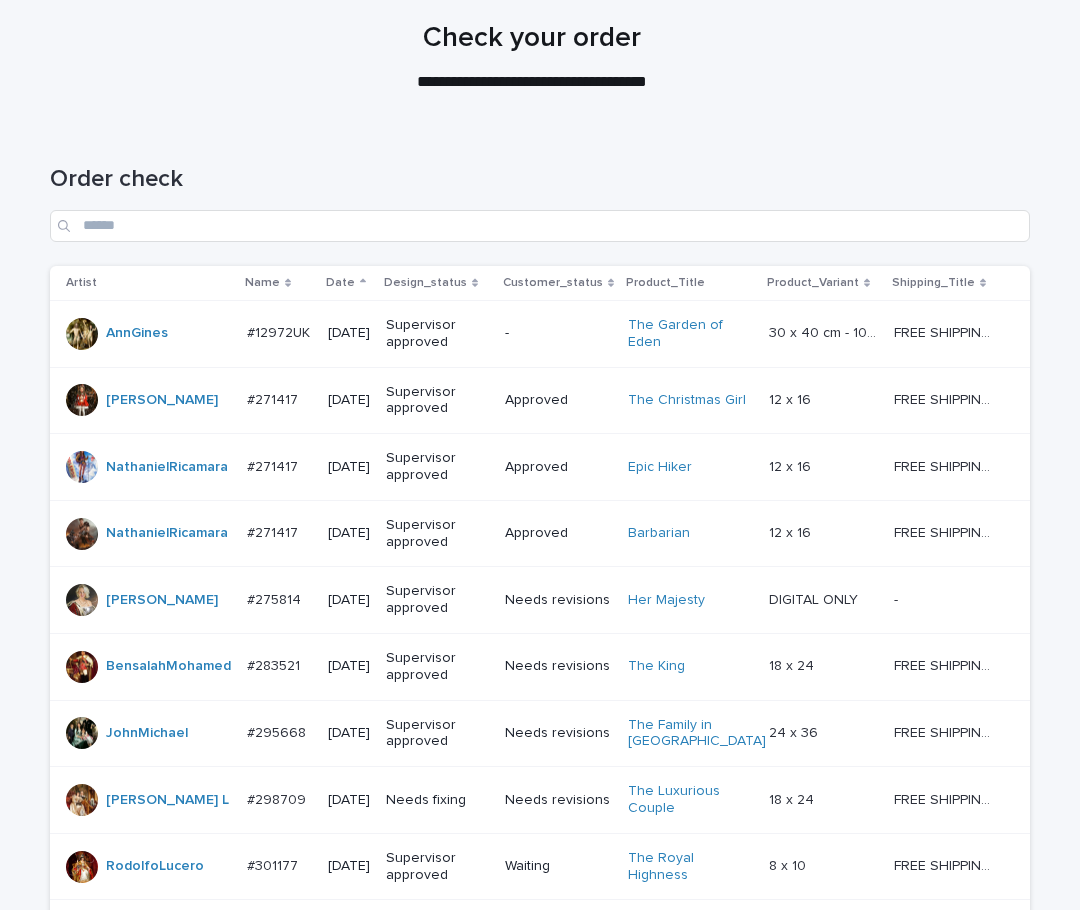 click on "Approved" at bounding box center [558, 467] 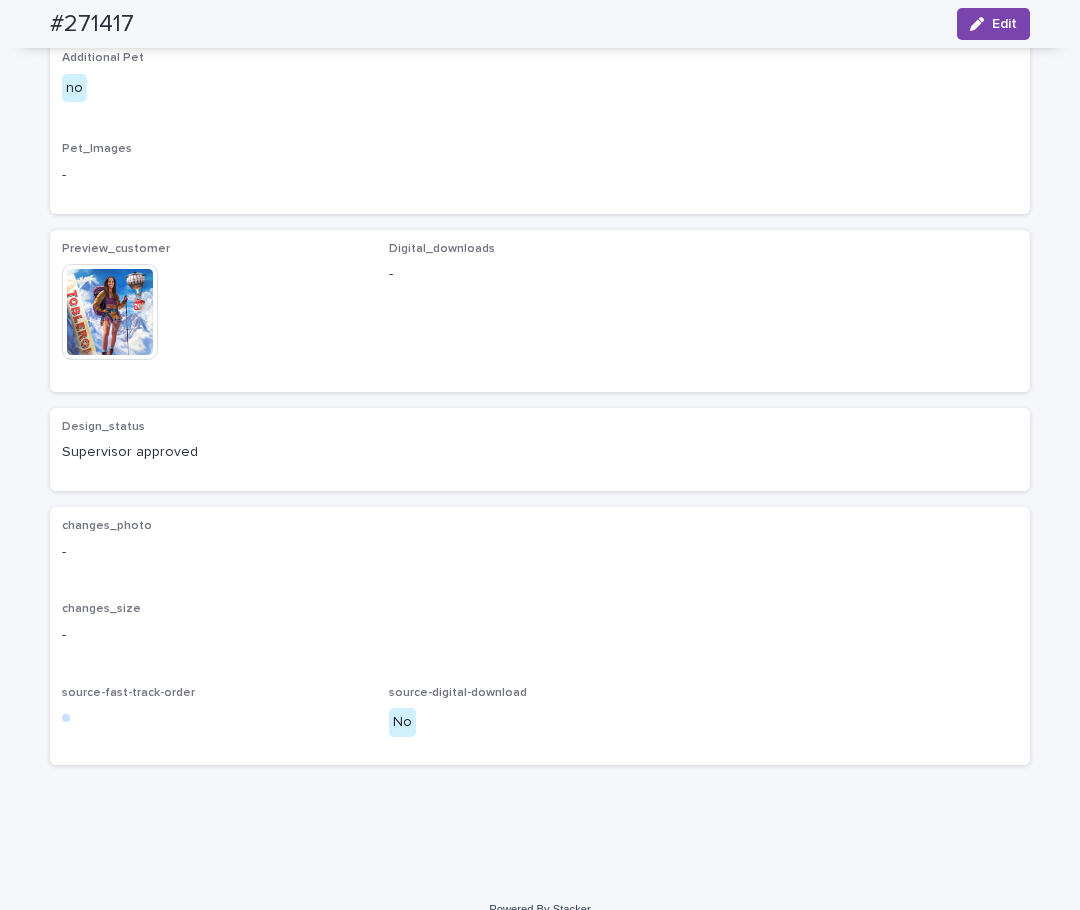 scroll, scrollTop: 1008, scrollLeft: 0, axis: vertical 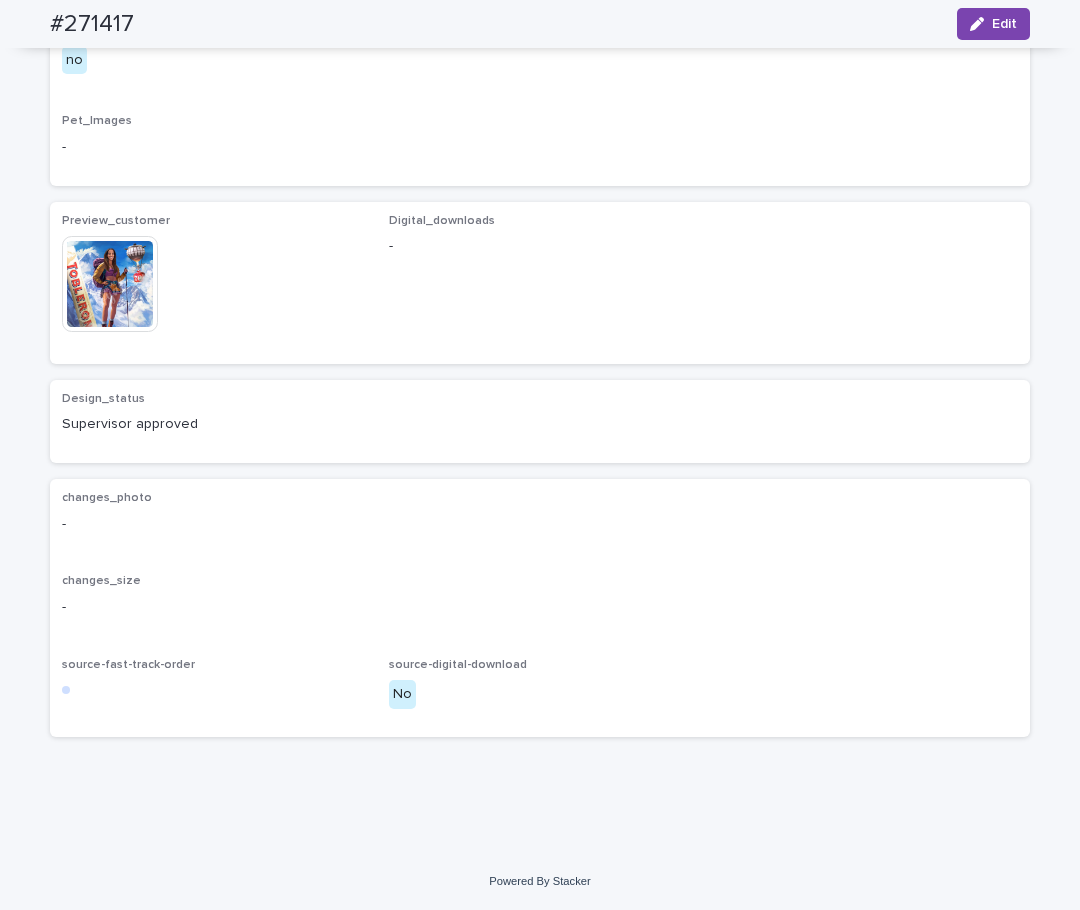 click at bounding box center (110, 284) 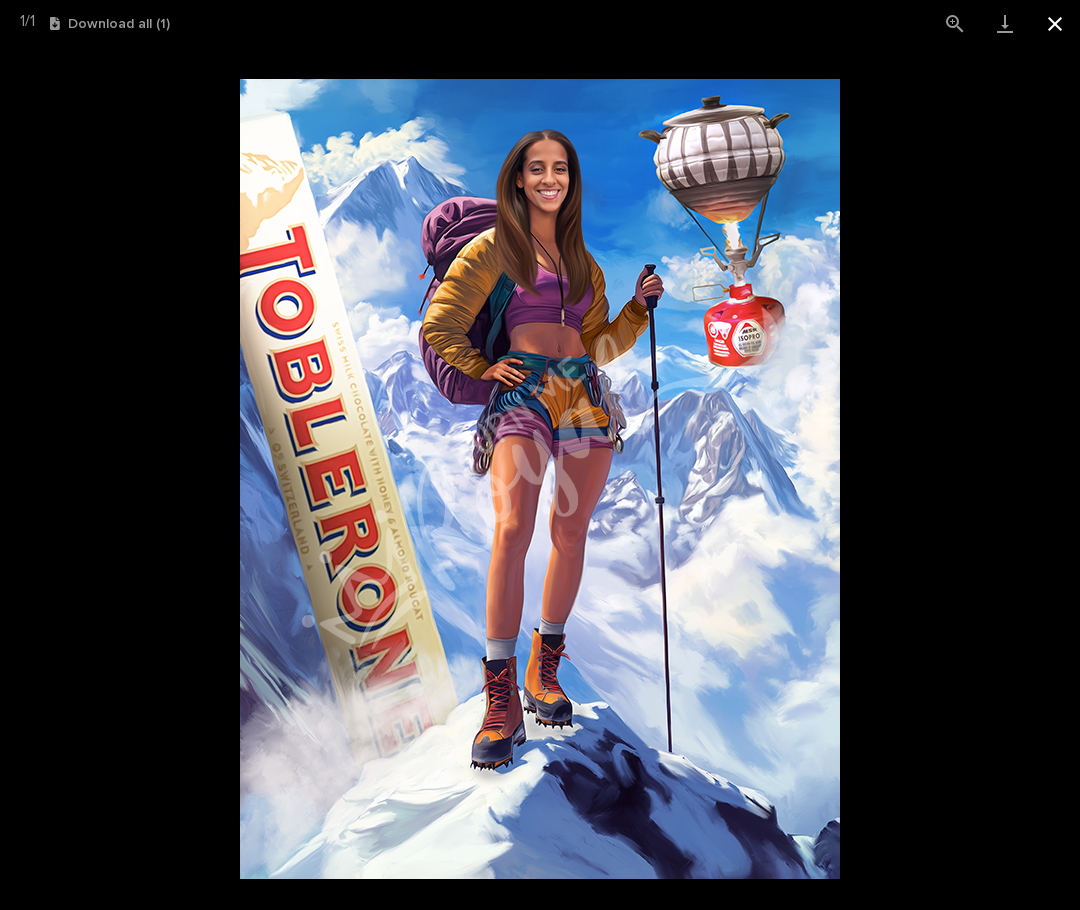 click at bounding box center [1055, 23] 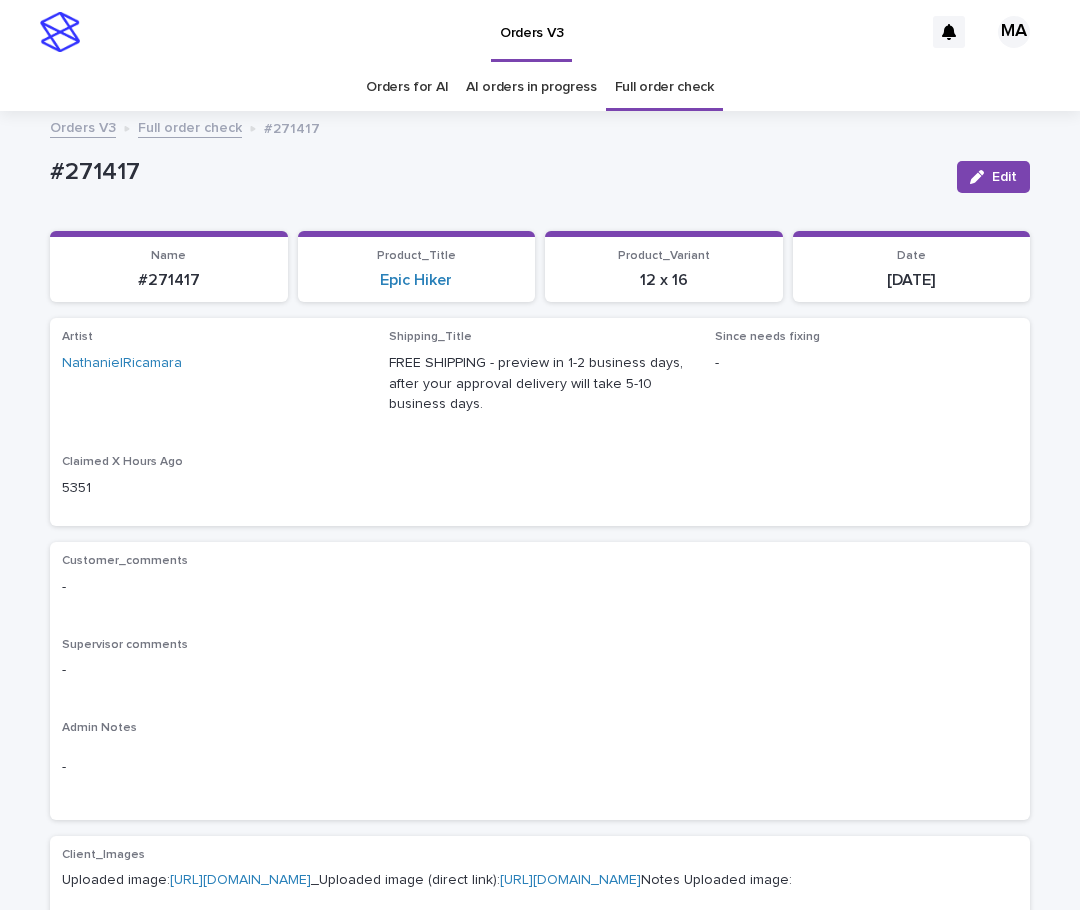scroll, scrollTop: 420, scrollLeft: 0, axis: vertical 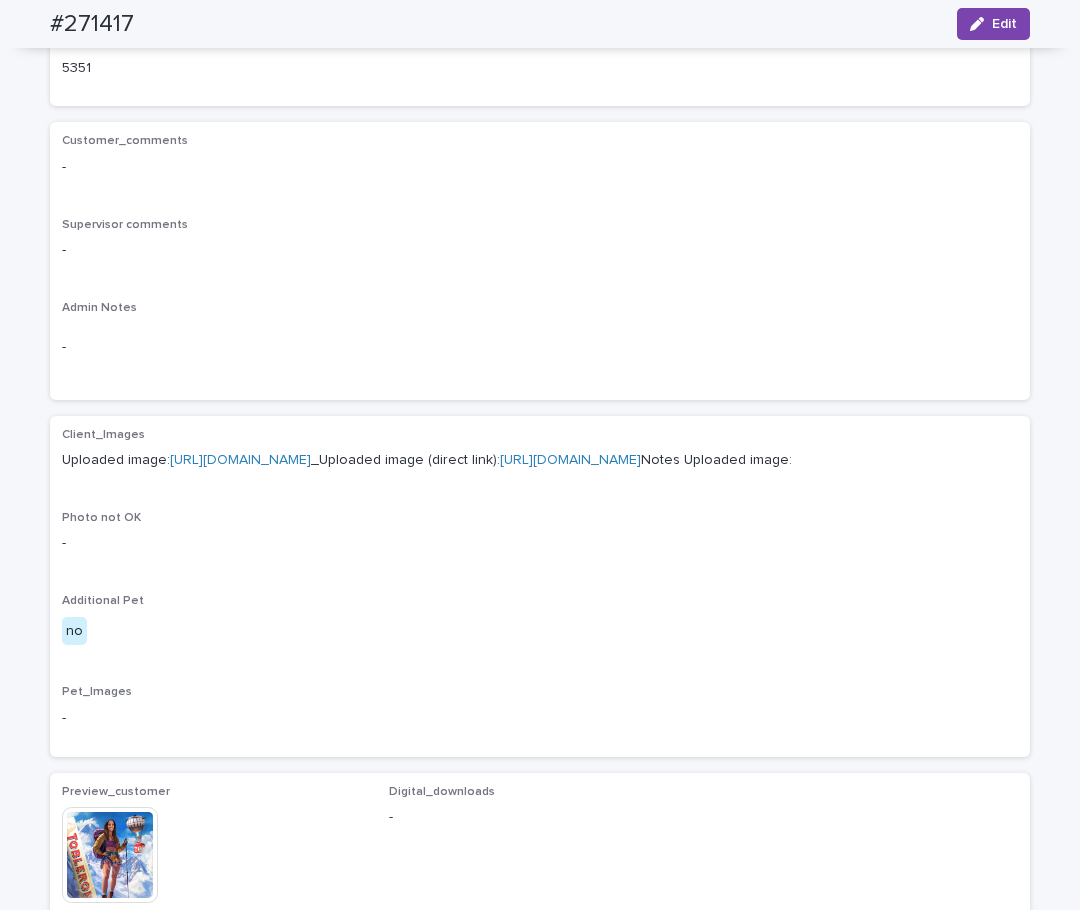 click on "https://cdn.shopify.com-uploadkit.app/s/files/1/0033/4807/0511/files/download.html?id=e11cfb23-3d37-4f5e-b252-d52a065c0f83&uu=8b220aef-cf7f-4104-89b7-b99d23d1d7fd&mo=&fi=SU1HXzE5MDEuanBlZw==&wi=1355&he=1837&mi=aW1hZ2UvanBlZw==&up=a8b4&image=true" at bounding box center (240, 460) 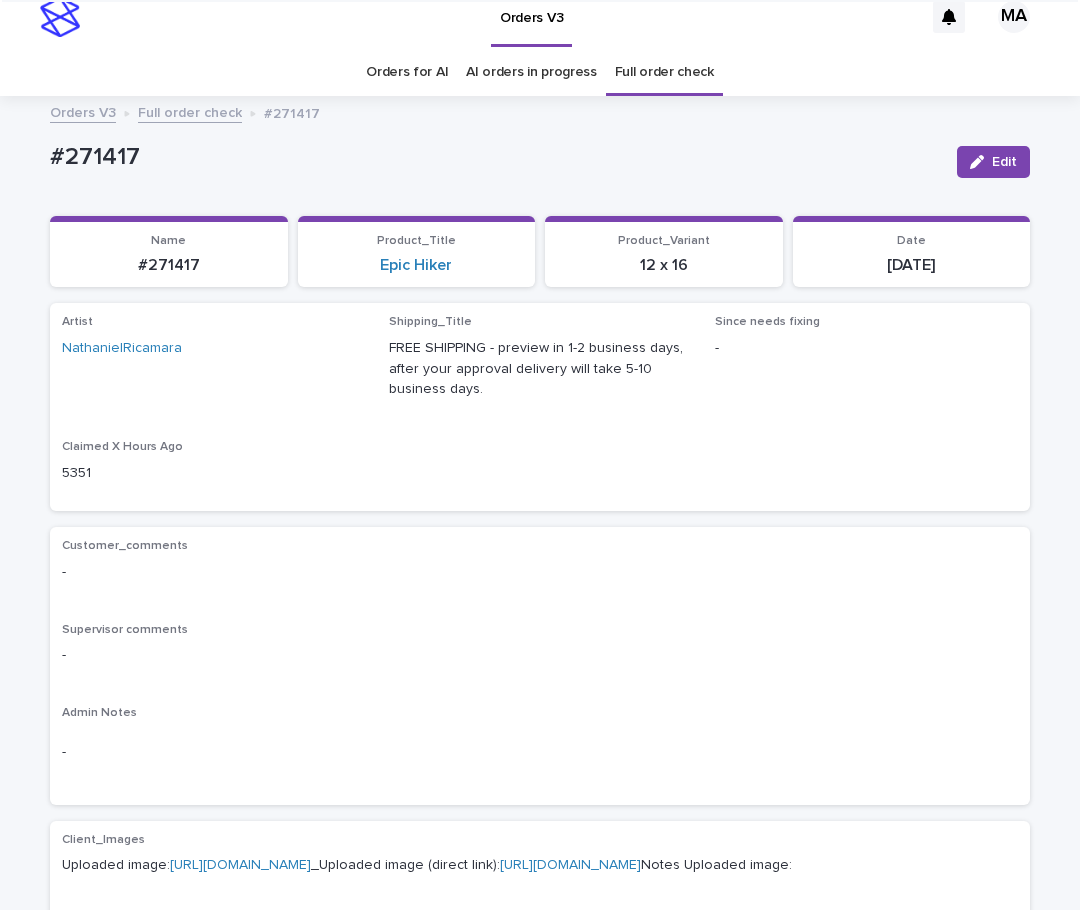 scroll, scrollTop: 0, scrollLeft: 0, axis: both 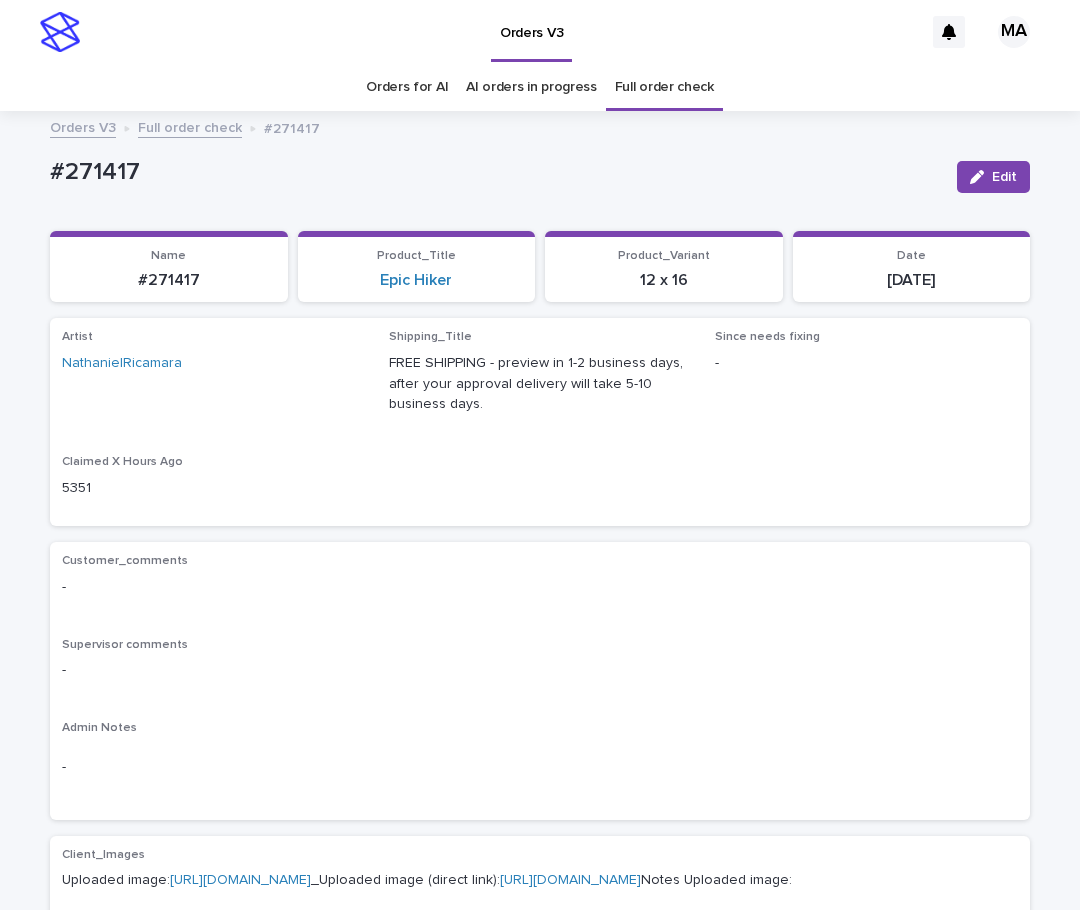 click on "Full order check" at bounding box center [190, 126] 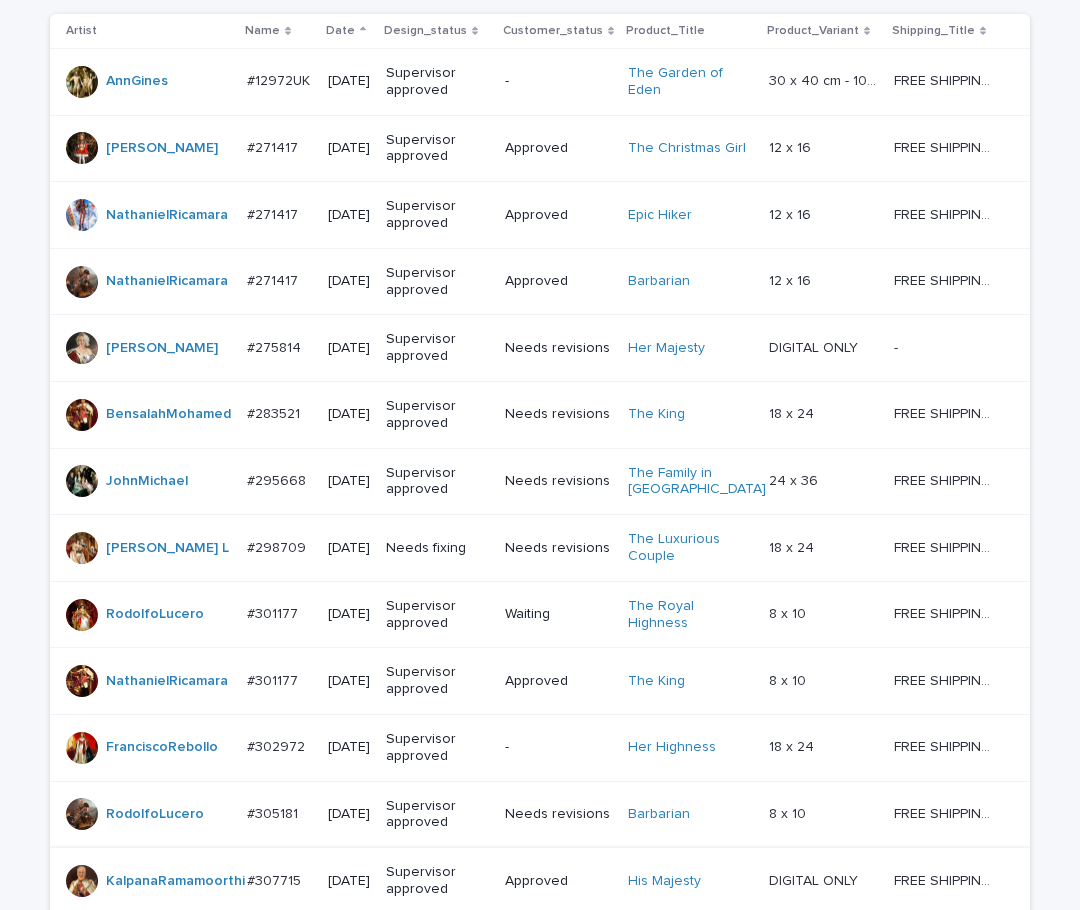 scroll, scrollTop: 64, scrollLeft: 0, axis: vertical 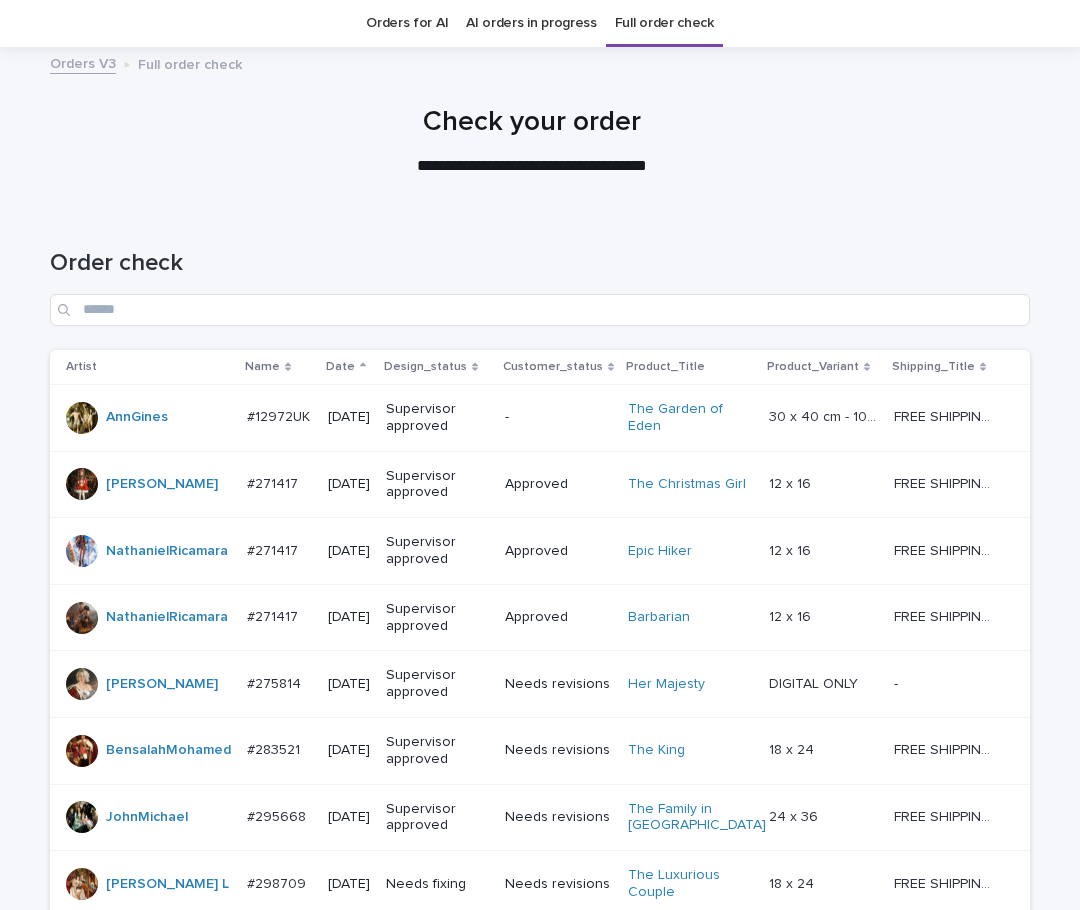 click on "Approved" at bounding box center [558, 617] 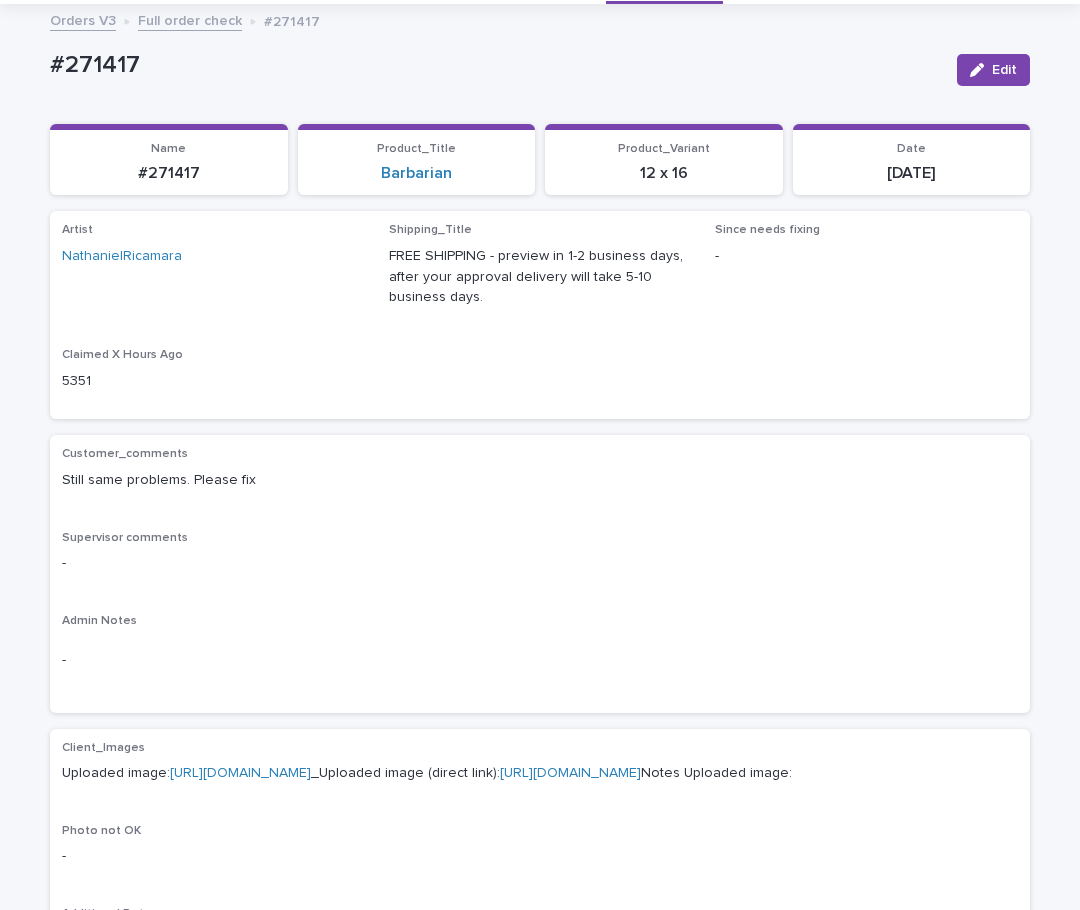 scroll, scrollTop: 252, scrollLeft: 0, axis: vertical 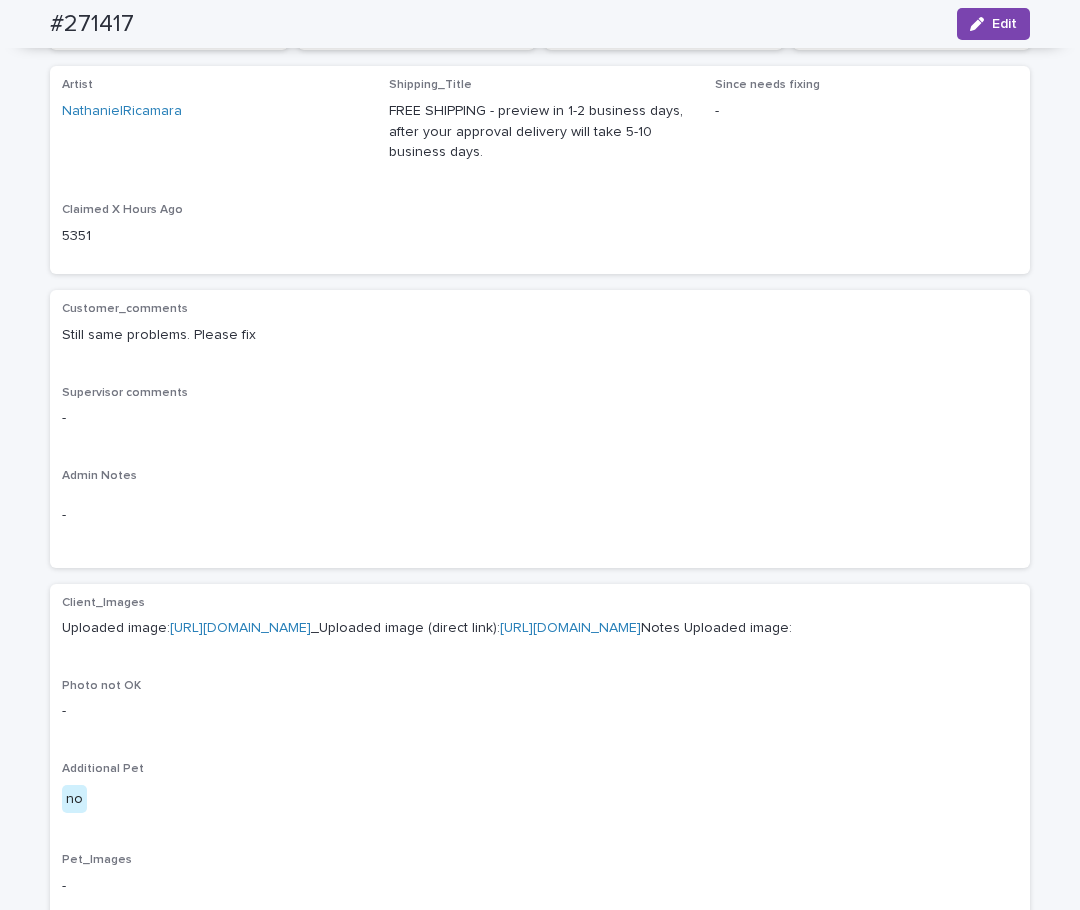 click on "-" at bounding box center (540, 515) 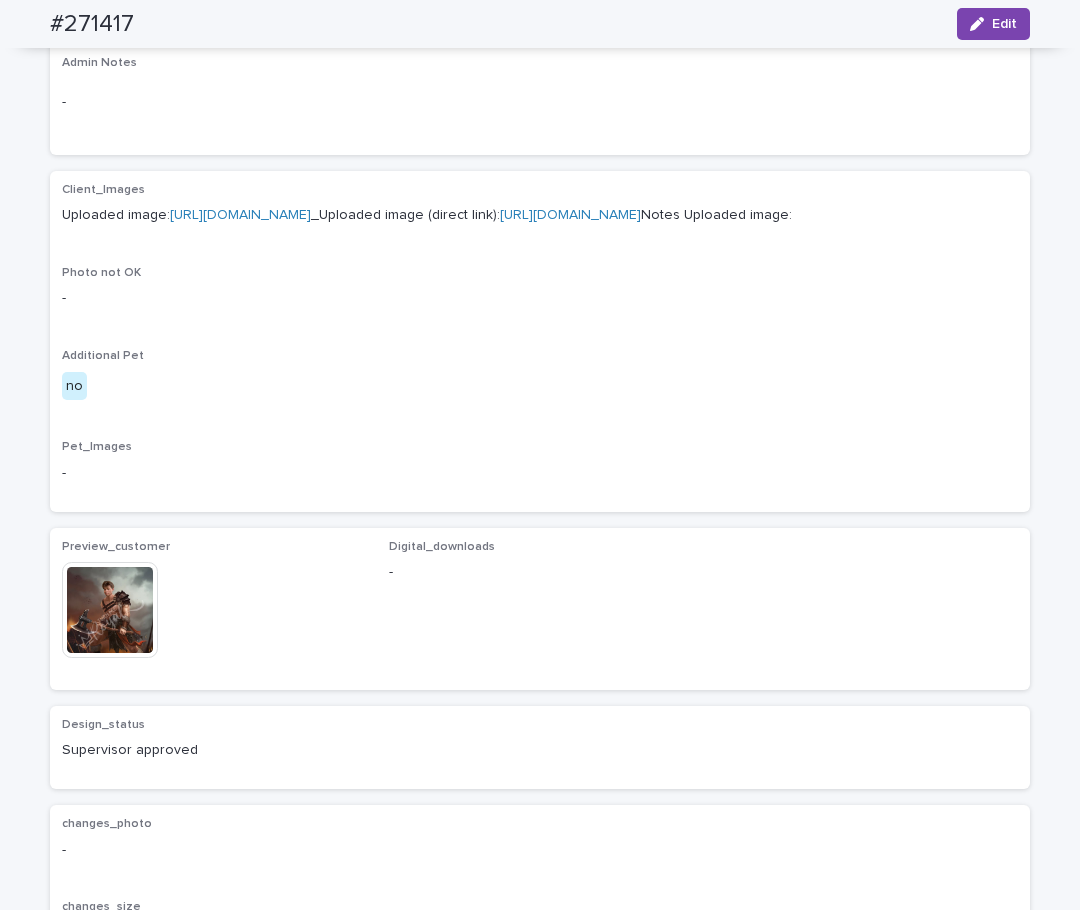 scroll, scrollTop: 672, scrollLeft: 0, axis: vertical 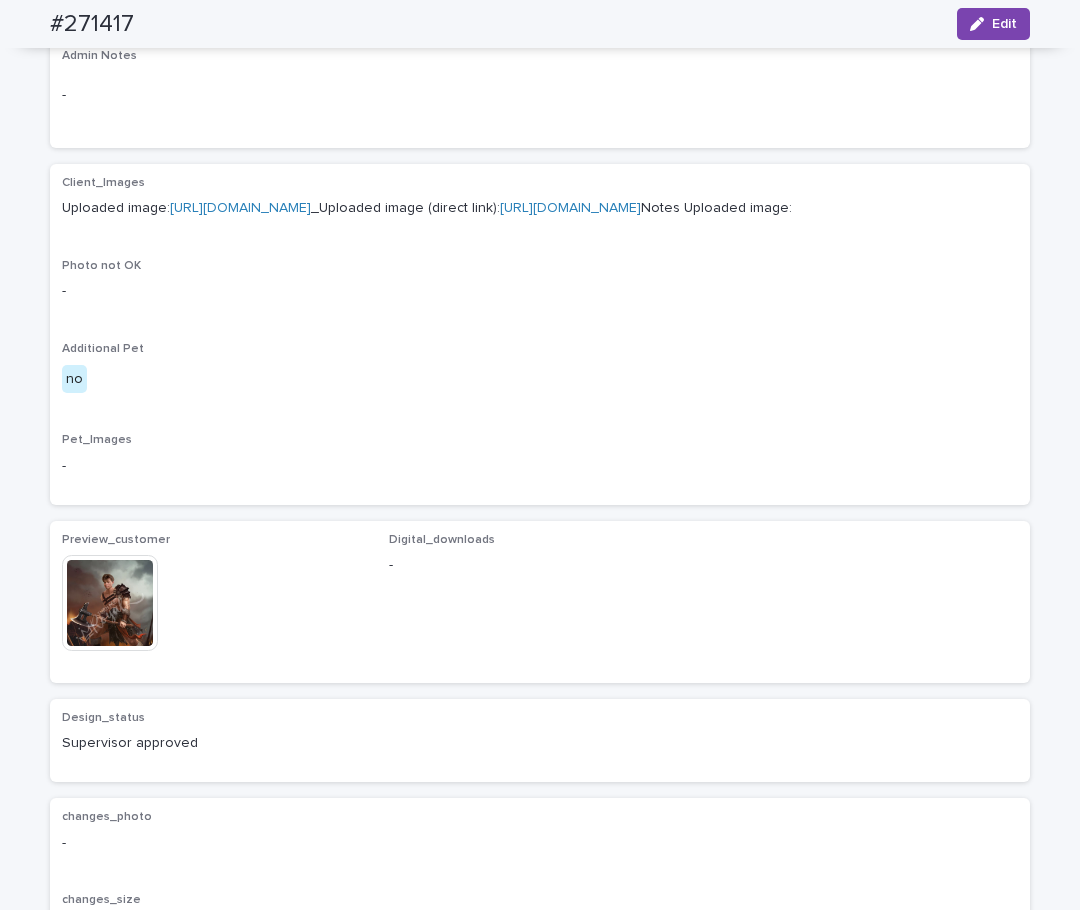 click at bounding box center [110, 603] 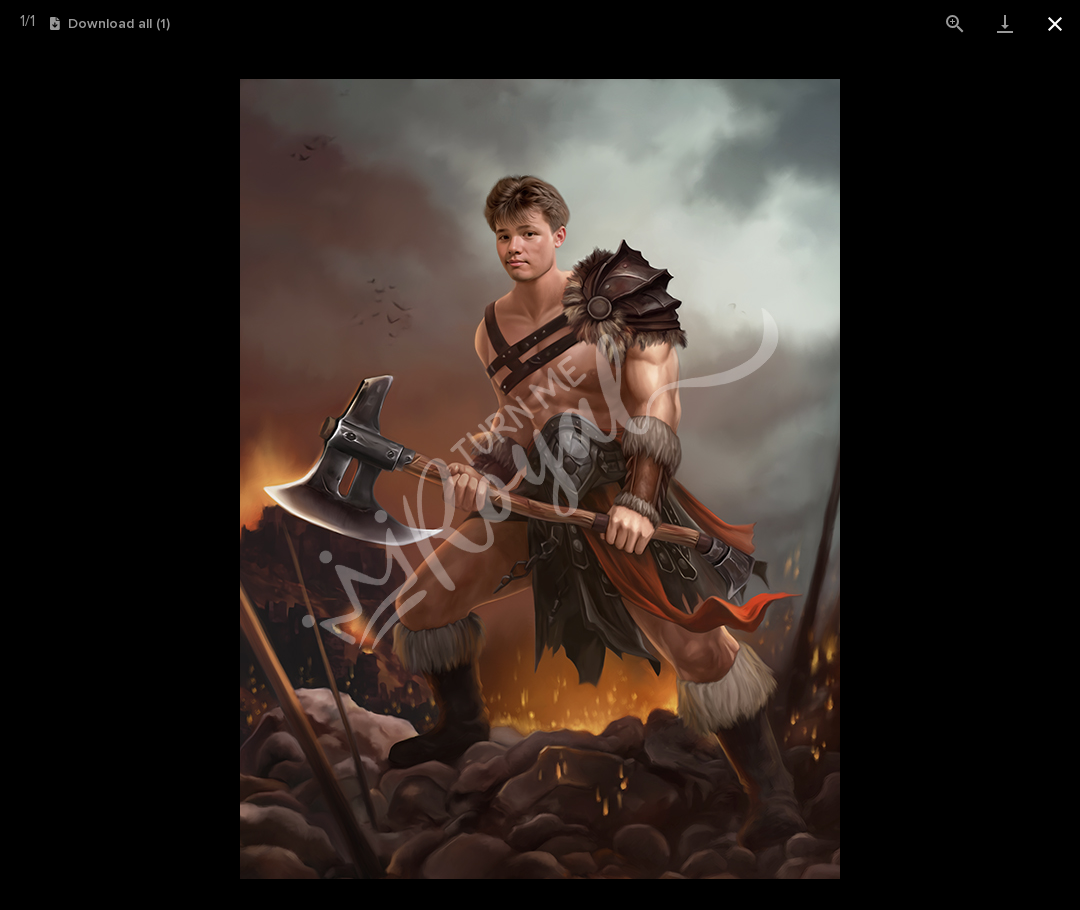click at bounding box center (1055, 23) 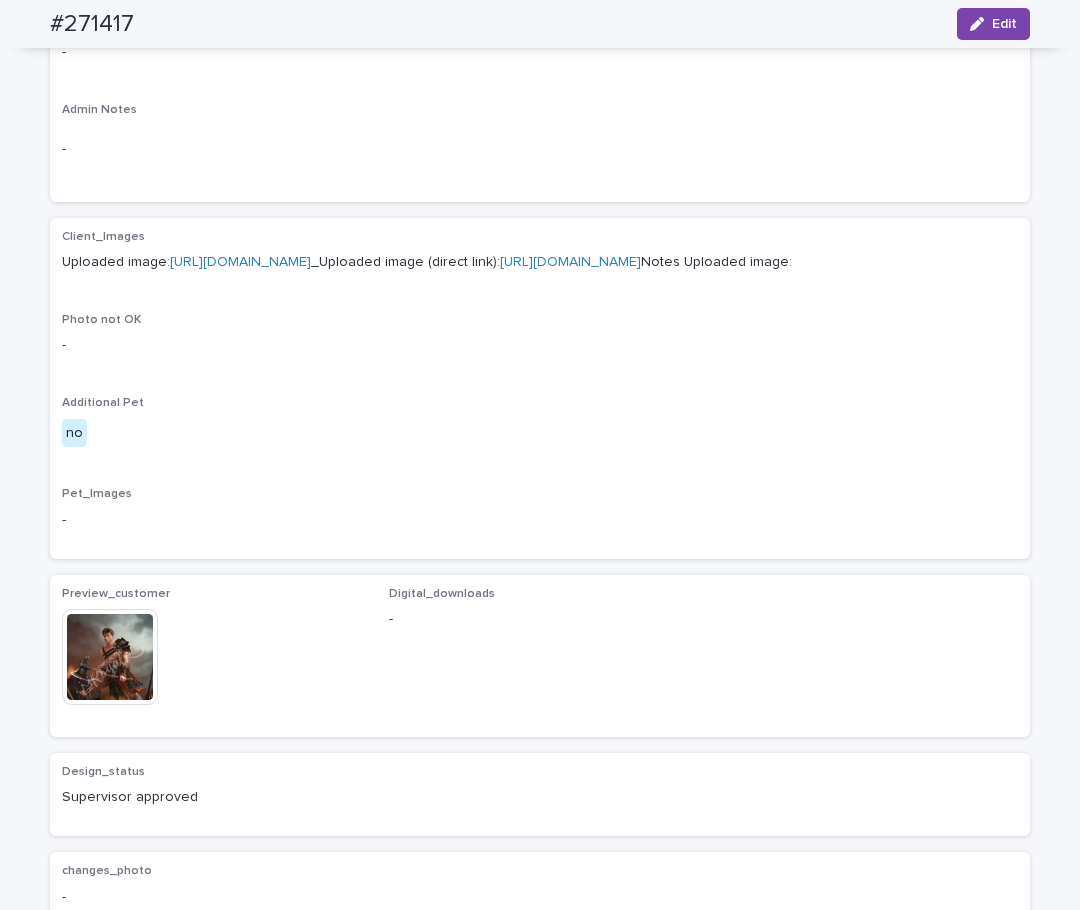 scroll, scrollTop: 756, scrollLeft: 0, axis: vertical 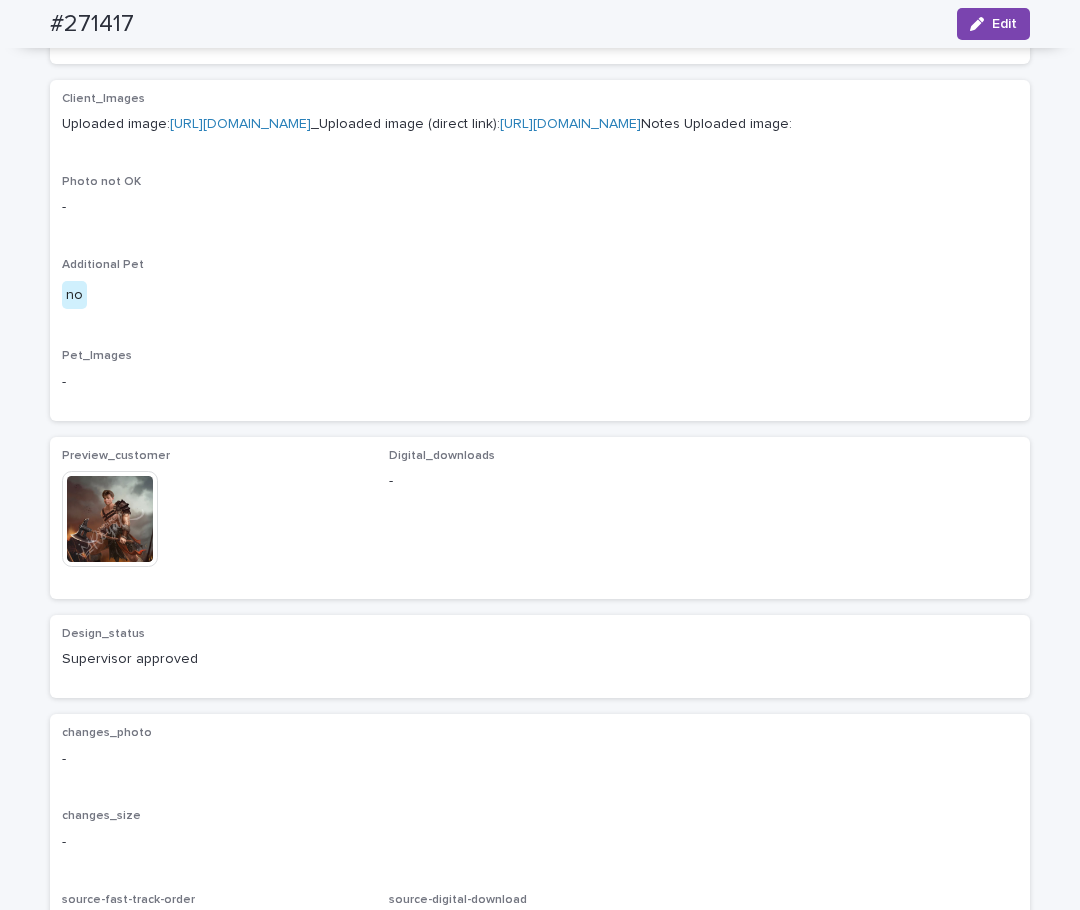 click on "https://cdn.shopify.com-uploadkit.app/s/files/1/0033/4807/0511/files/download.html?id=e11cfb23-3d37-4f5e-b252-d52a065c0f83&uu=d4e9a13b-dfdd-4411-9059-e10743d5436d&mo=&fi=SU1HXzgzMDguanBlZw==&wi=1476&he=2263&mi=aW1hZ2UvanBlZw==&up=a8b4&image=true" at bounding box center (240, 124) 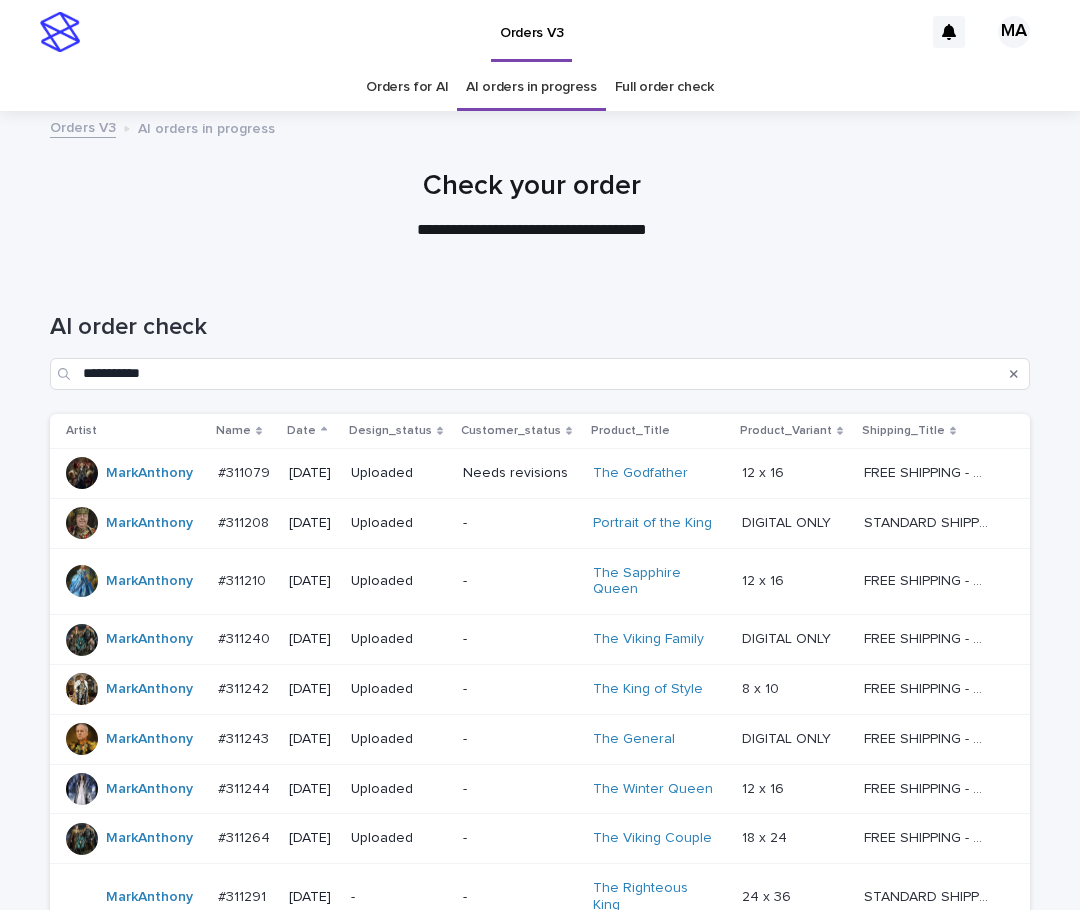 scroll, scrollTop: 0, scrollLeft: 0, axis: both 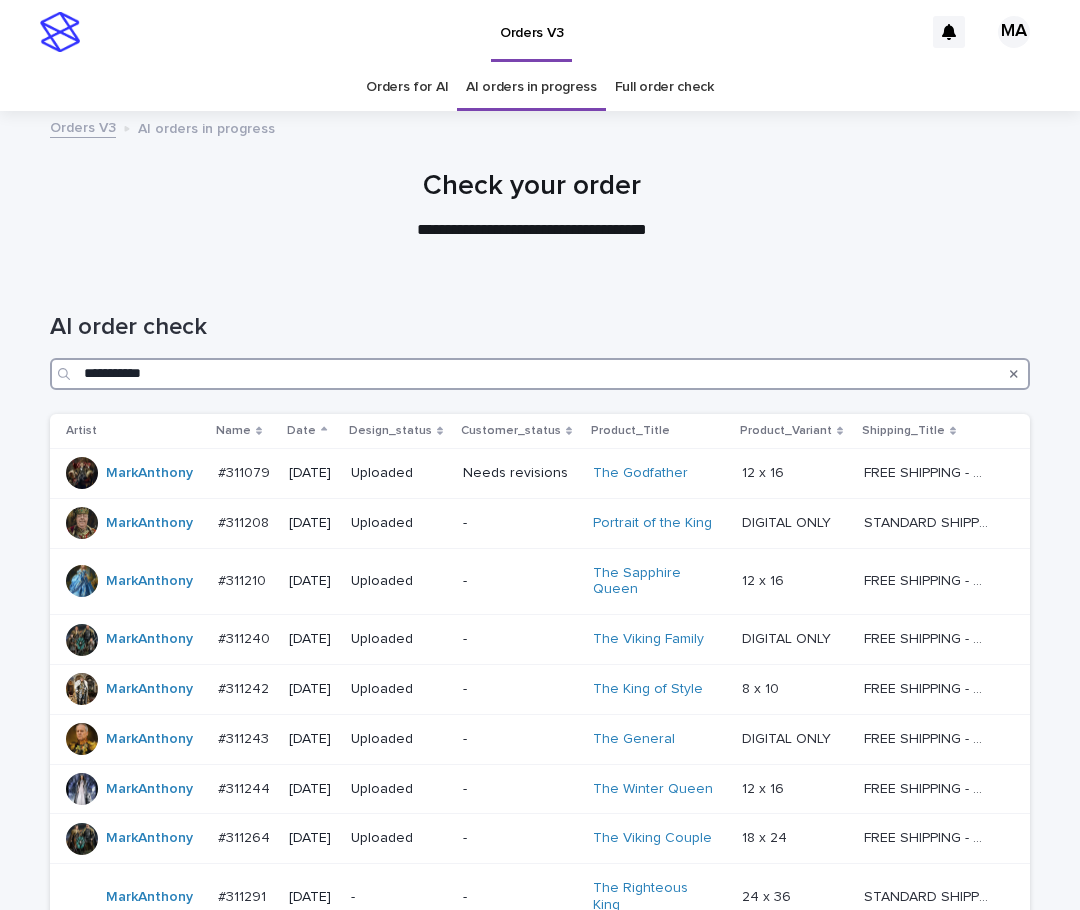 drag, startPoint x: 208, startPoint y: 376, endPoint x: 48, endPoint y: 383, distance: 160.15305 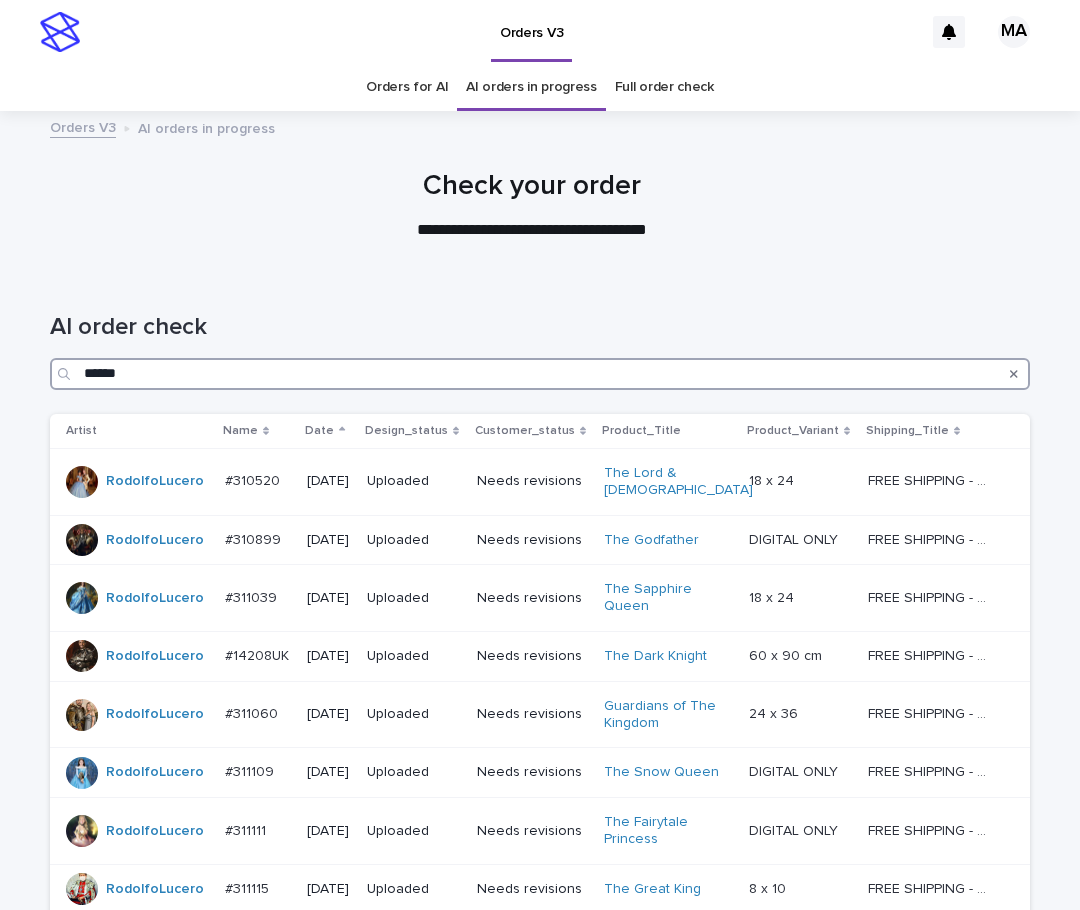 type on "******" 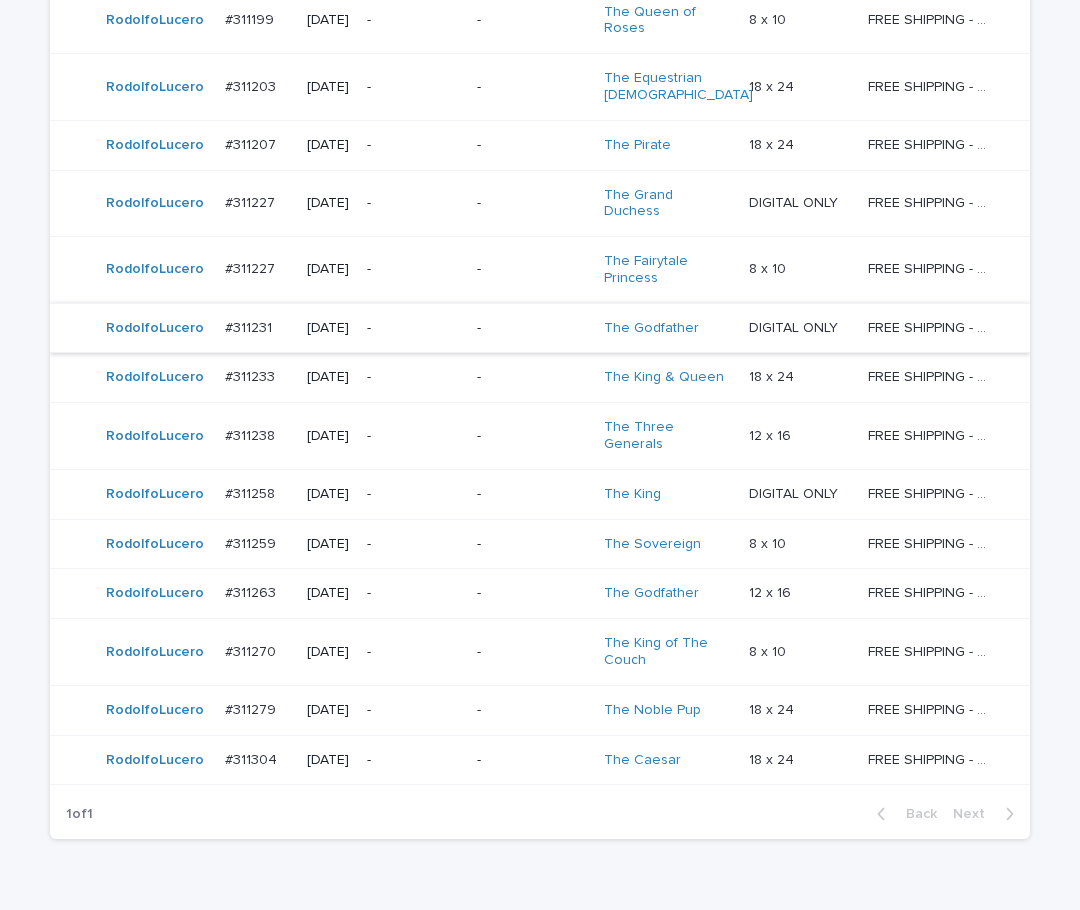 scroll, scrollTop: 1262, scrollLeft: 0, axis: vertical 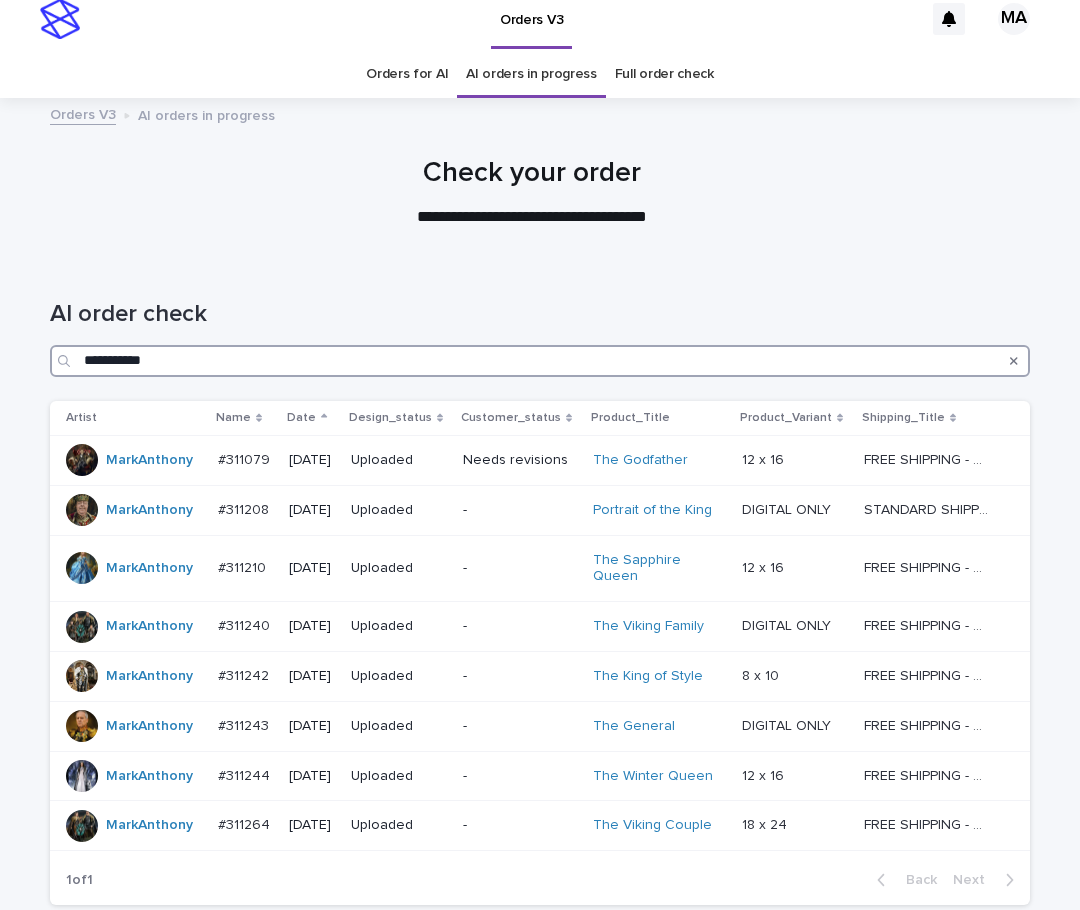 drag, startPoint x: 187, startPoint y: 362, endPoint x: 5, endPoint y: 351, distance: 182.3321 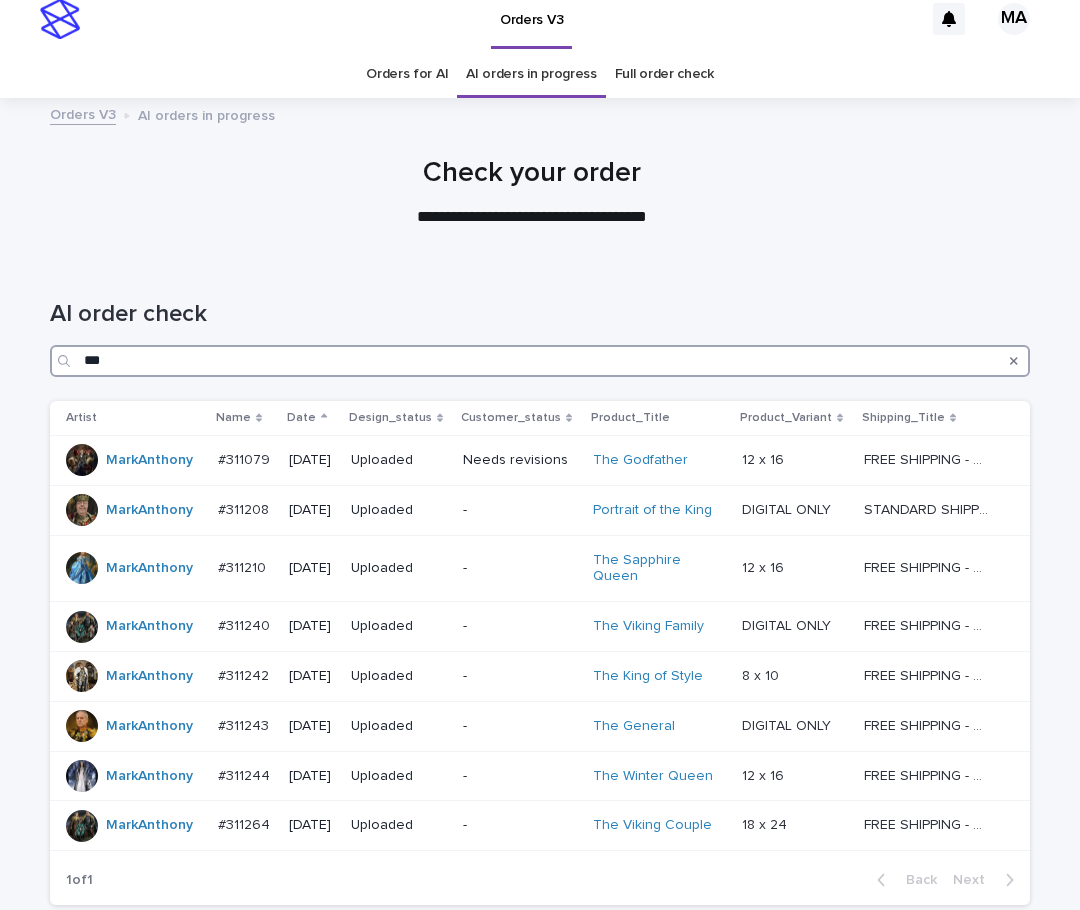 type on "***" 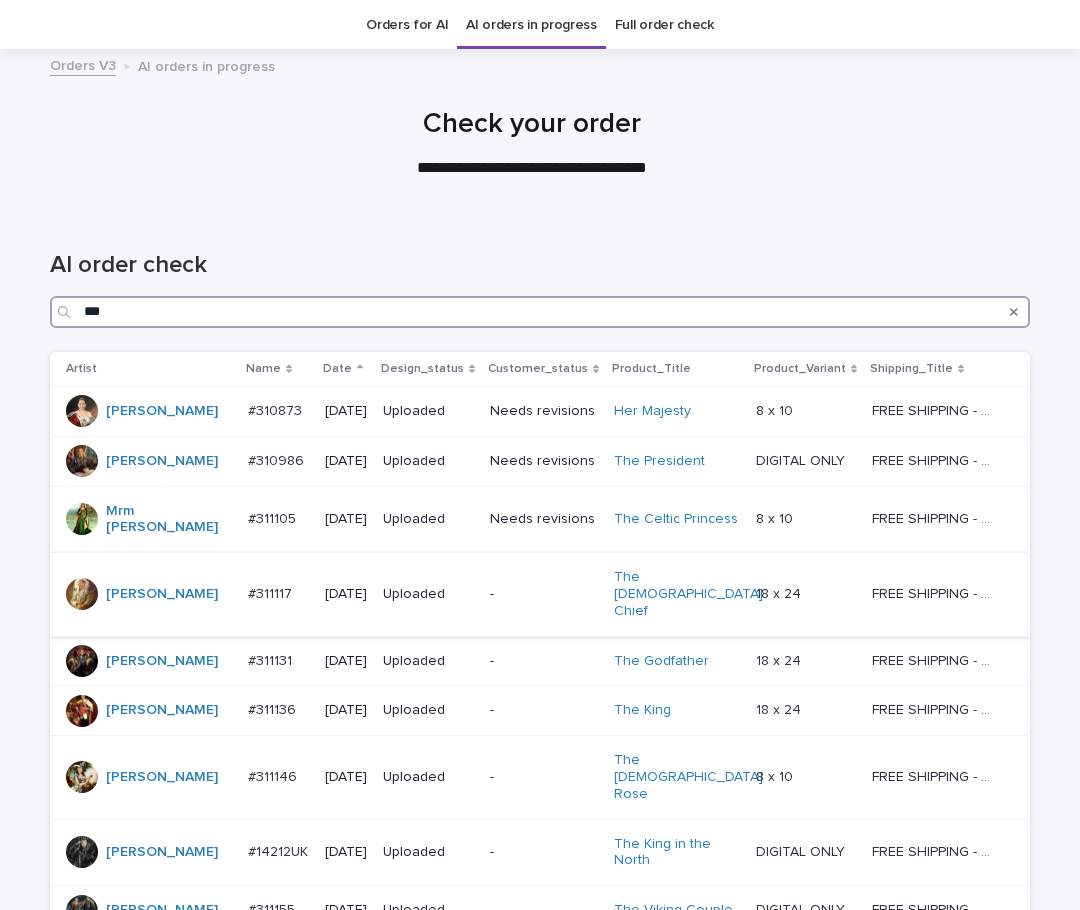 scroll, scrollTop: 0, scrollLeft: 0, axis: both 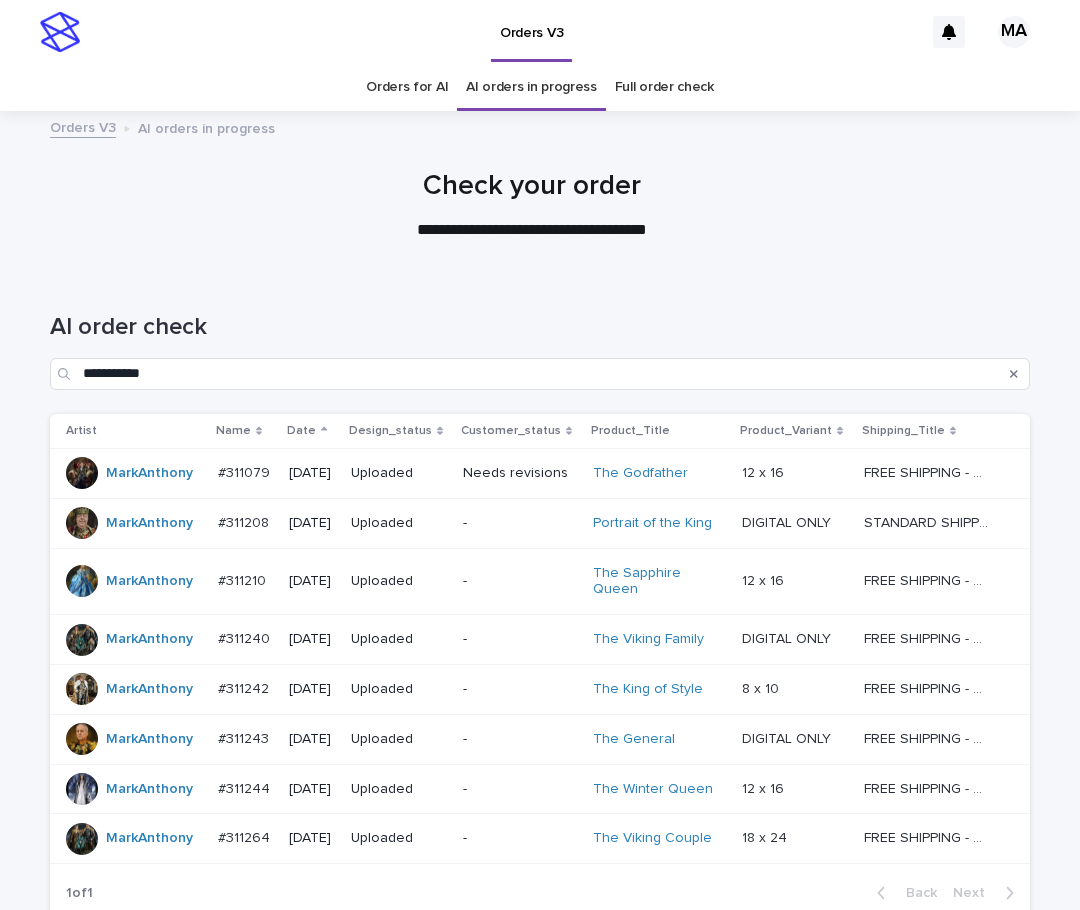 click on "Full order check" at bounding box center [664, 87] 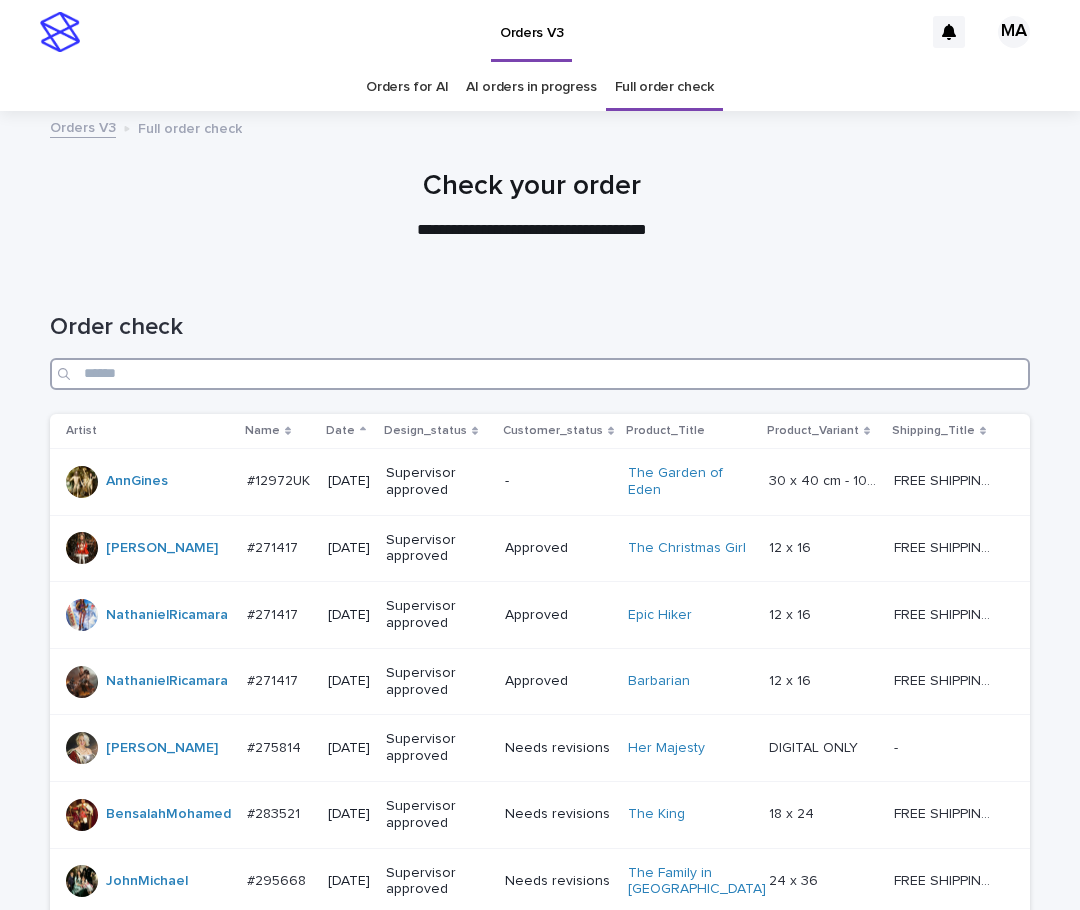 click at bounding box center (540, 374) 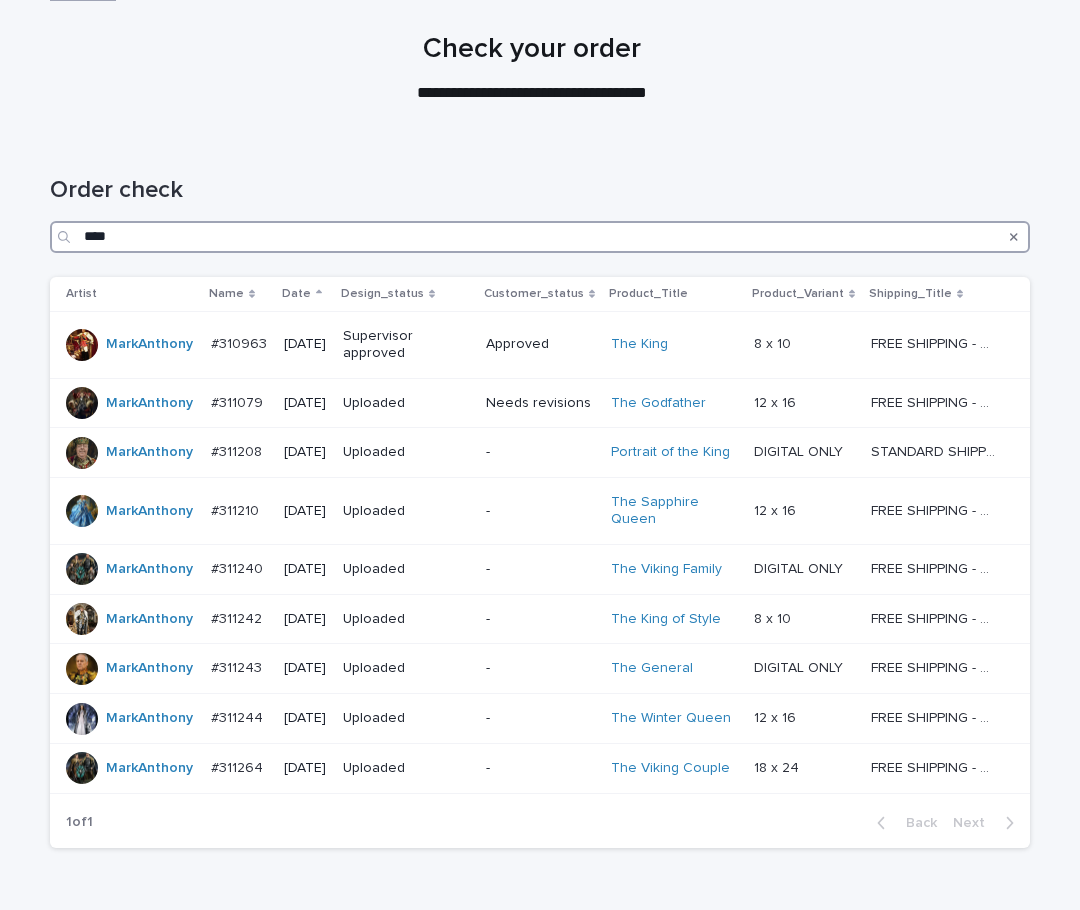 scroll, scrollTop: 168, scrollLeft: 0, axis: vertical 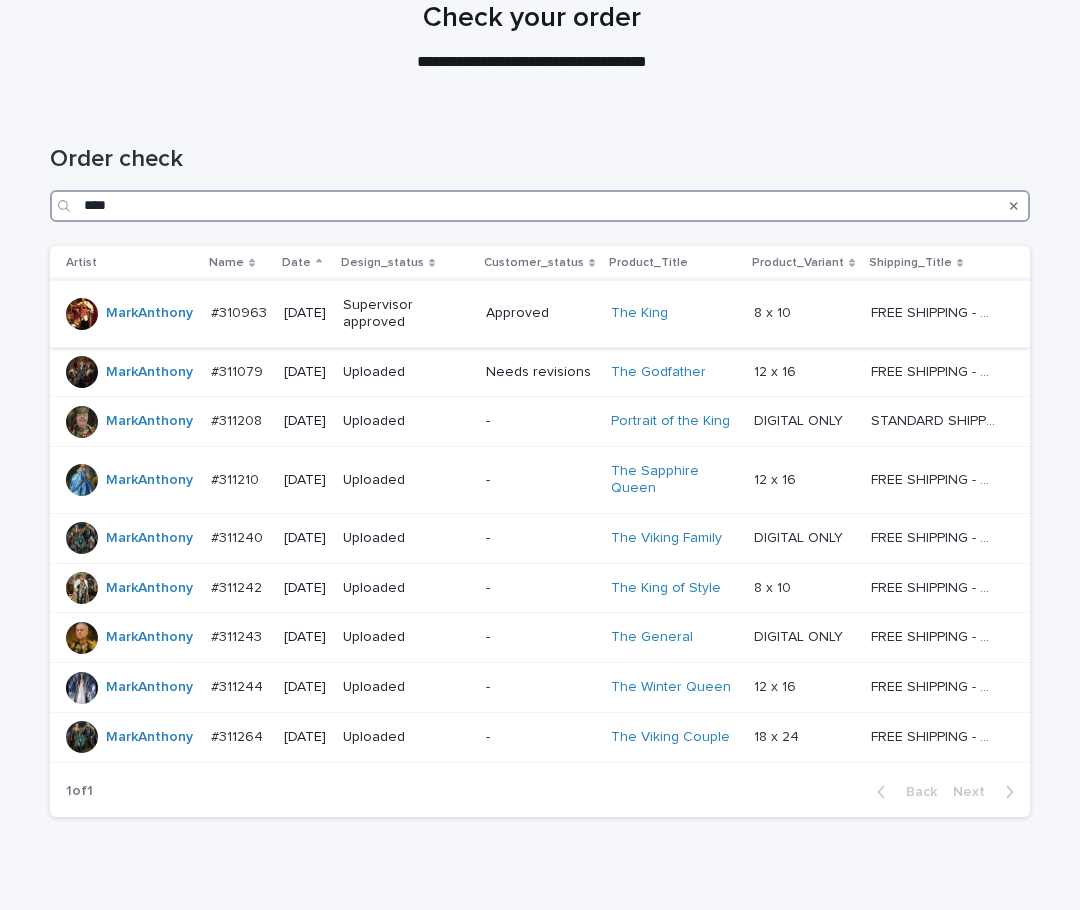 type on "****" 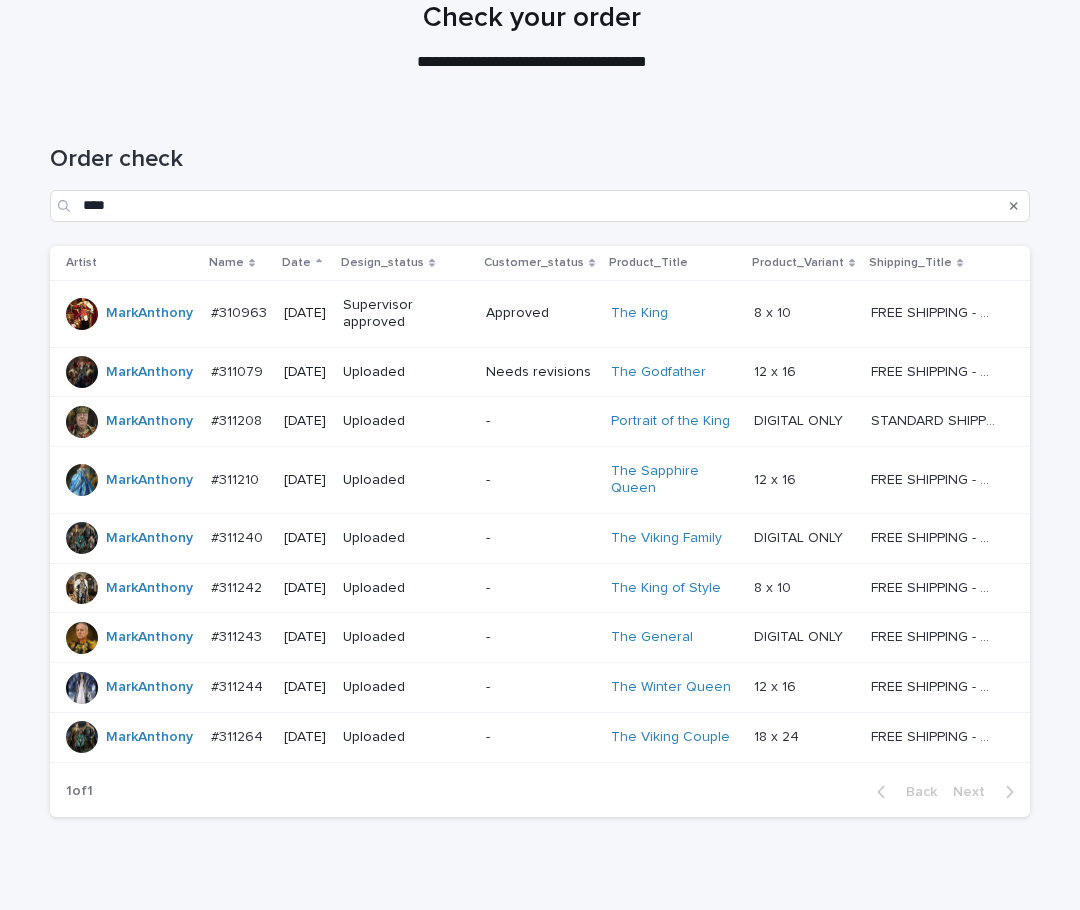 click on "Supervisor approved" at bounding box center [405, 314] 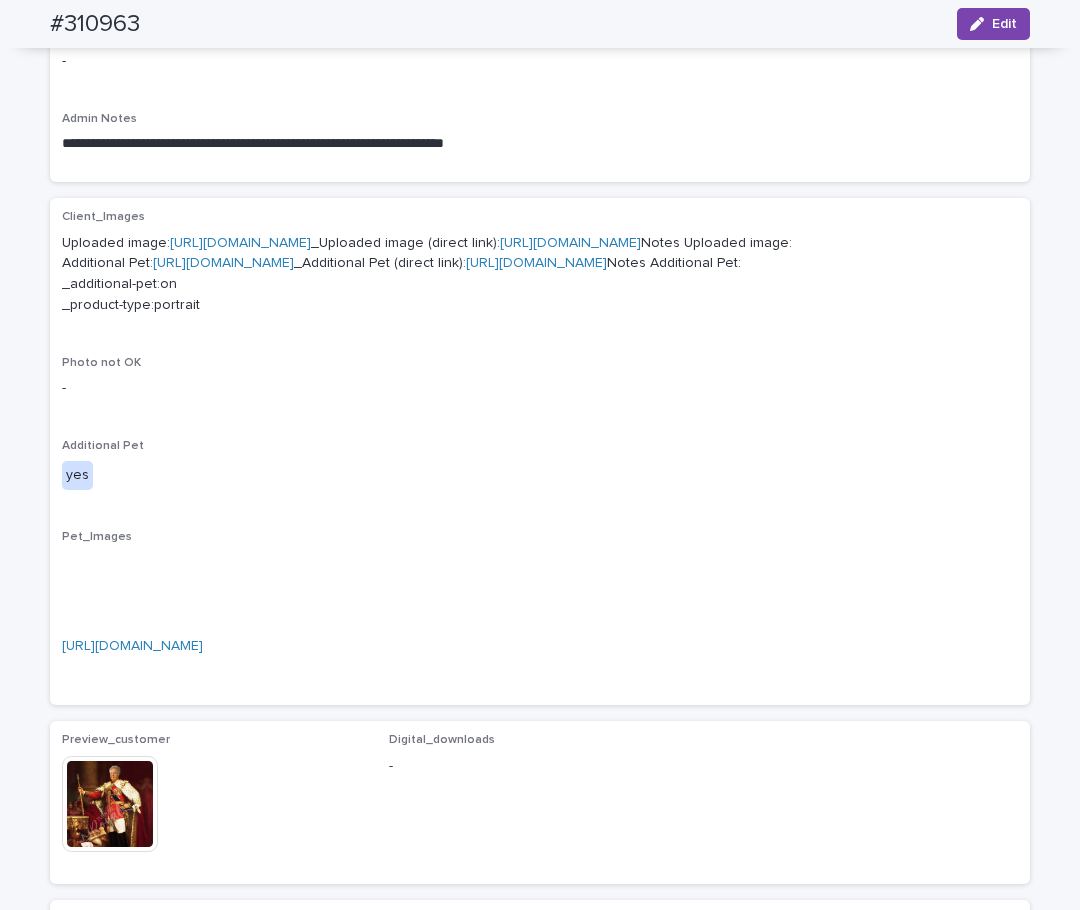 scroll, scrollTop: 924, scrollLeft: 0, axis: vertical 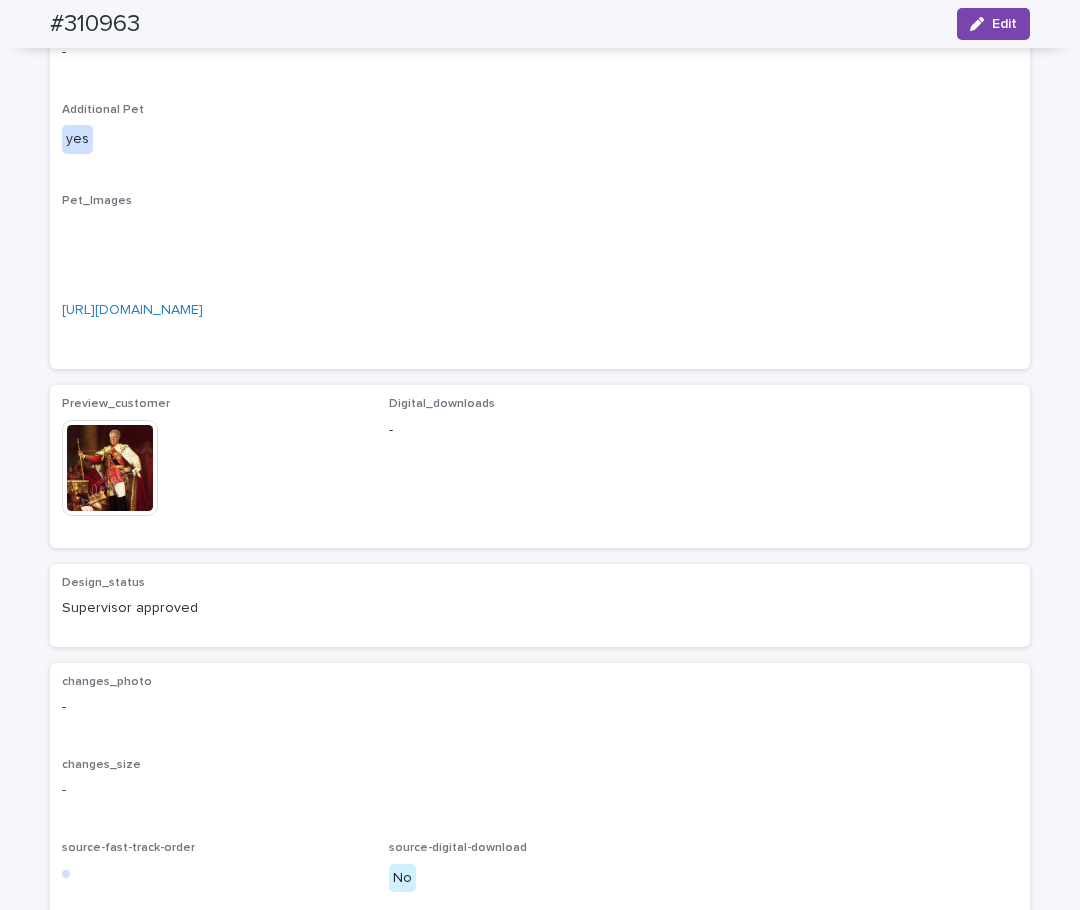 click at bounding box center [110, 468] 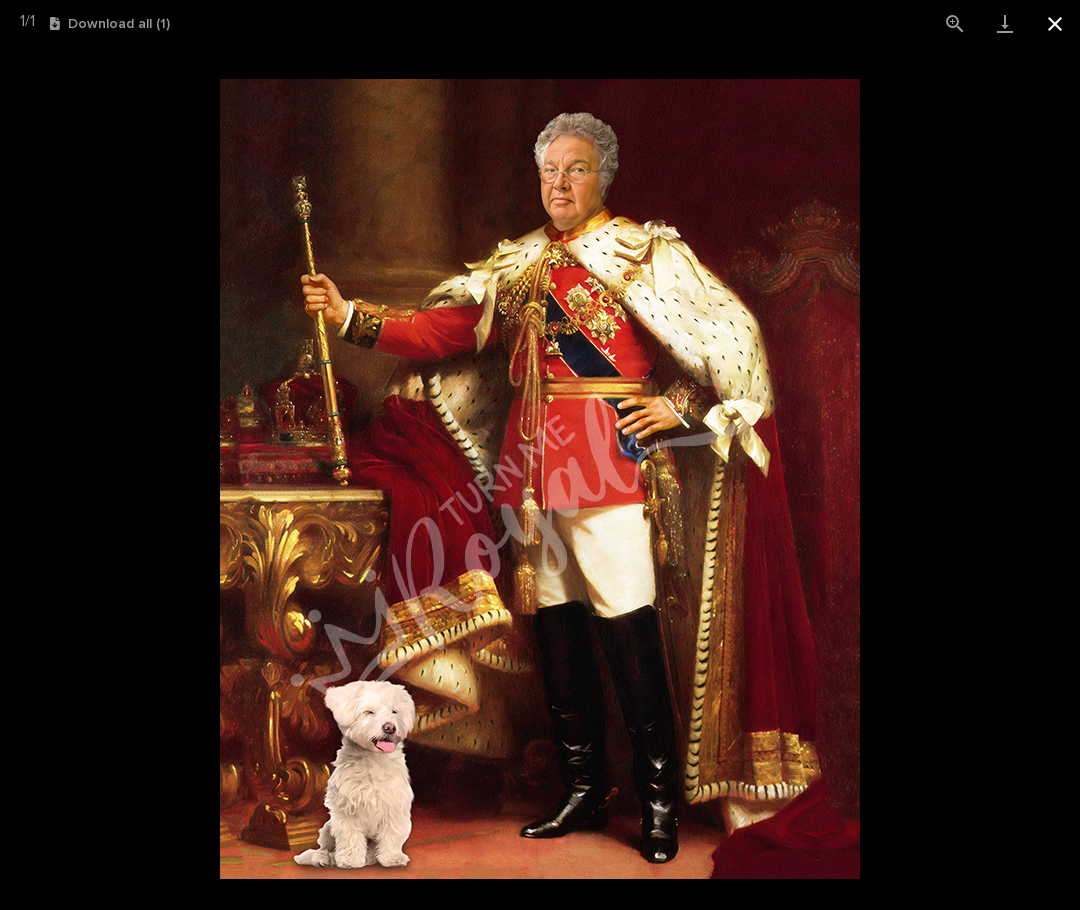click at bounding box center [1055, 23] 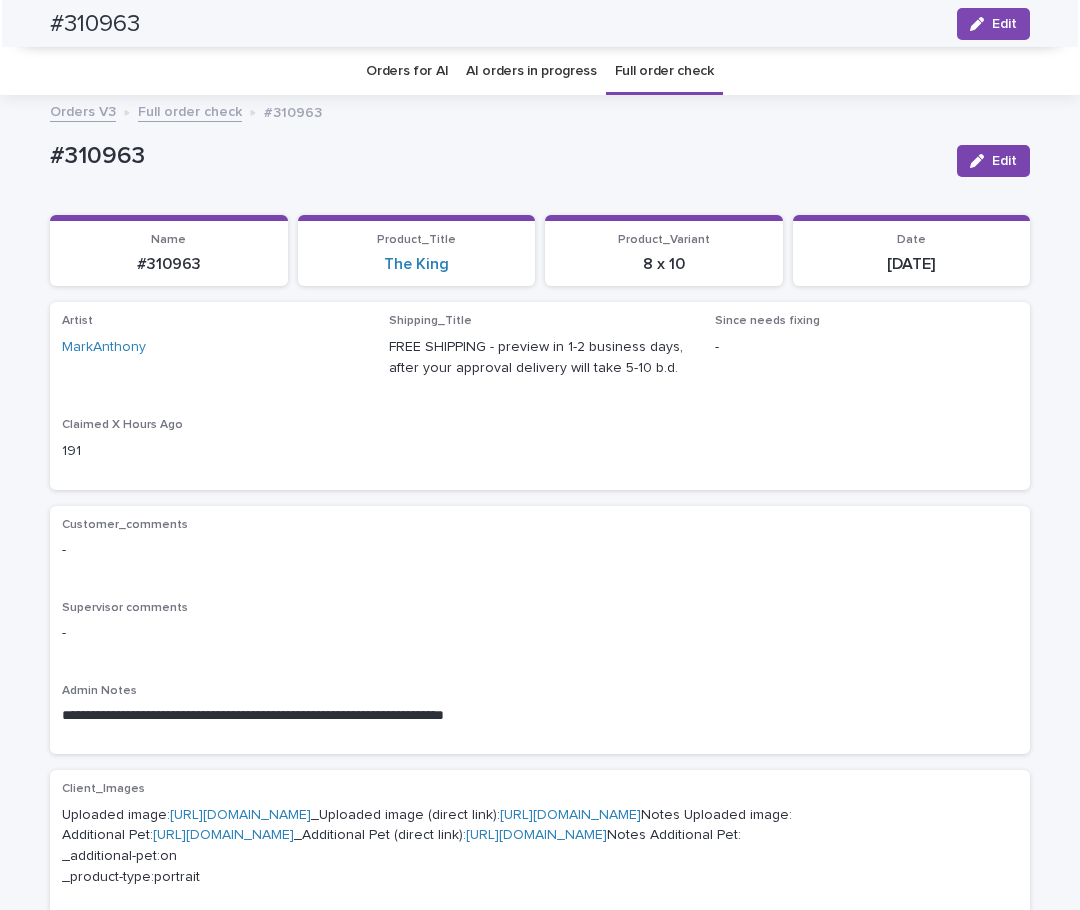scroll, scrollTop: 0, scrollLeft: 0, axis: both 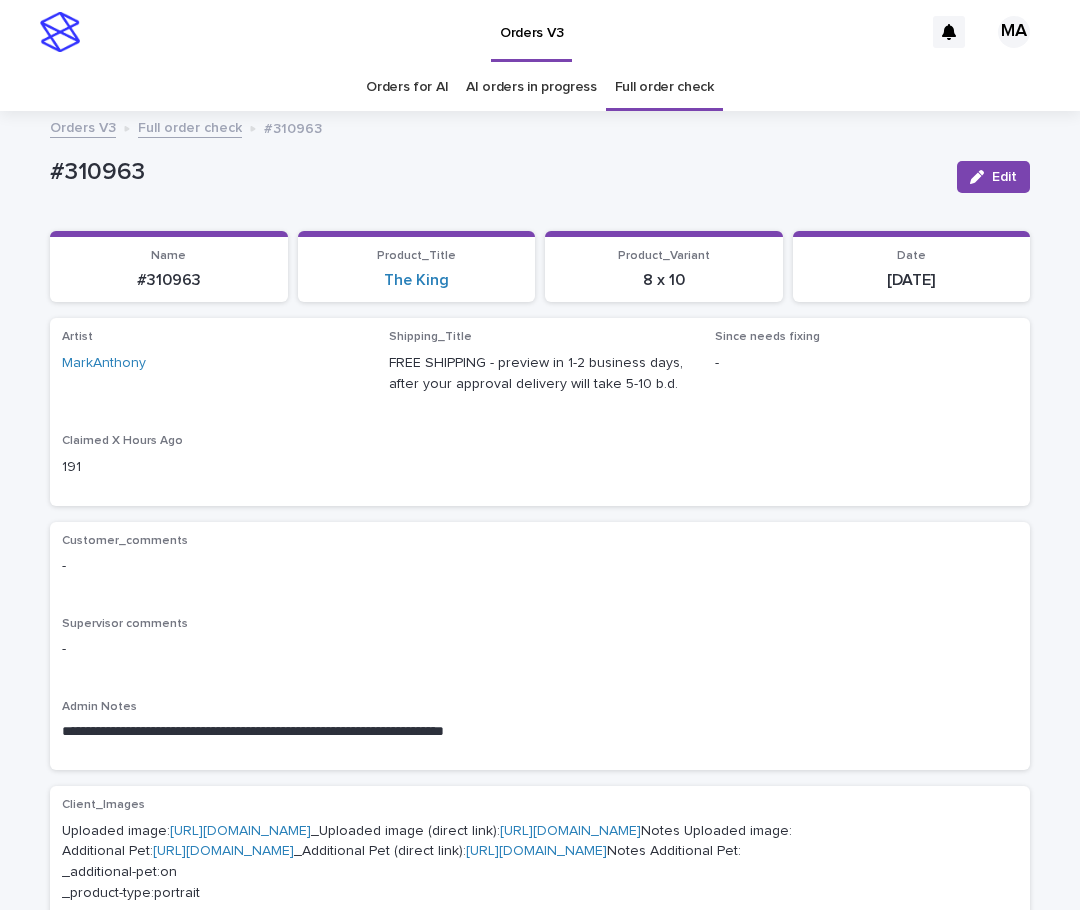 click on "Full order check" at bounding box center (190, 126) 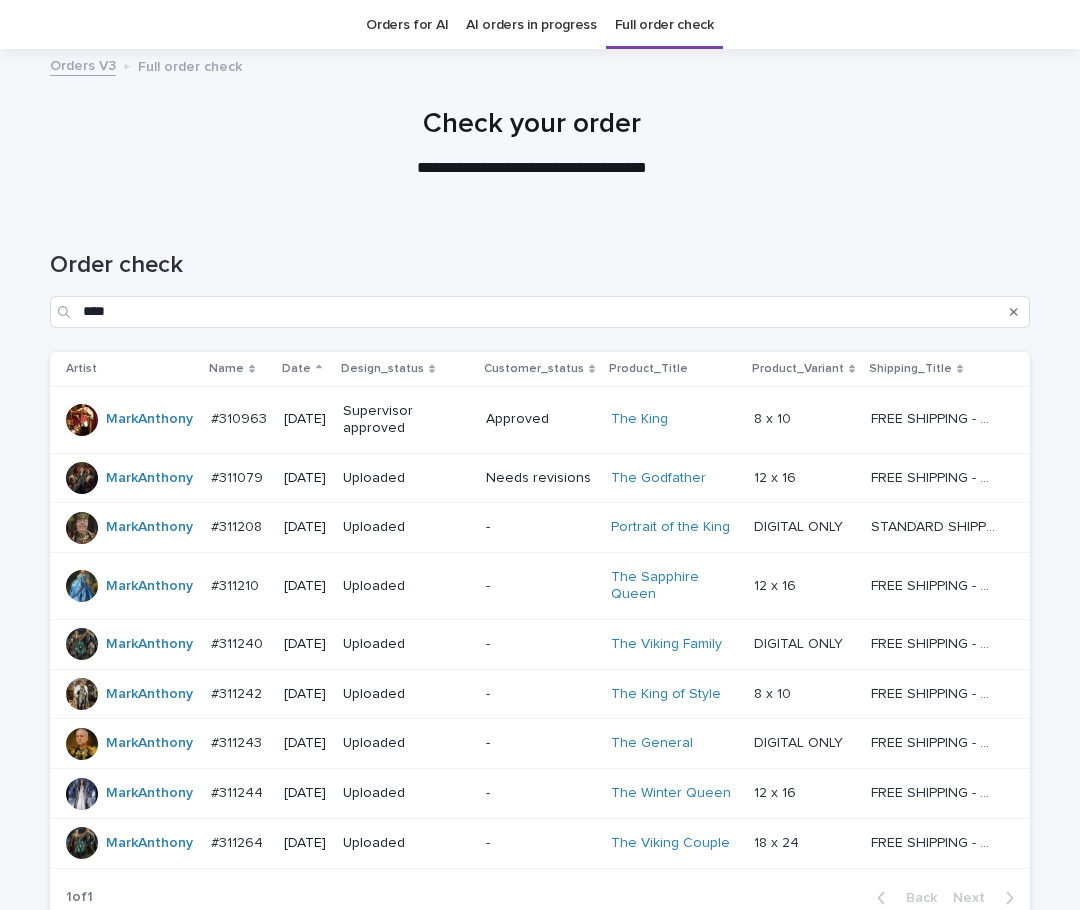 scroll, scrollTop: 64, scrollLeft: 0, axis: vertical 